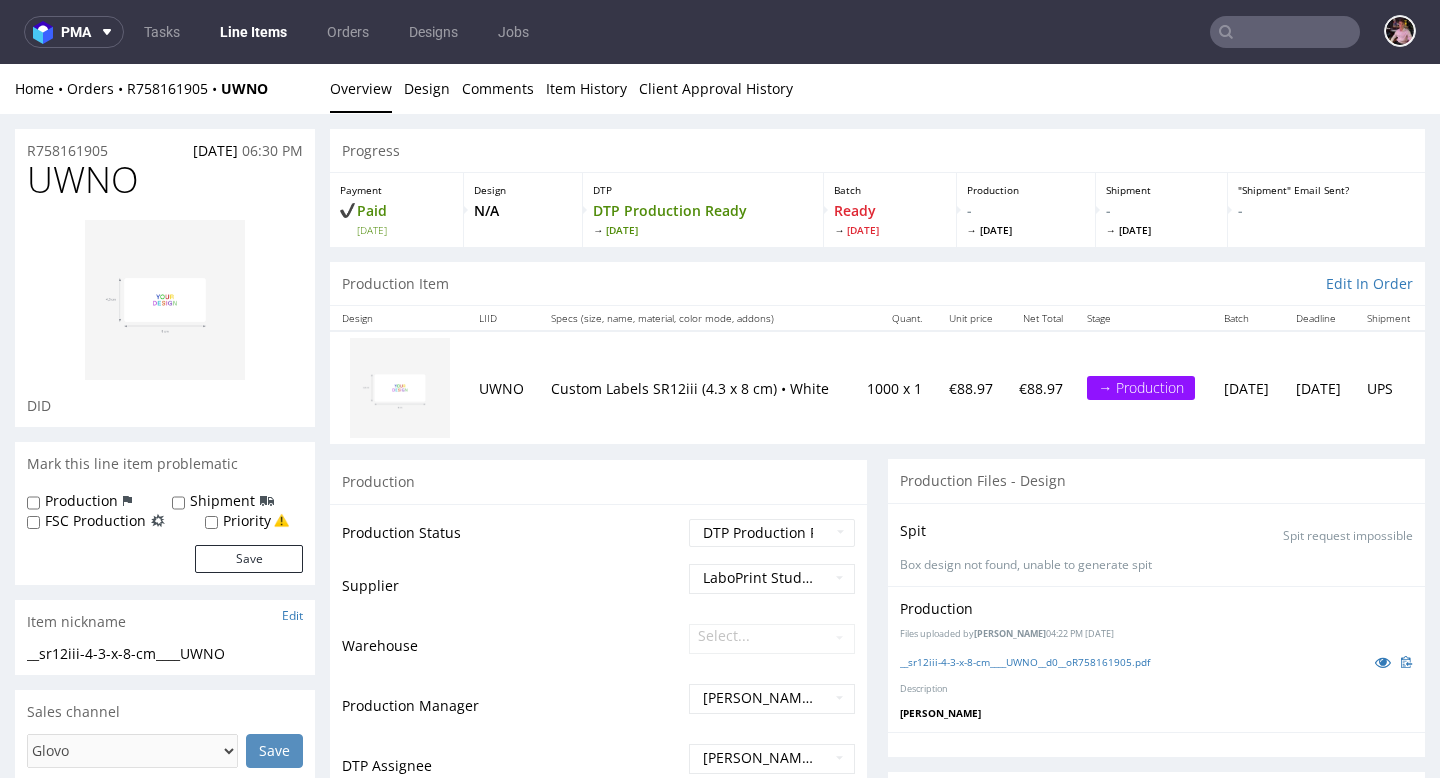 scroll, scrollTop: 0, scrollLeft: 0, axis: both 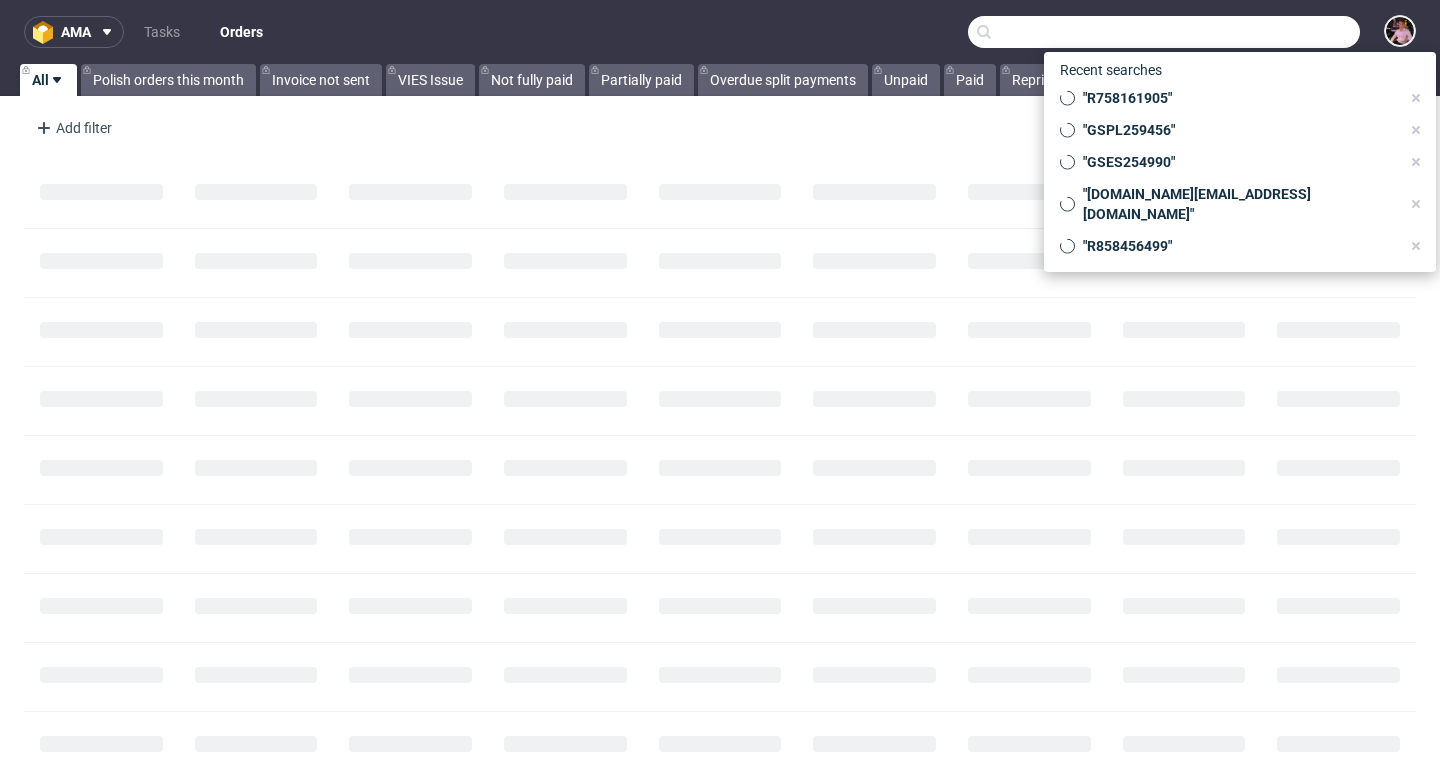 click at bounding box center [1164, 32] 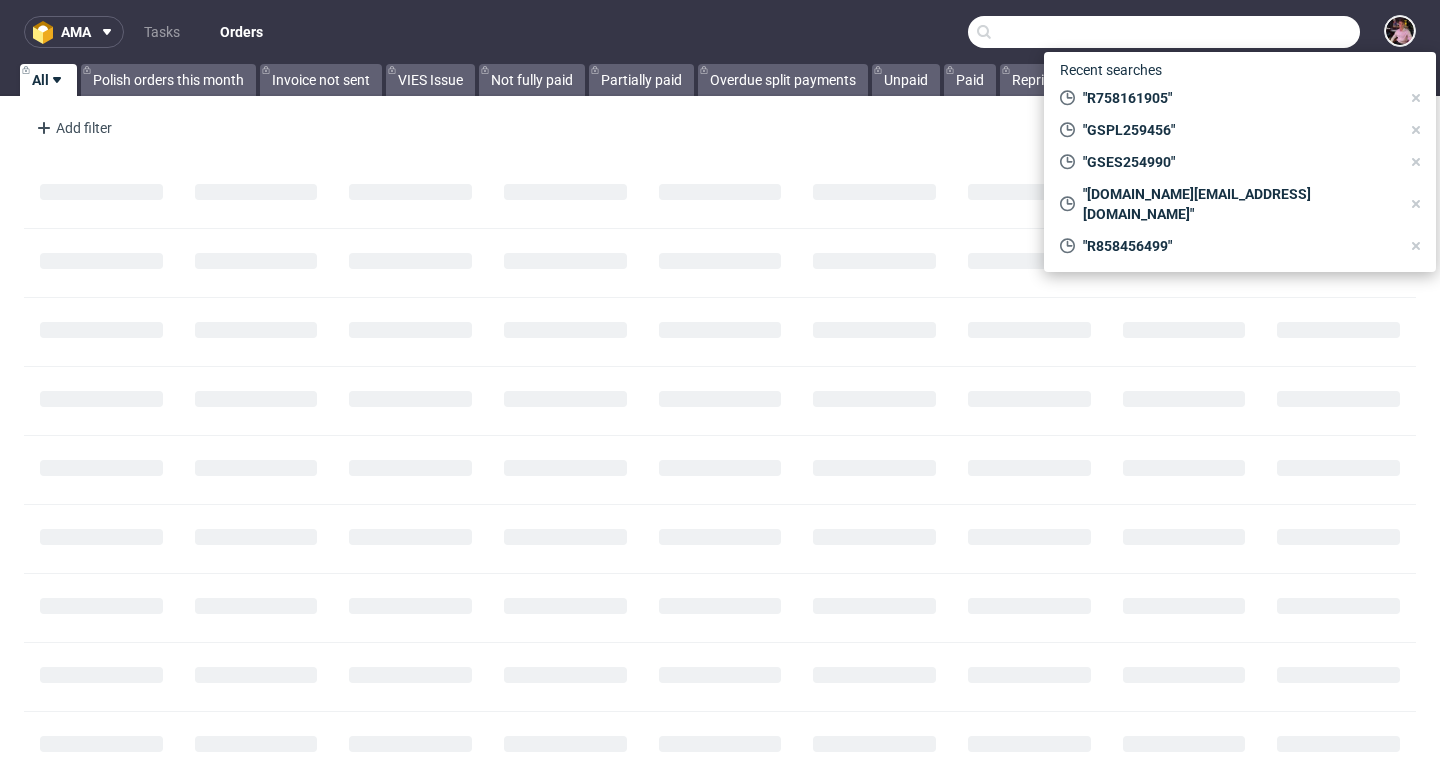 paste on "R243957871" 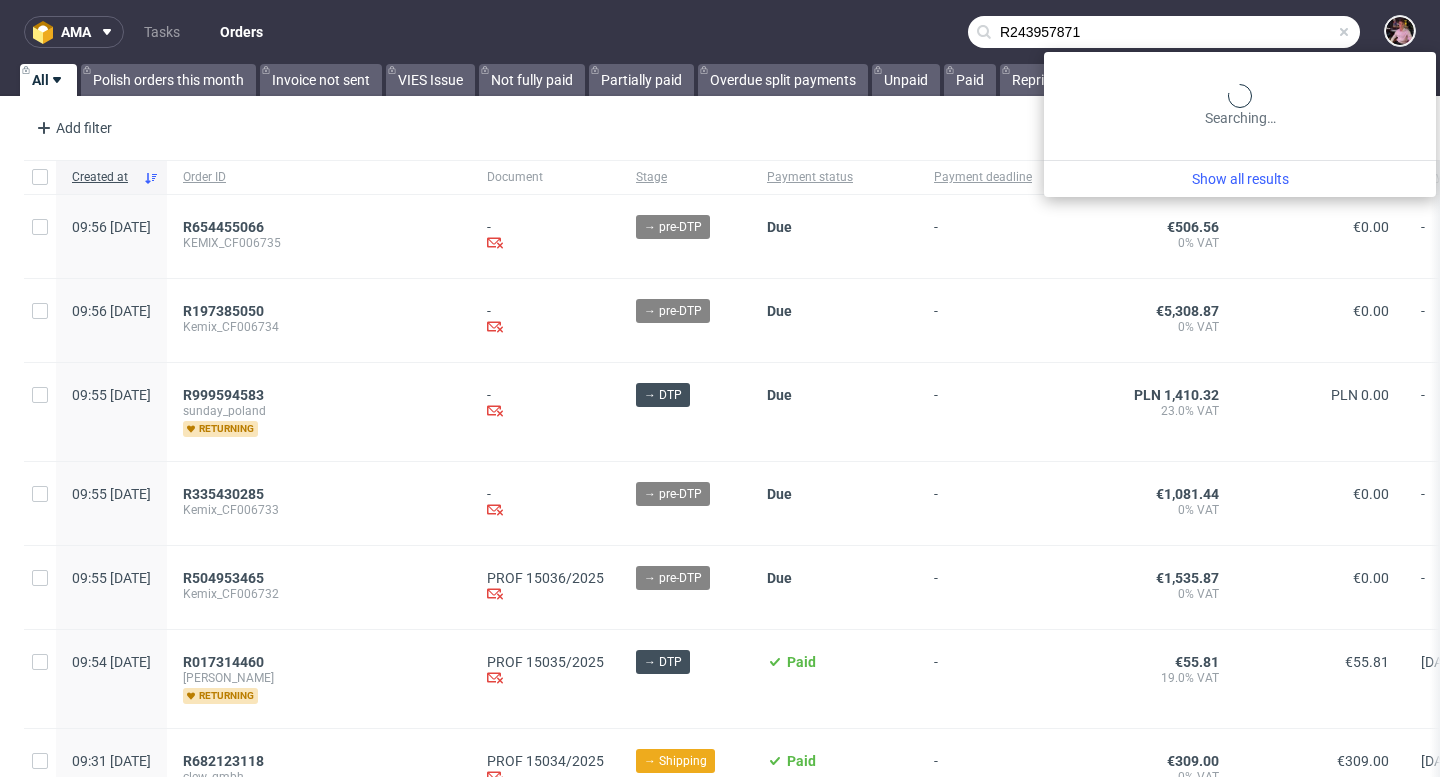 type on "R243957871" 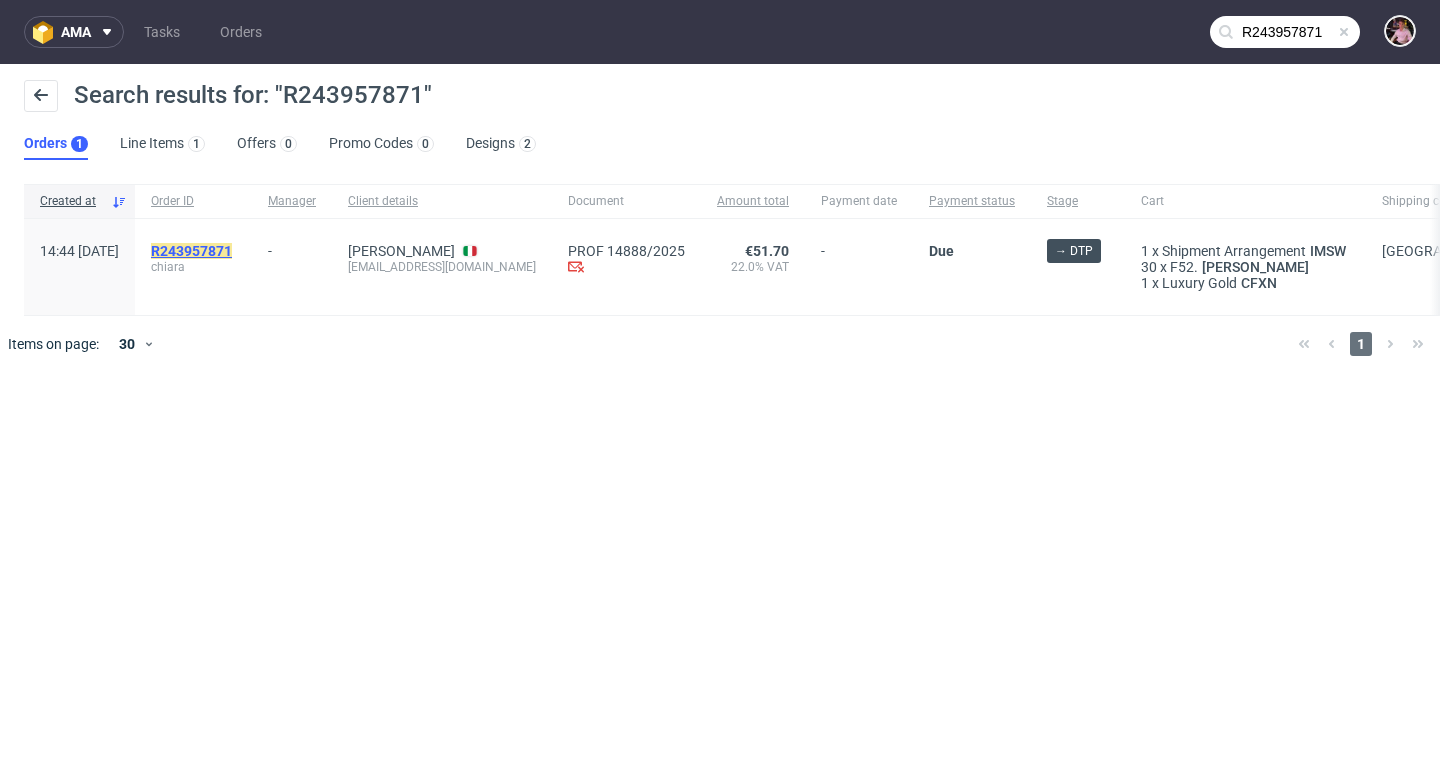 click on "R243957871" 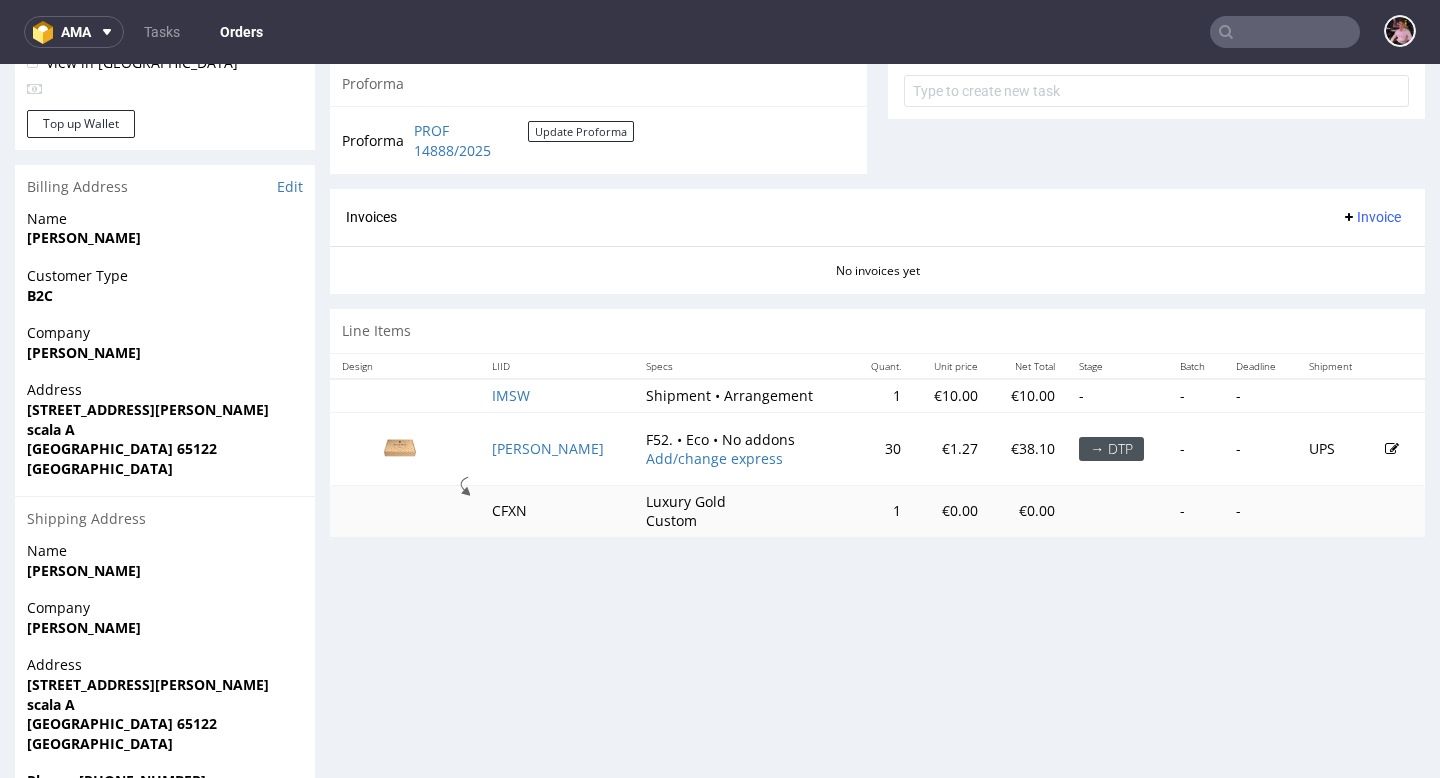 scroll, scrollTop: 509, scrollLeft: 0, axis: vertical 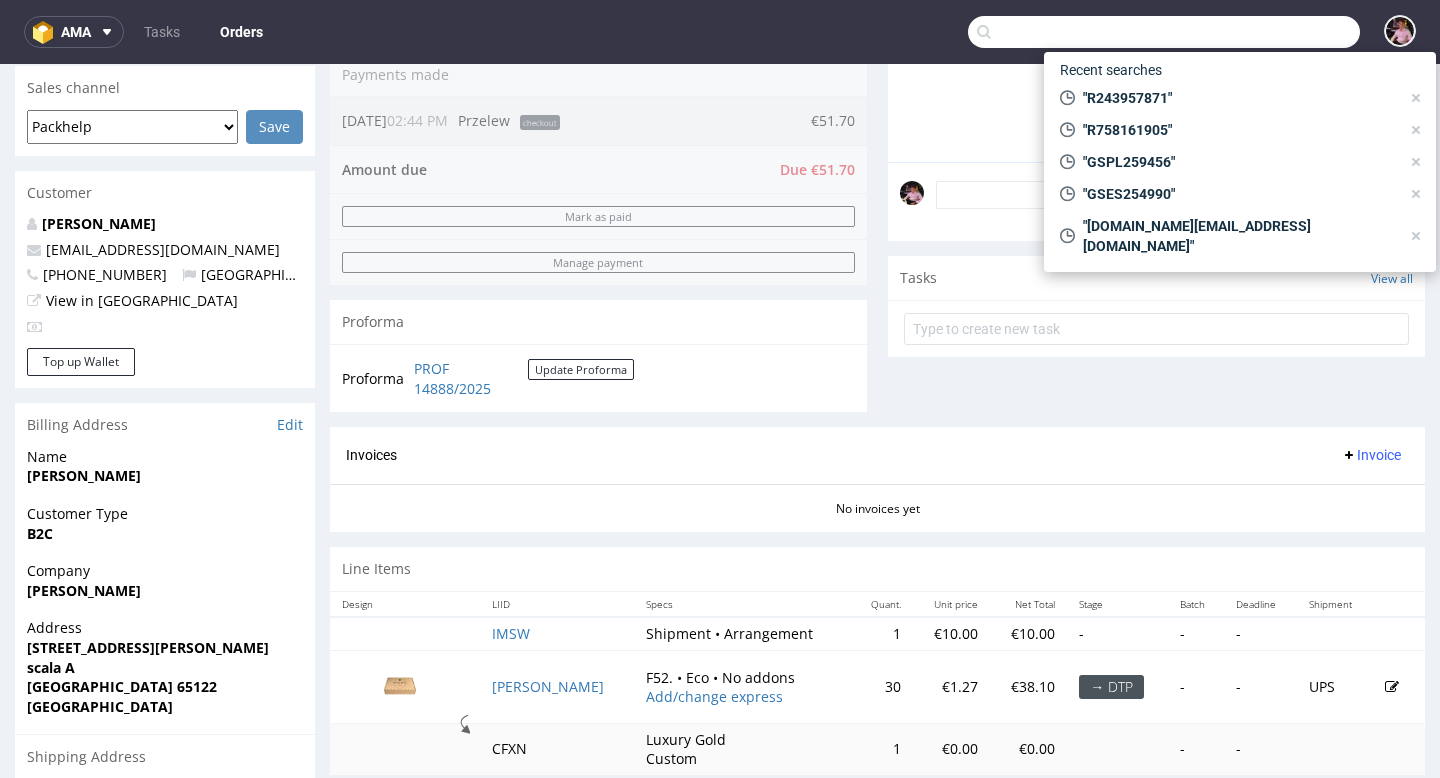 click at bounding box center [1164, 32] 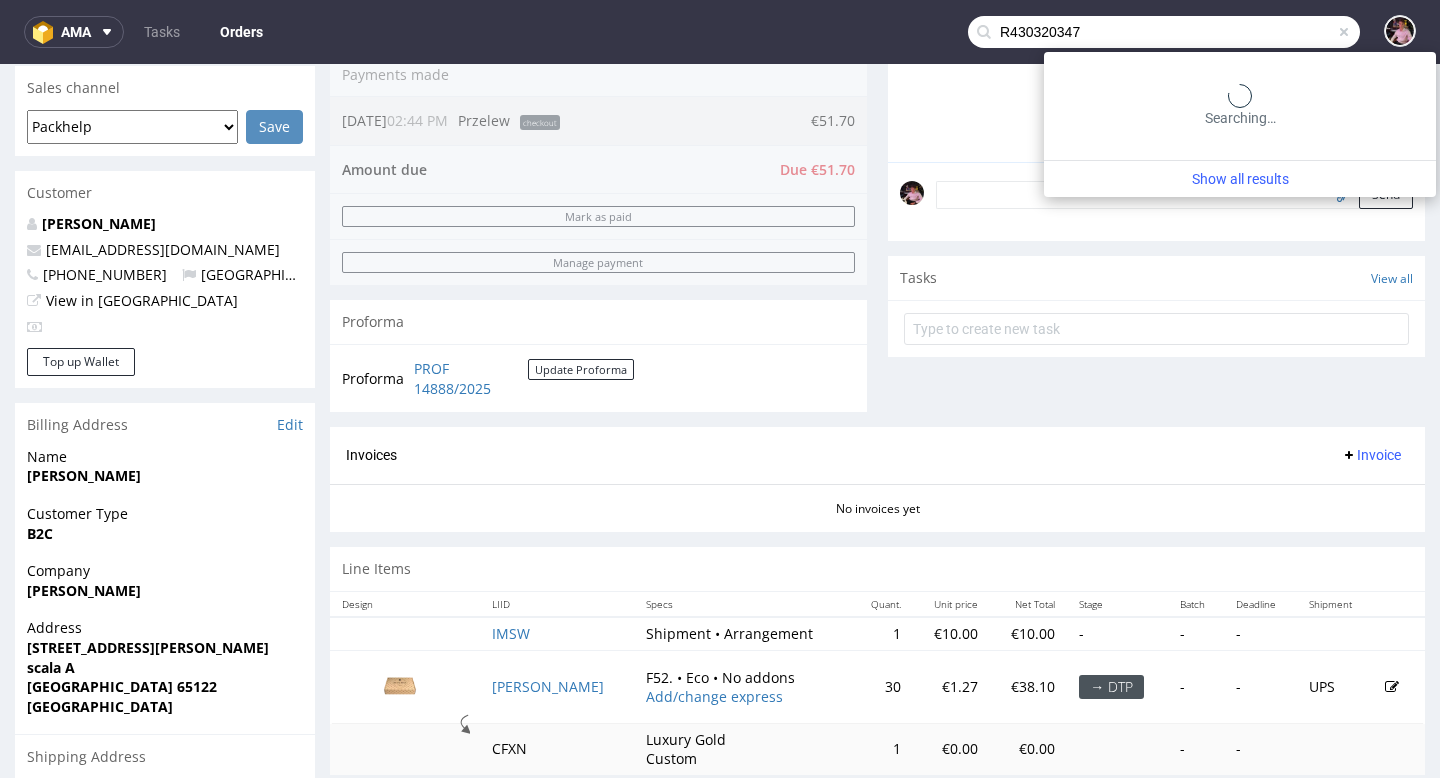 type on "R430320347" 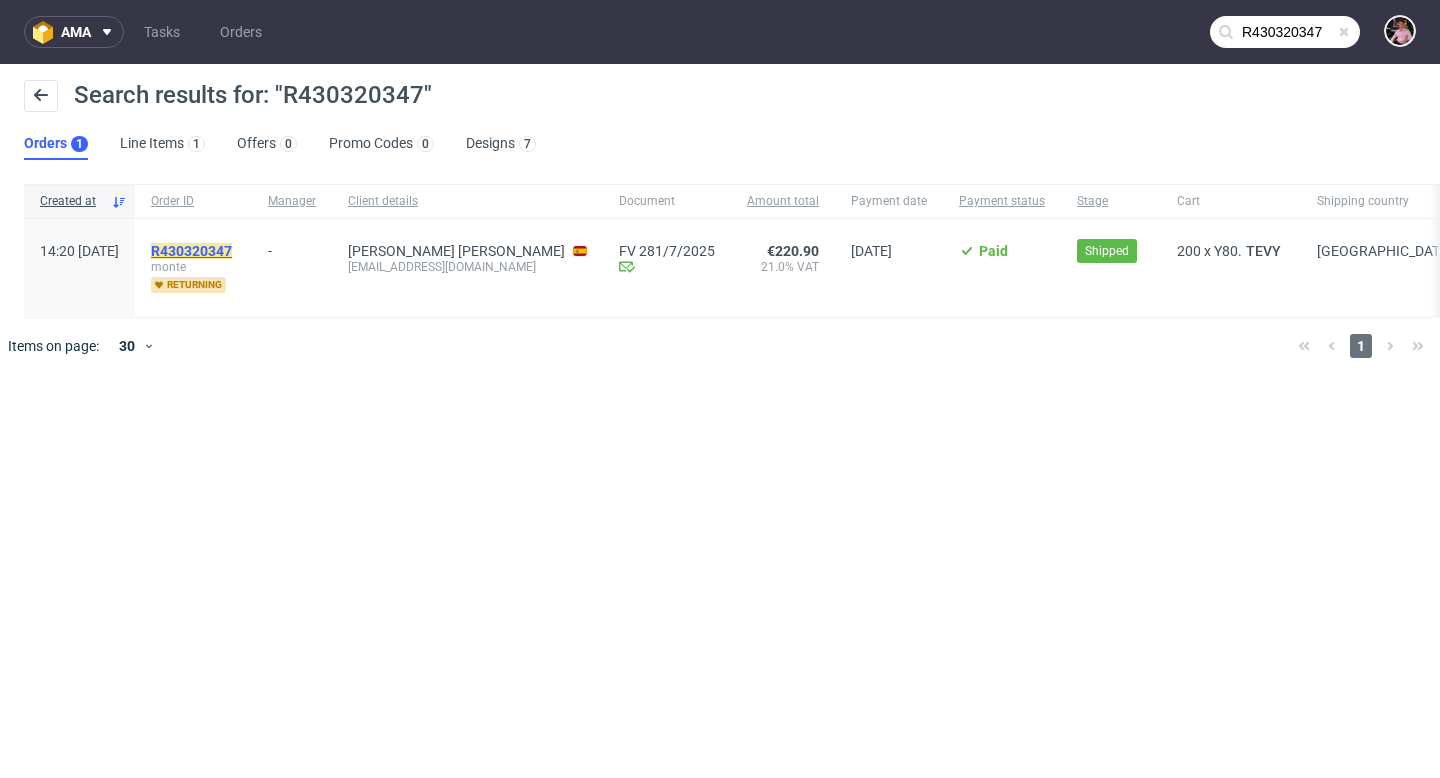 click on "R430320347" 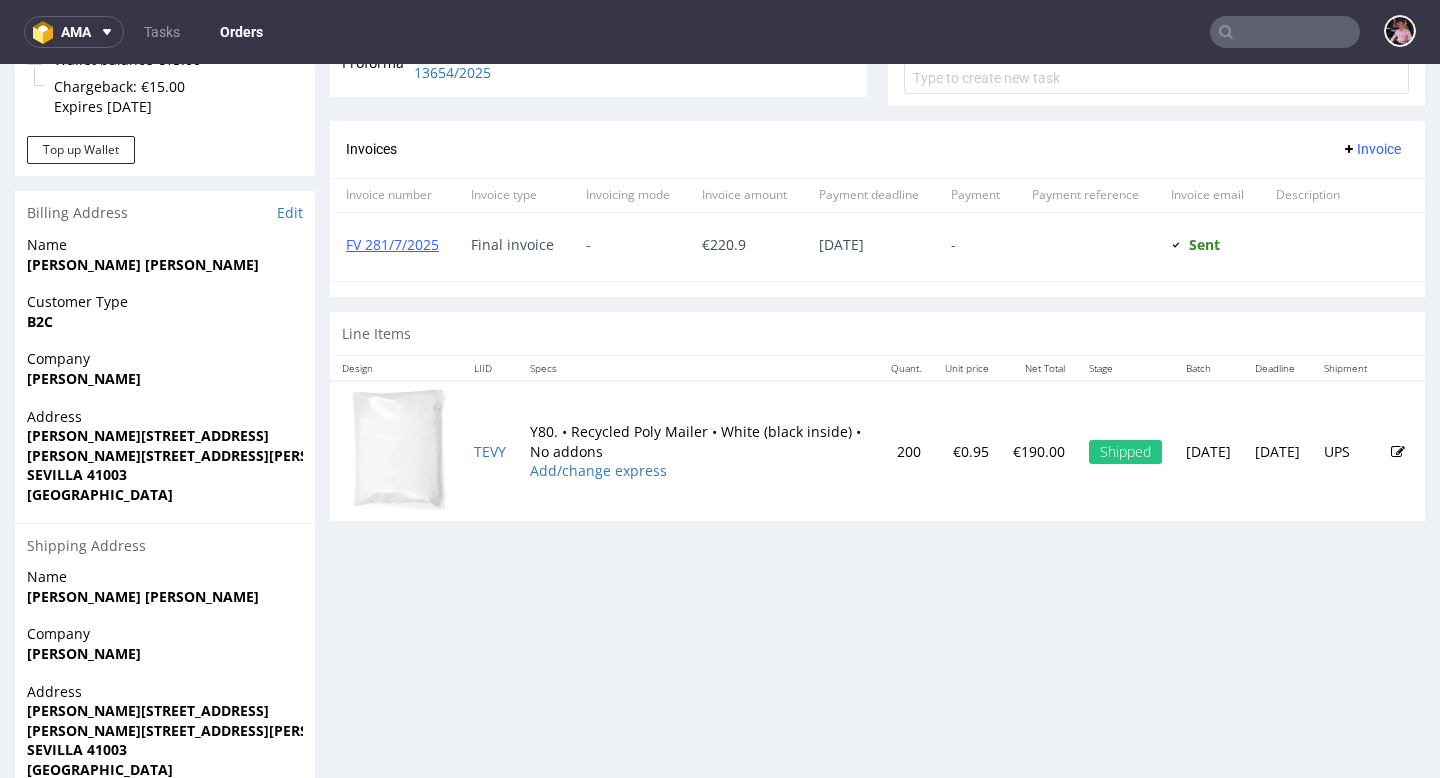 scroll, scrollTop: 851, scrollLeft: 0, axis: vertical 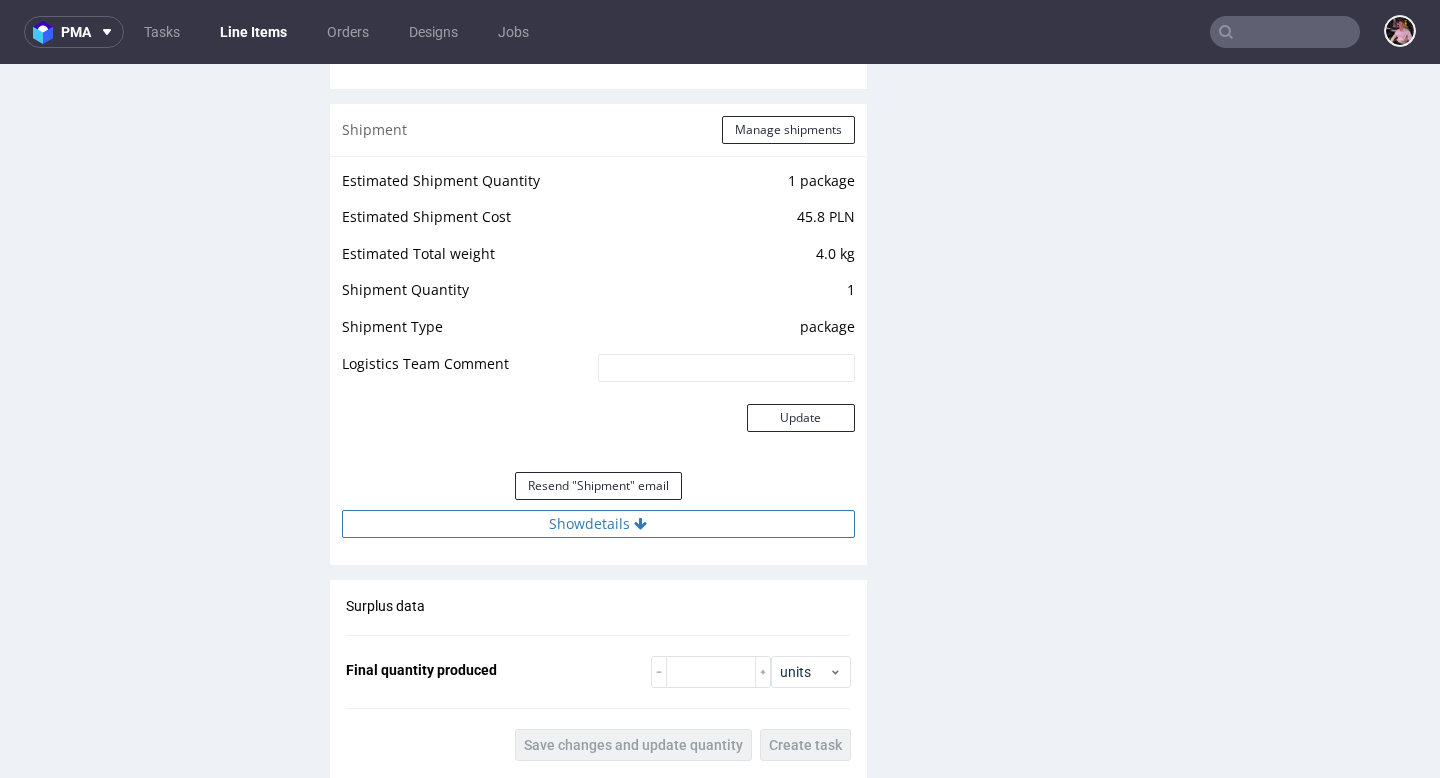 click on "Show  details" at bounding box center (598, 524) 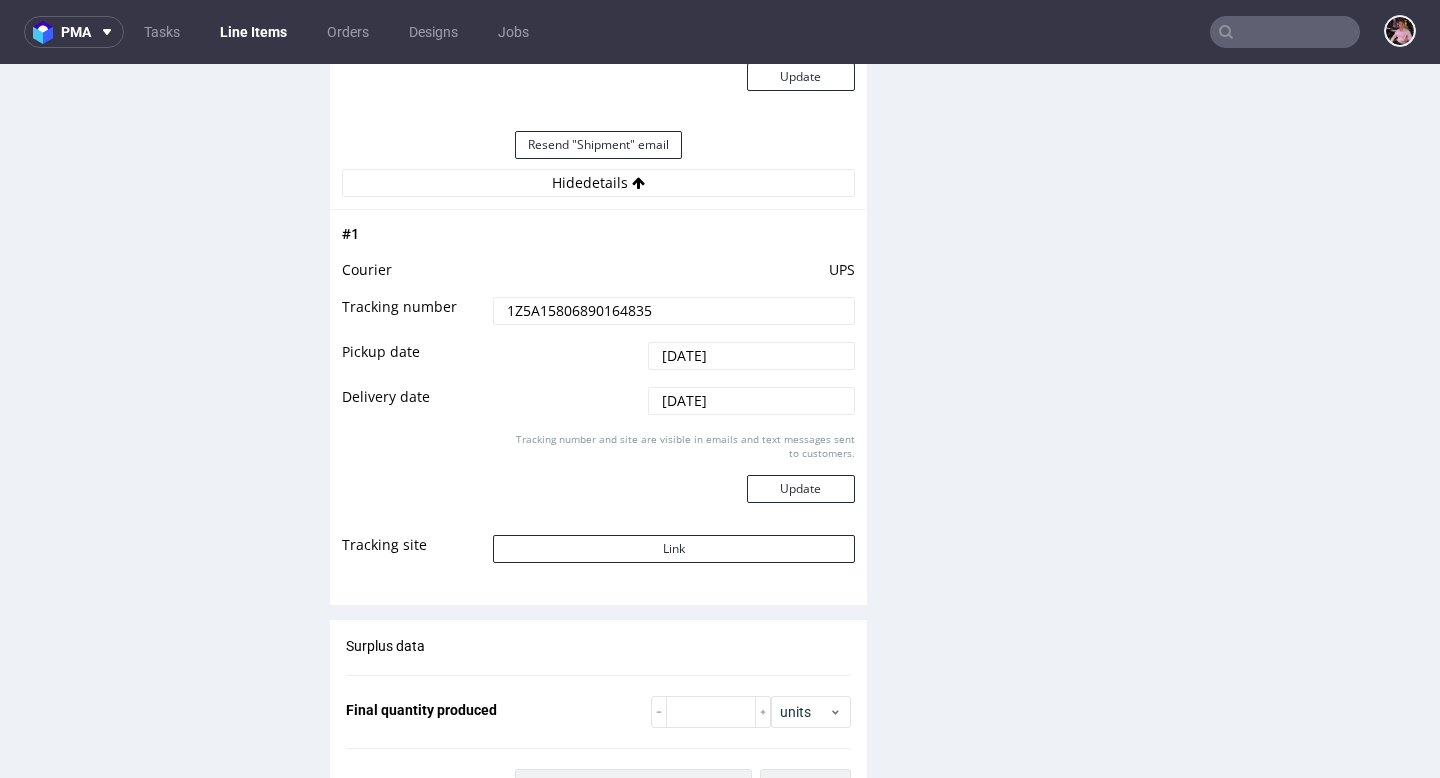 scroll, scrollTop: 2448, scrollLeft: 0, axis: vertical 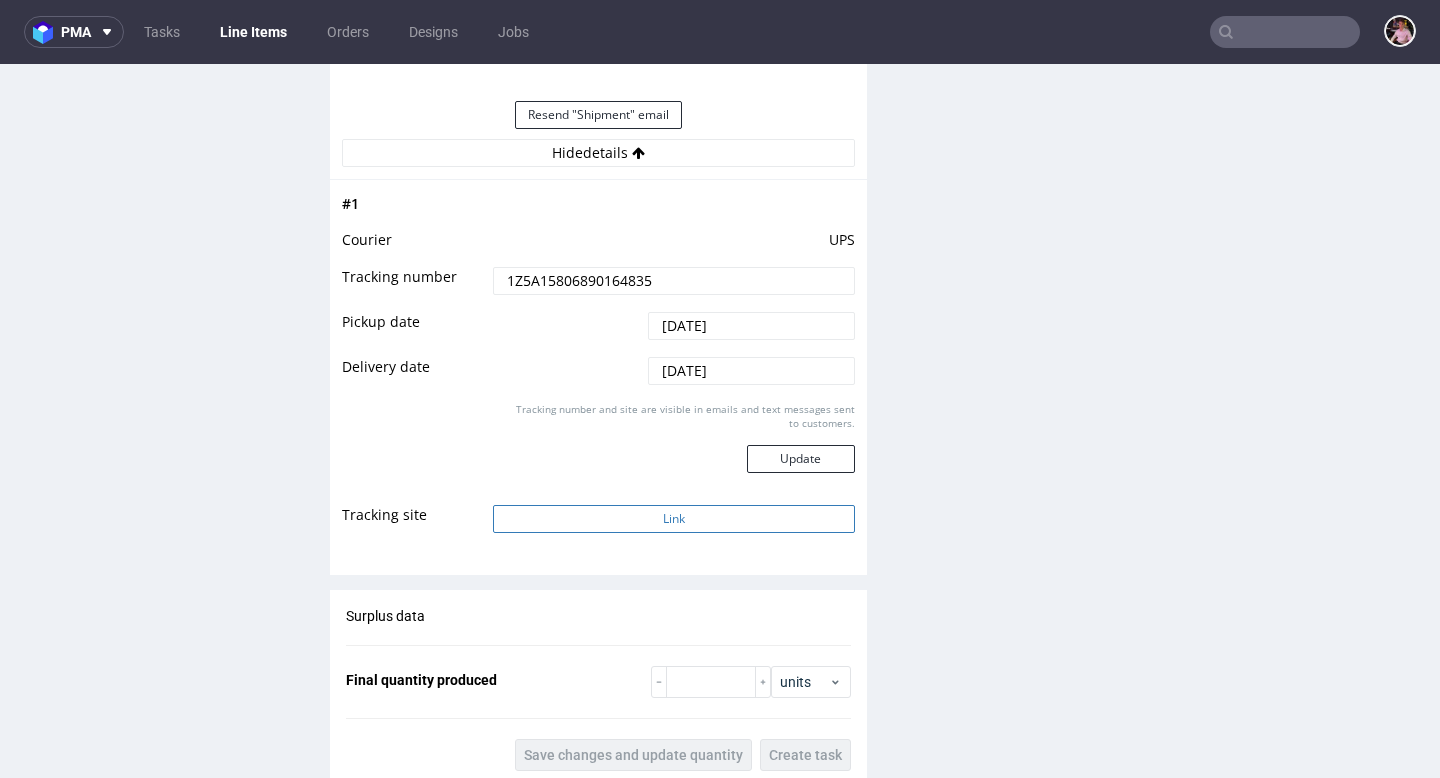 click on "Link" at bounding box center (673, 519) 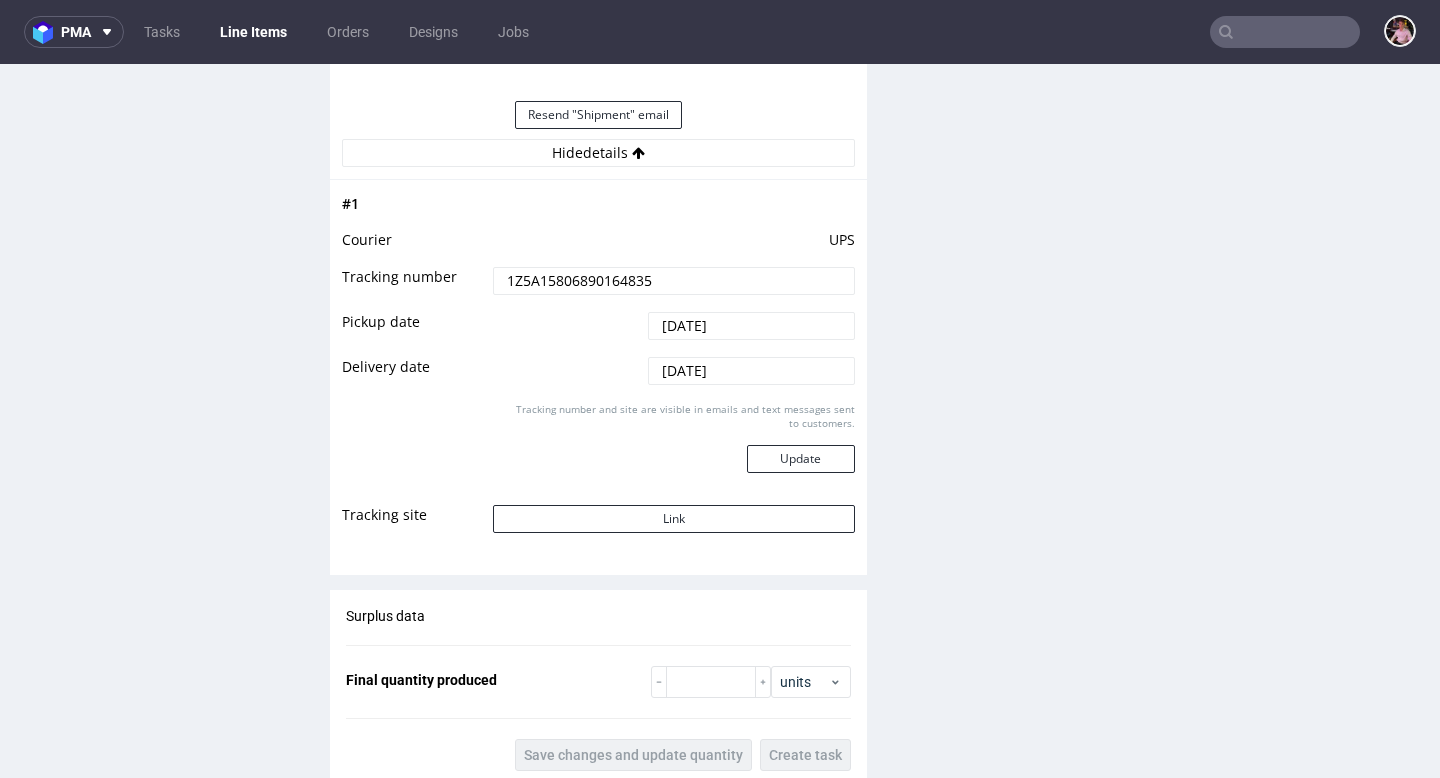 click at bounding box center [1285, 32] 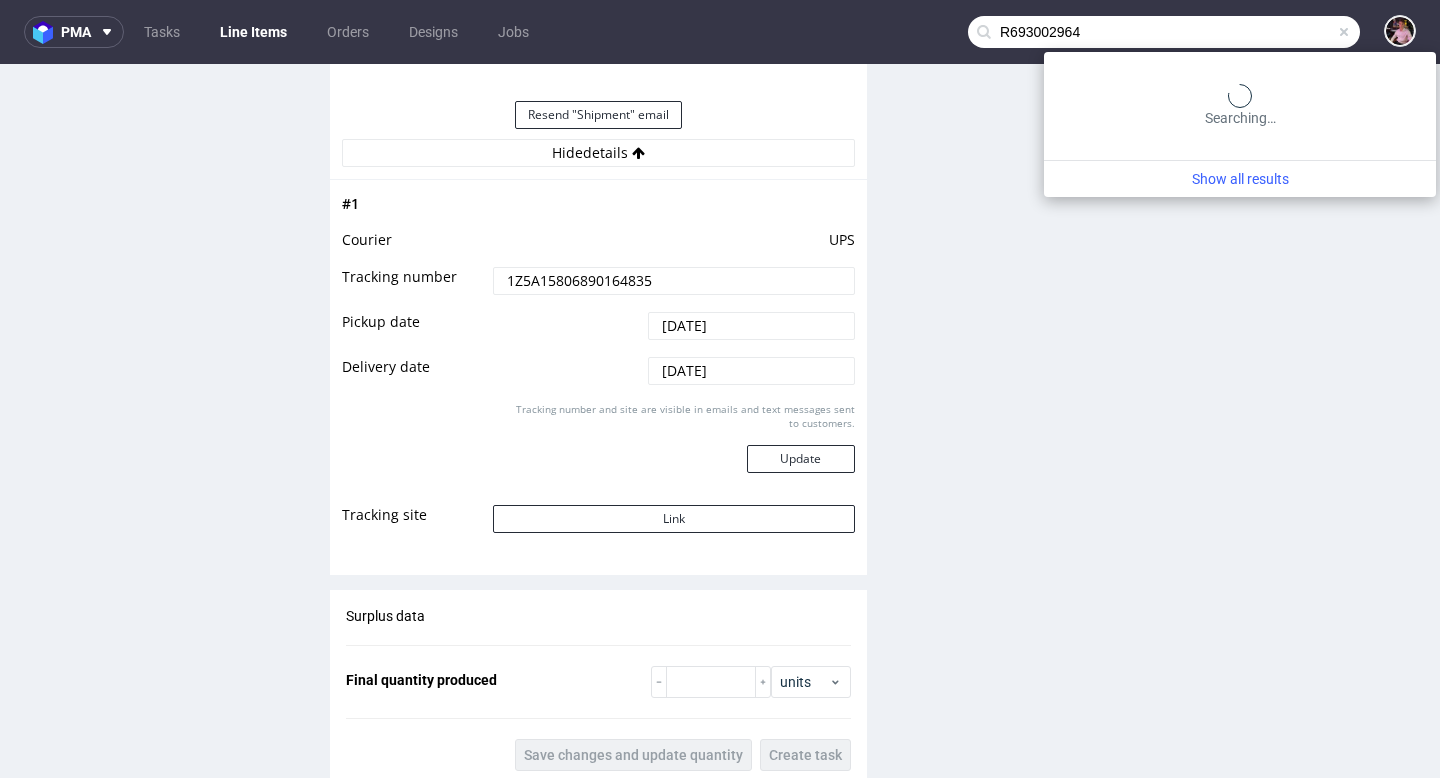type on "R693002964" 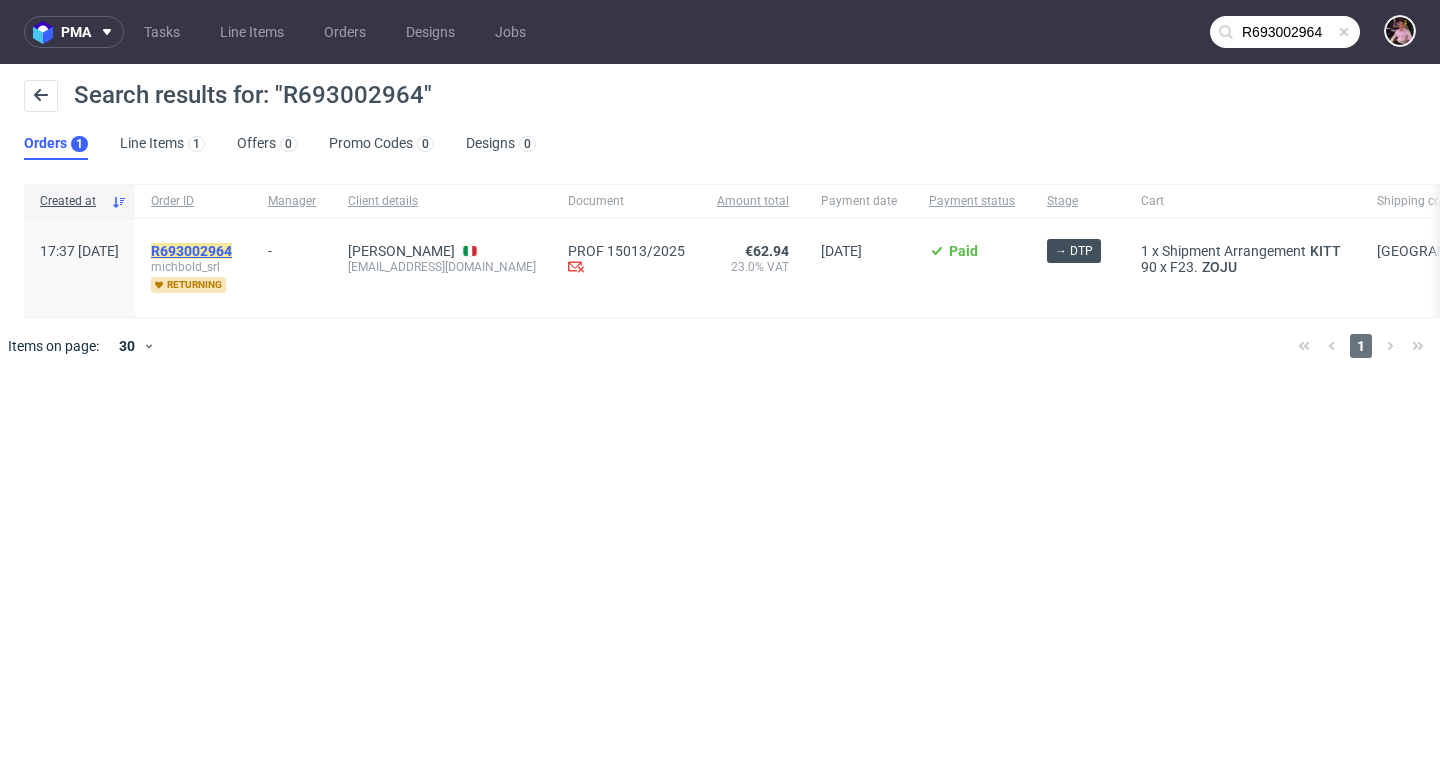 click on "R693002964" 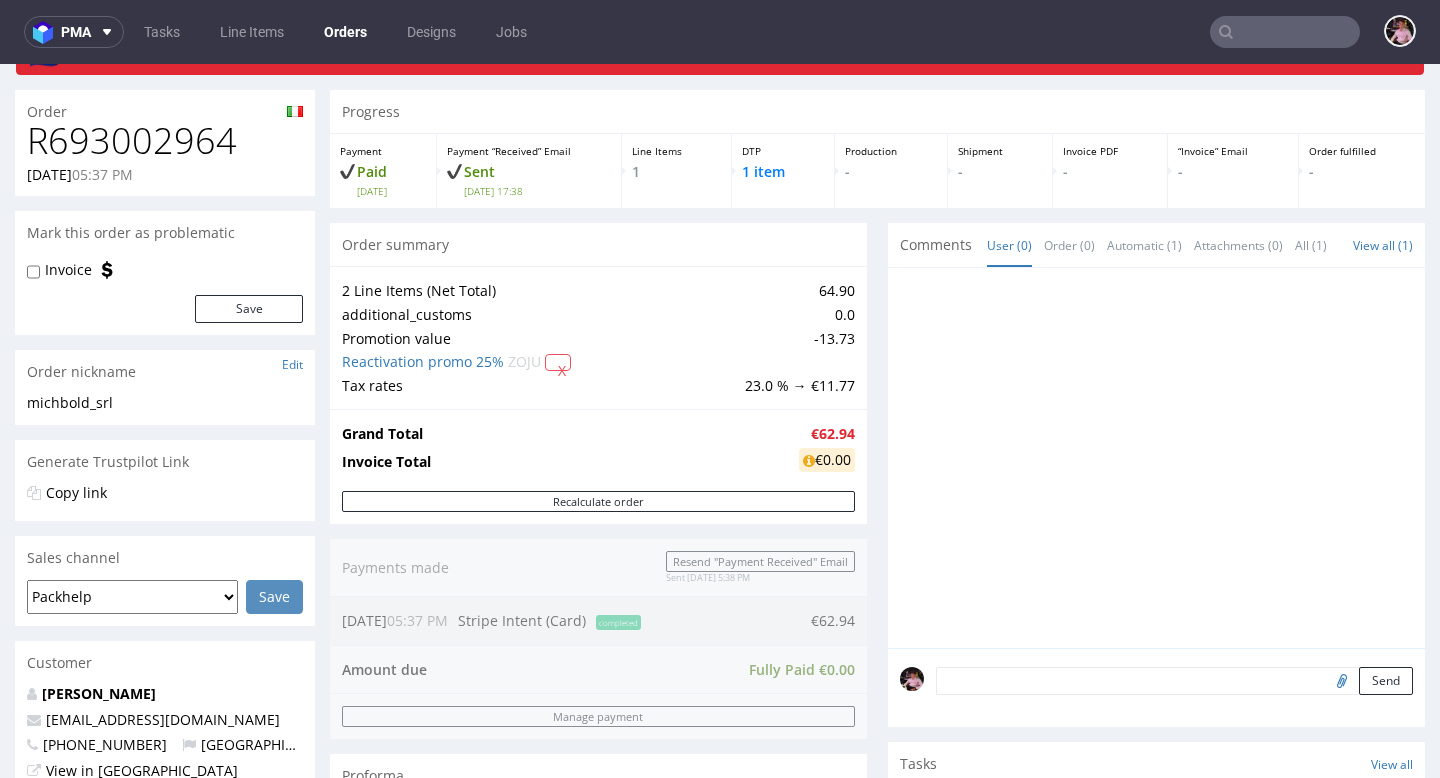 scroll, scrollTop: 0, scrollLeft: 0, axis: both 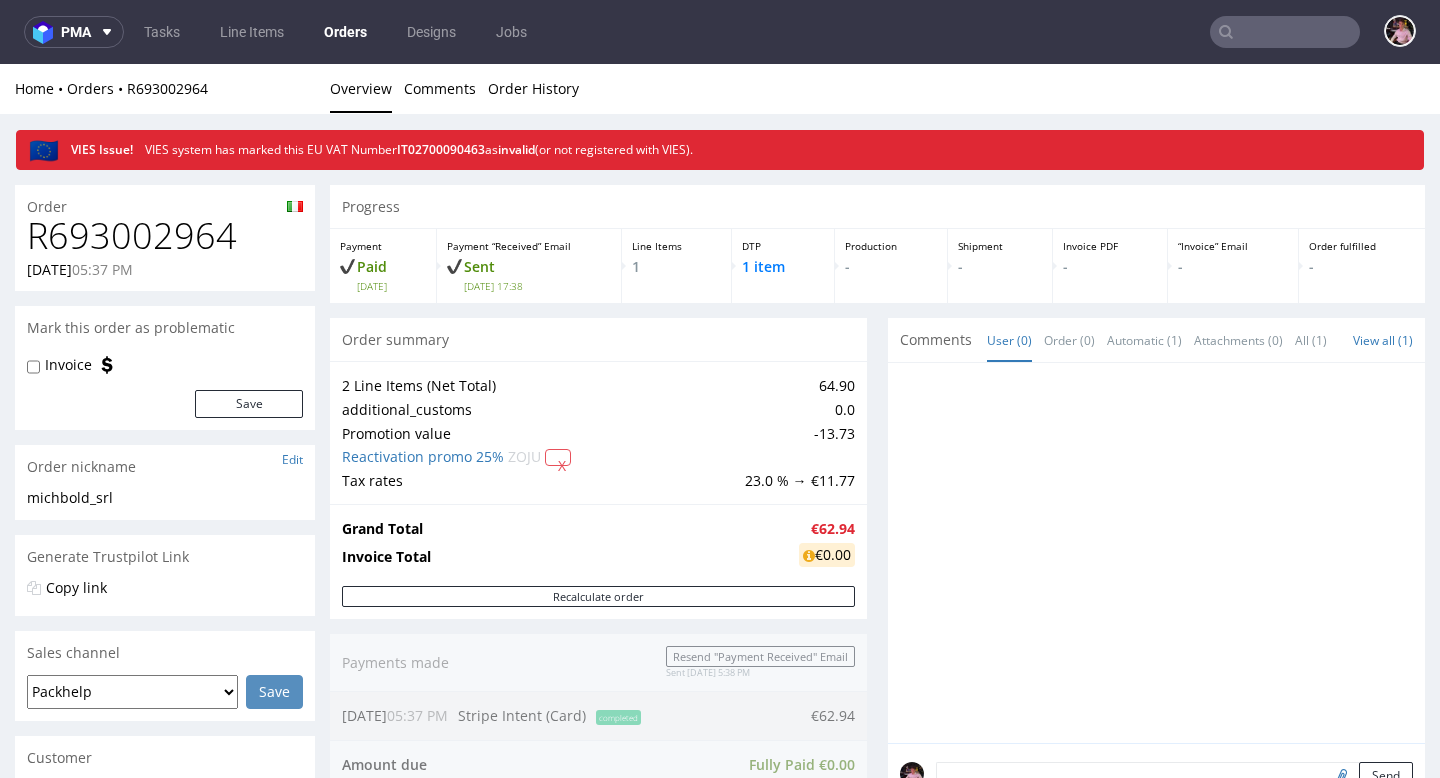 click at bounding box center (1285, 32) 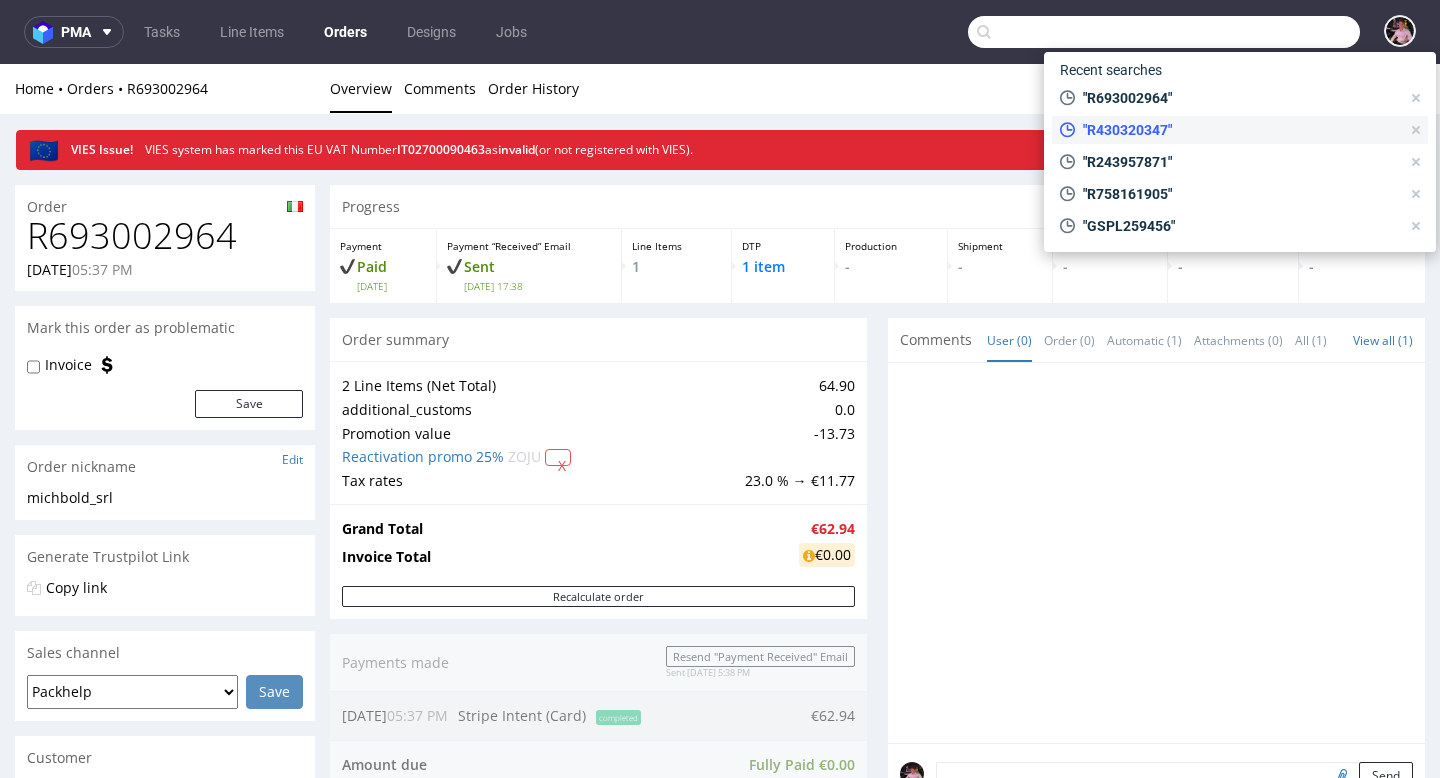 paste on "R817817274" 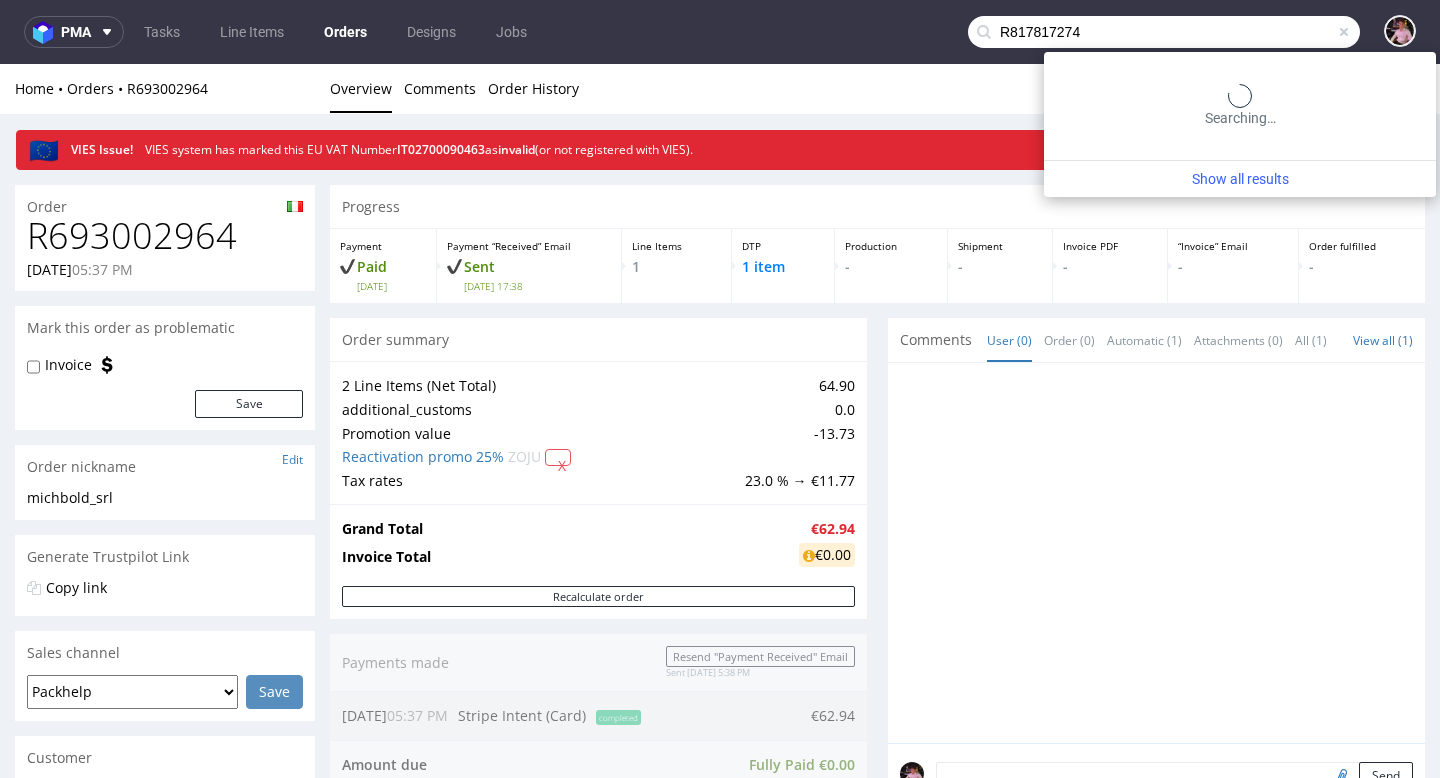 type on "R817817274" 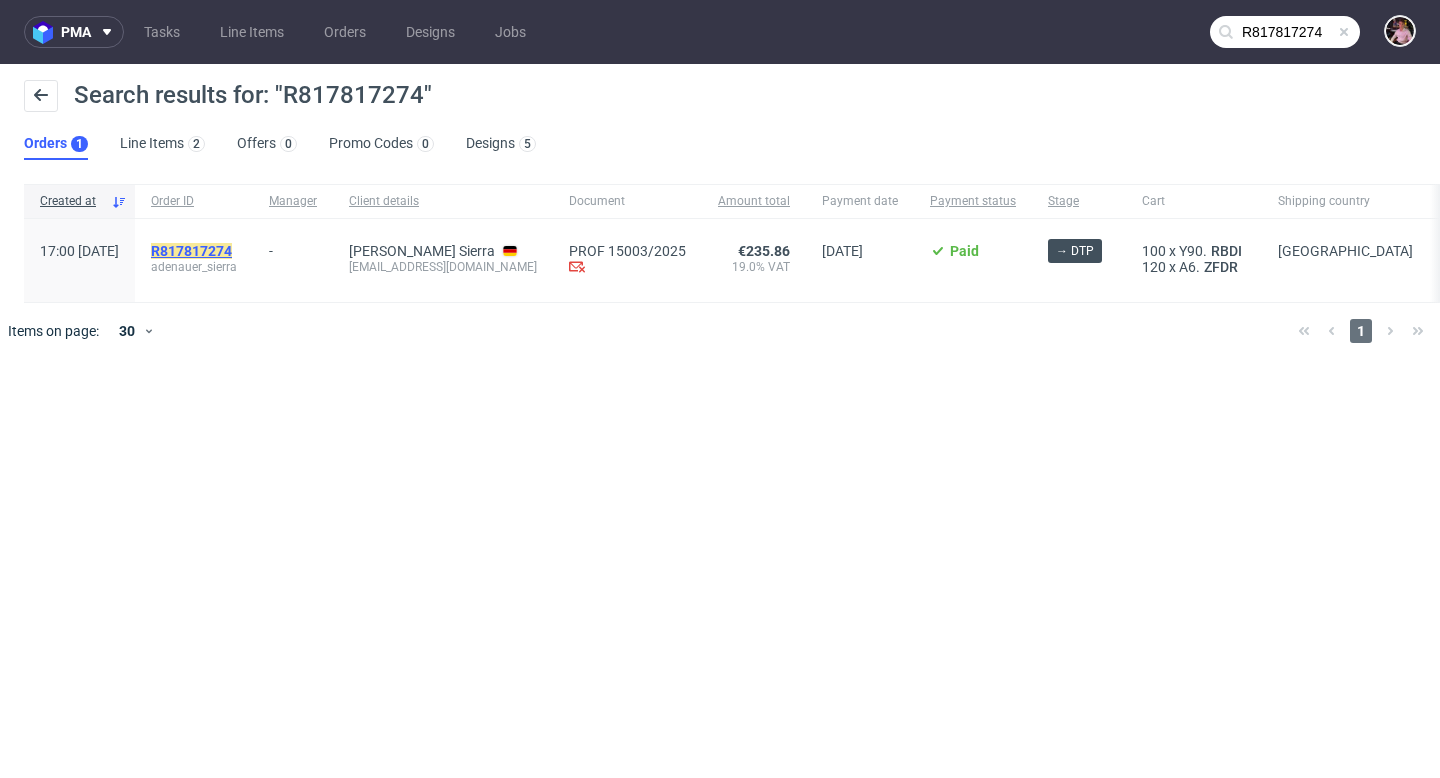 click on "R817817274" 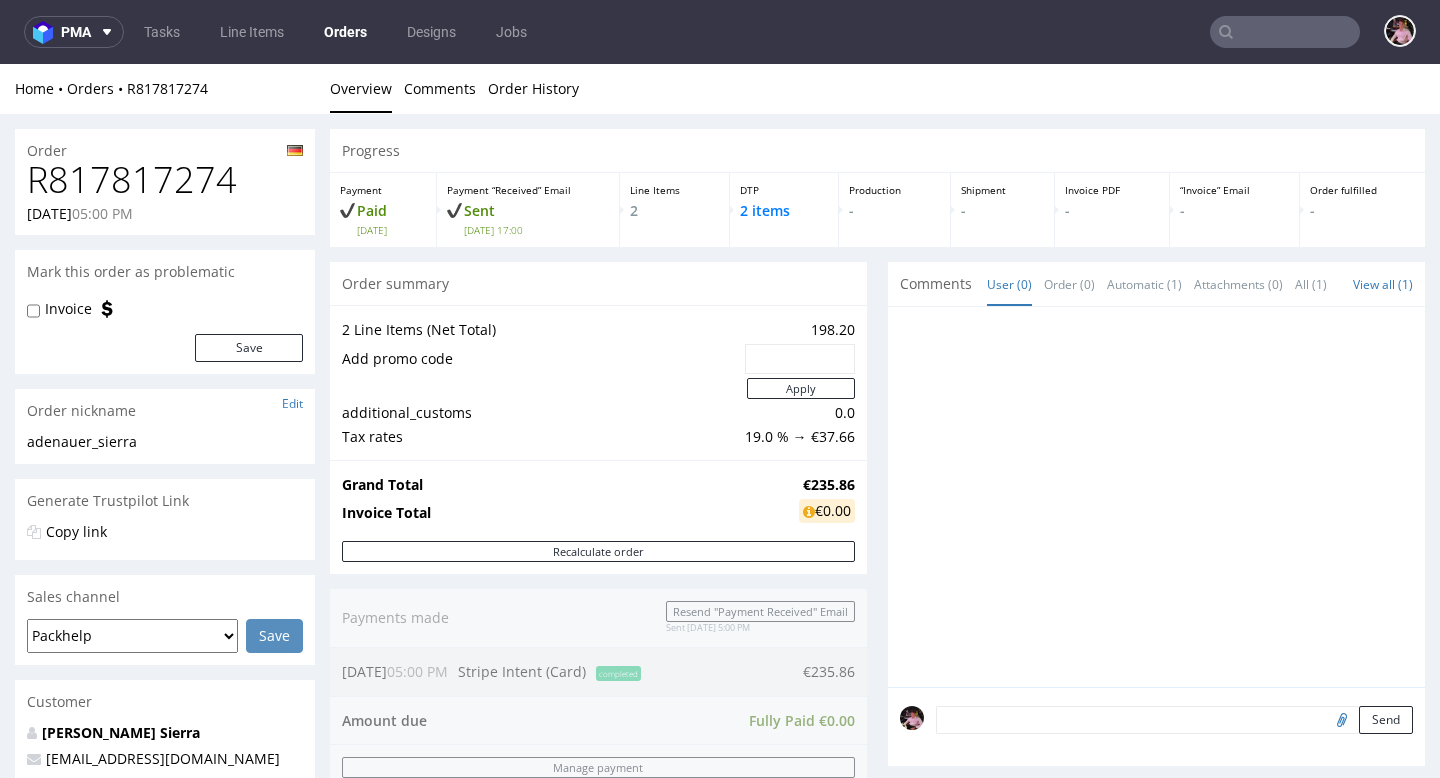 scroll, scrollTop: 838, scrollLeft: 0, axis: vertical 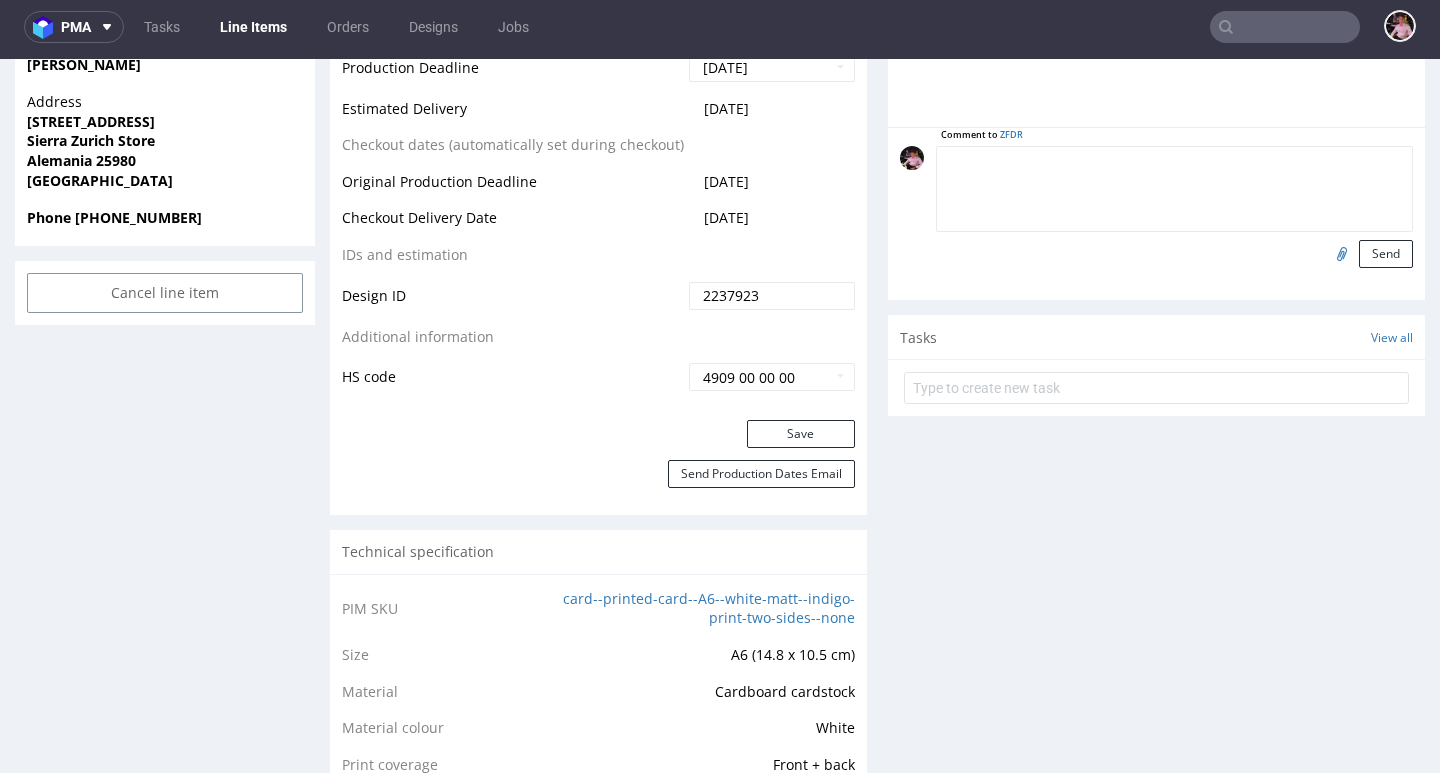 click at bounding box center (1174, 189) 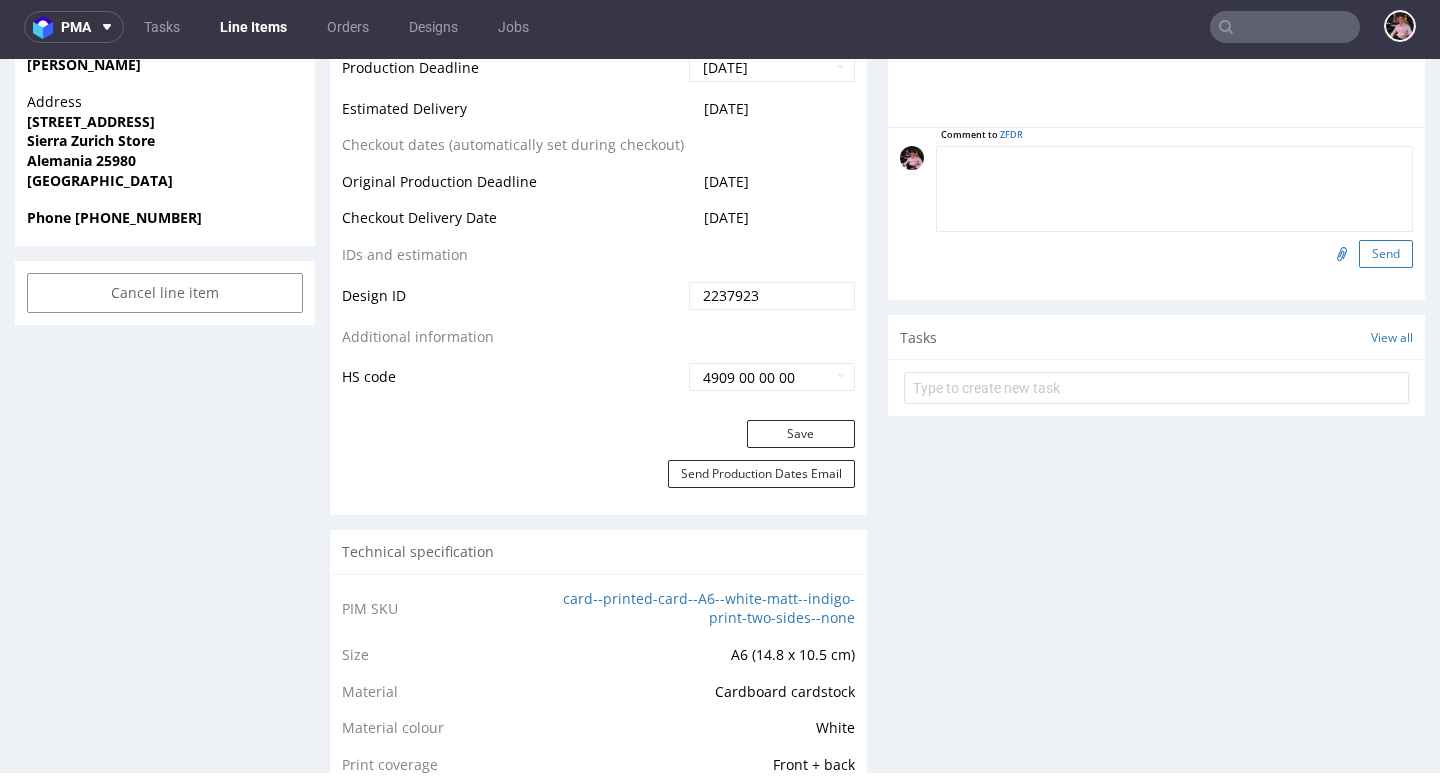 click on "Send" at bounding box center [1386, 254] 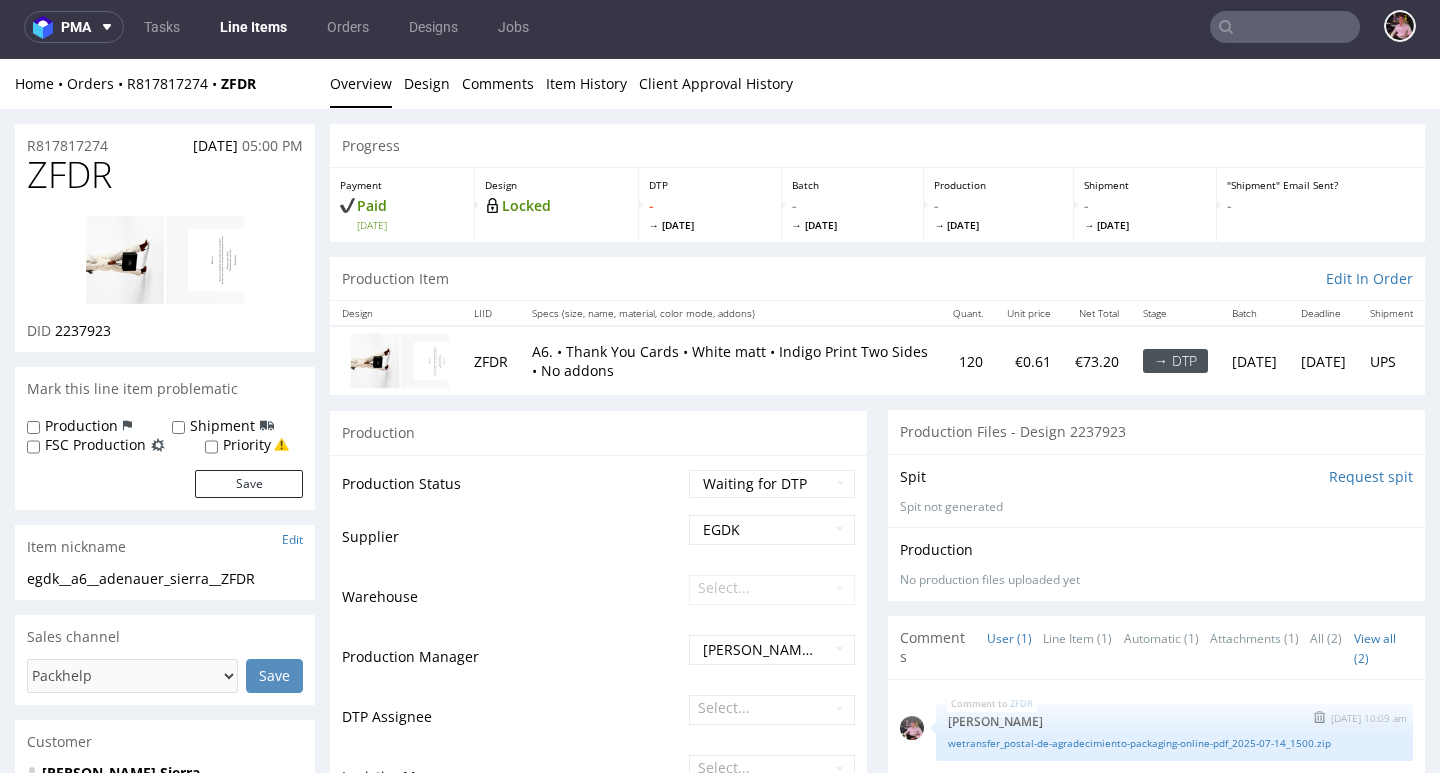 scroll, scrollTop: 0, scrollLeft: 0, axis: both 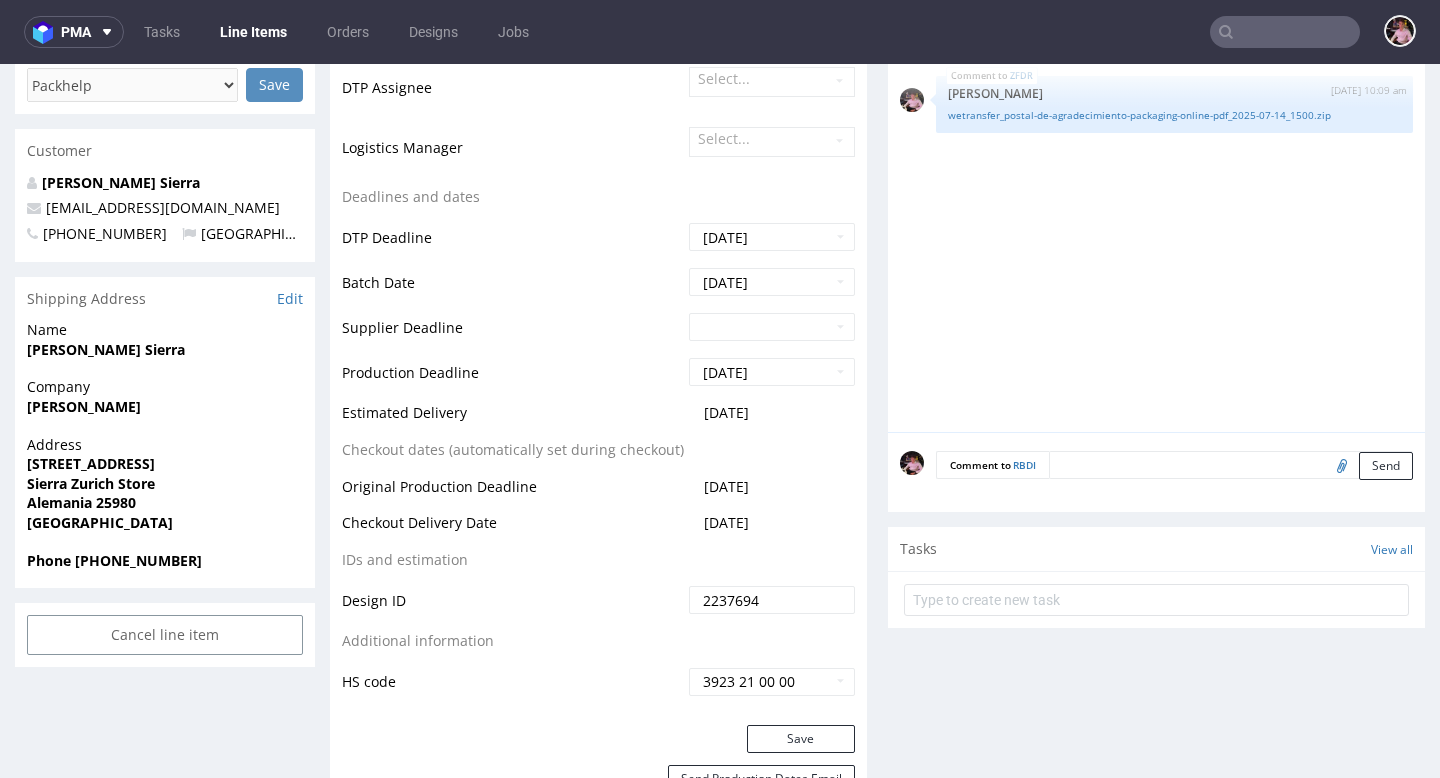click at bounding box center (1231, 465) 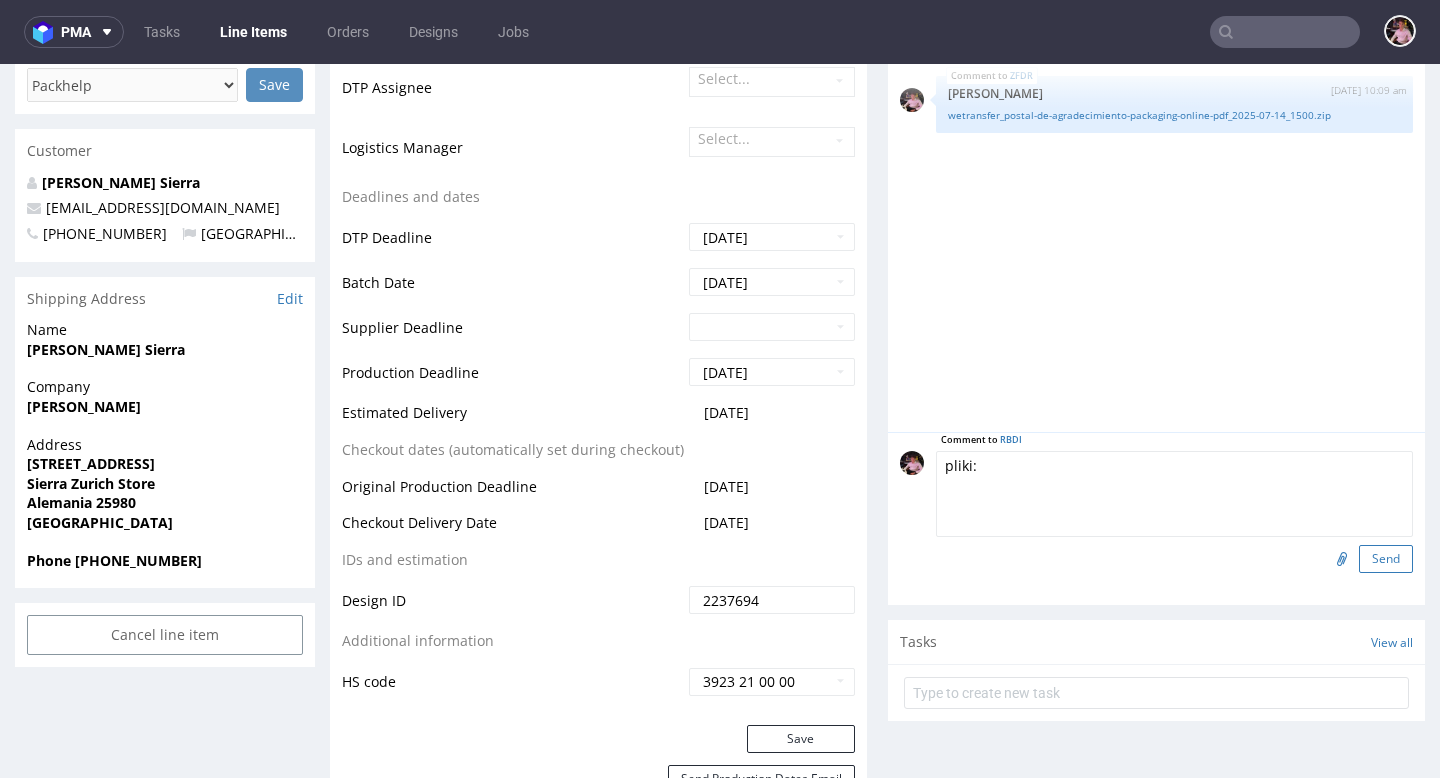type on "pliki:" 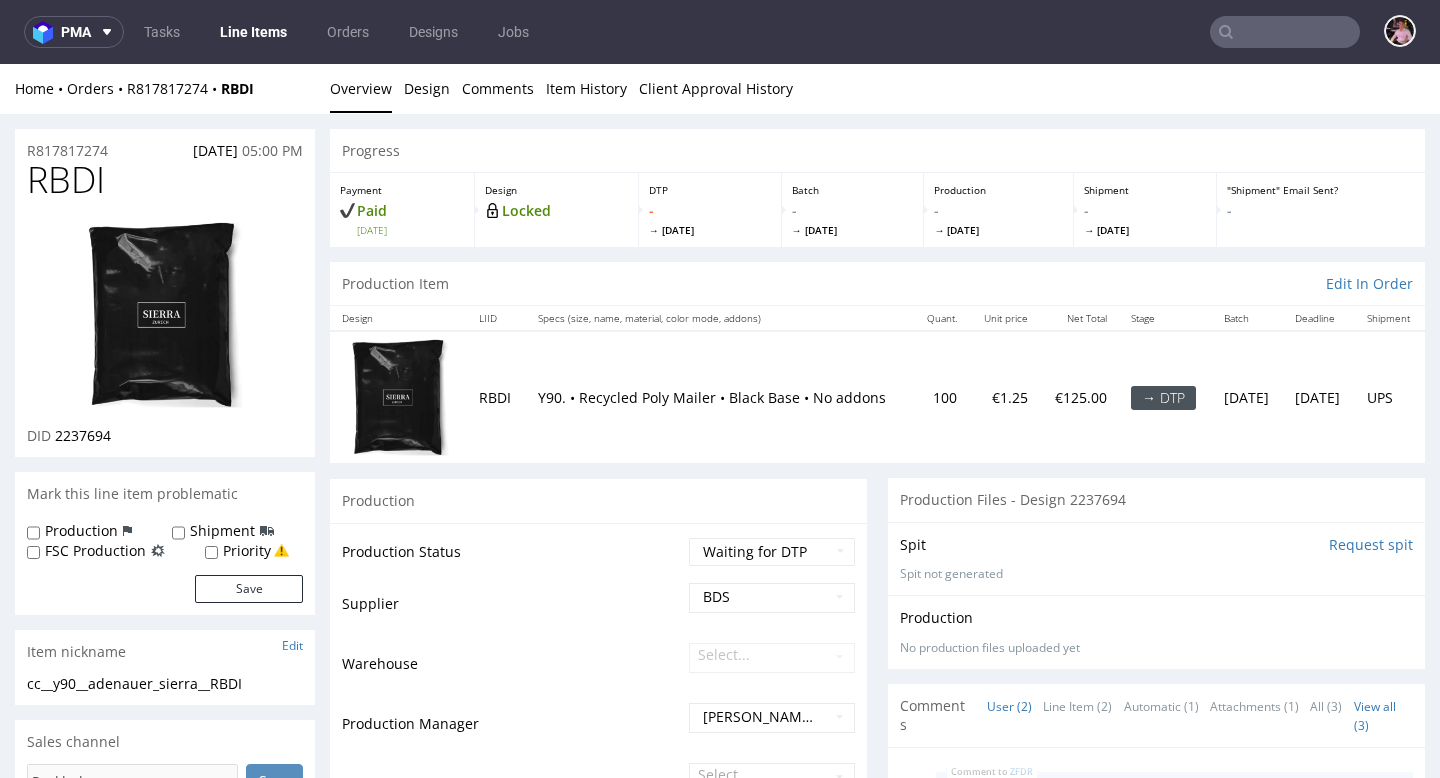 scroll, scrollTop: 0, scrollLeft: 0, axis: both 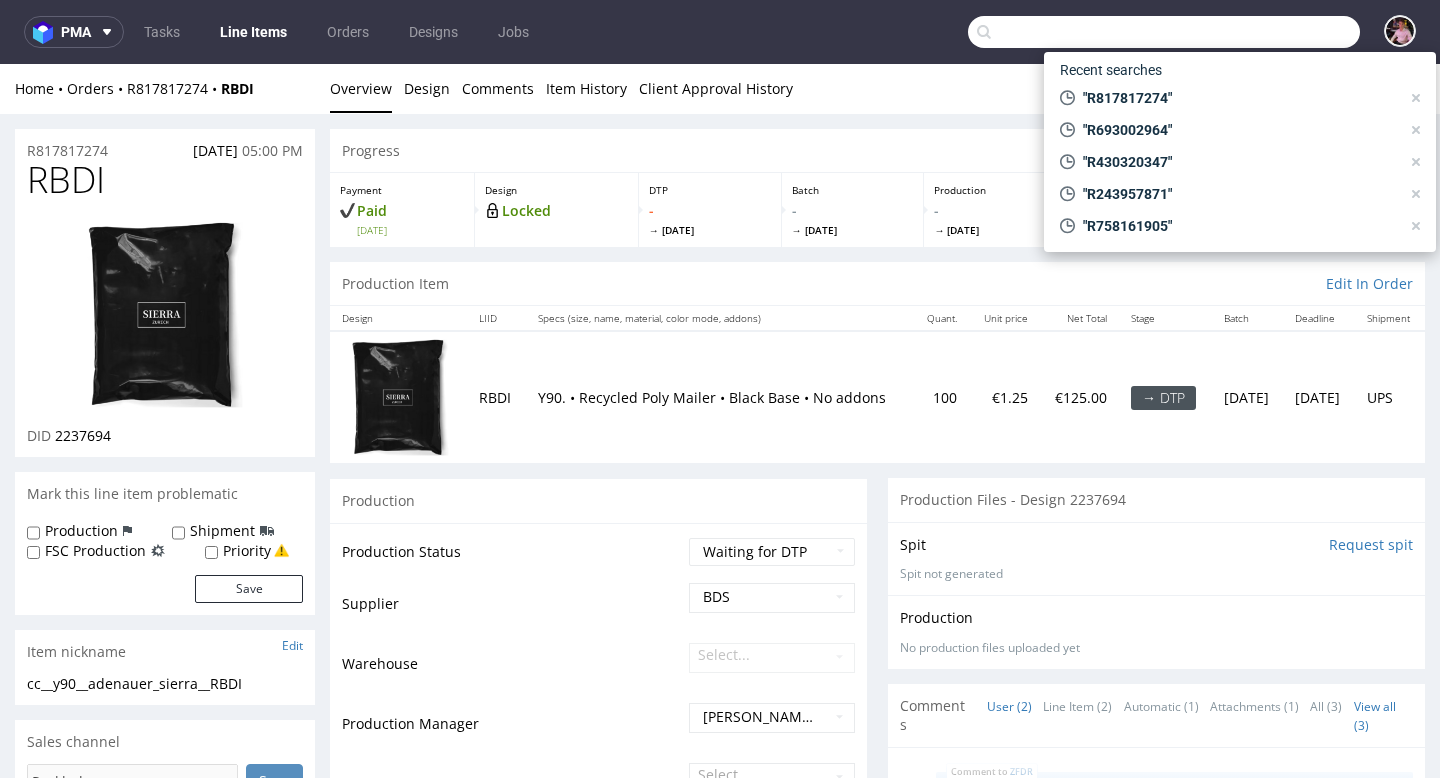 paste on "[EMAIL_ADDRESS][DOMAIN_NAME]" 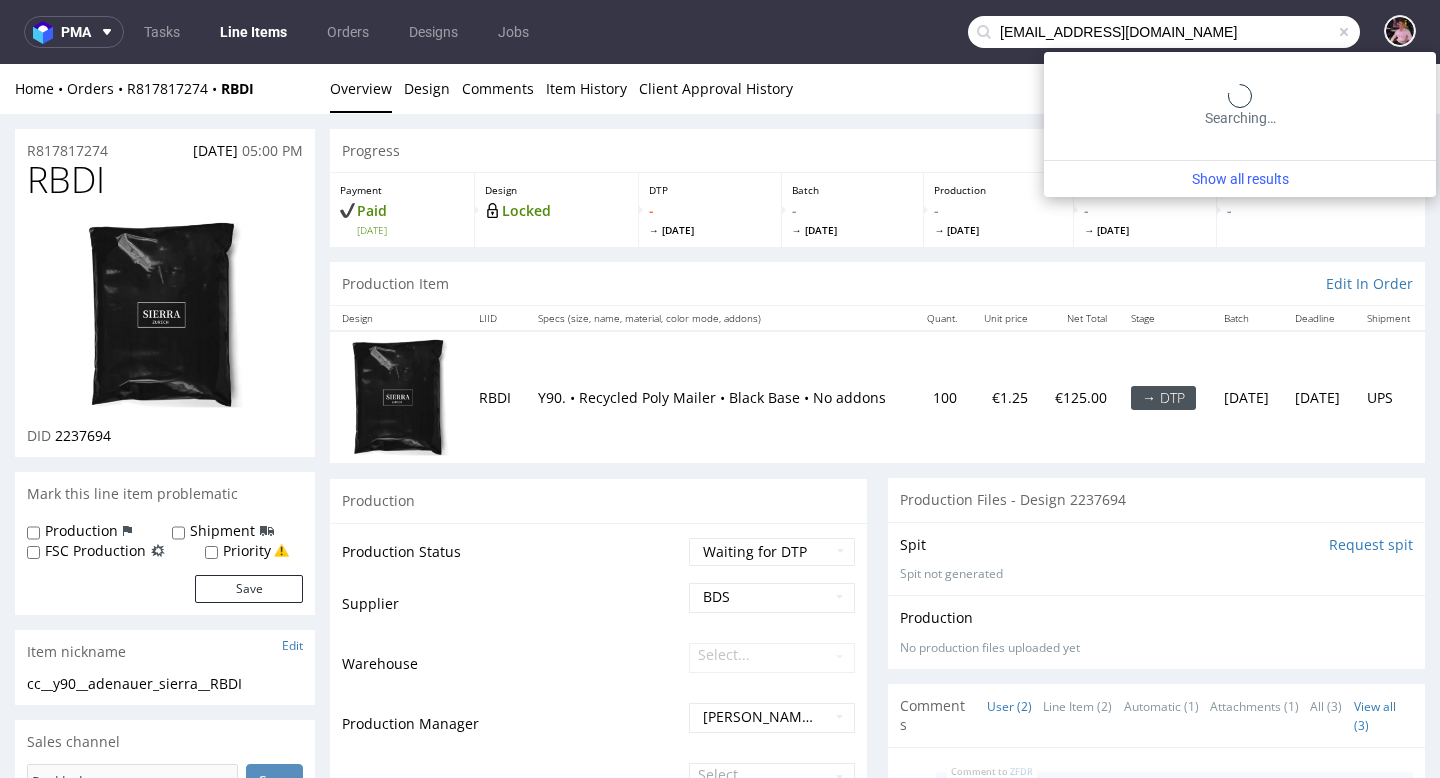 type on "[EMAIL_ADDRESS][DOMAIN_NAME]" 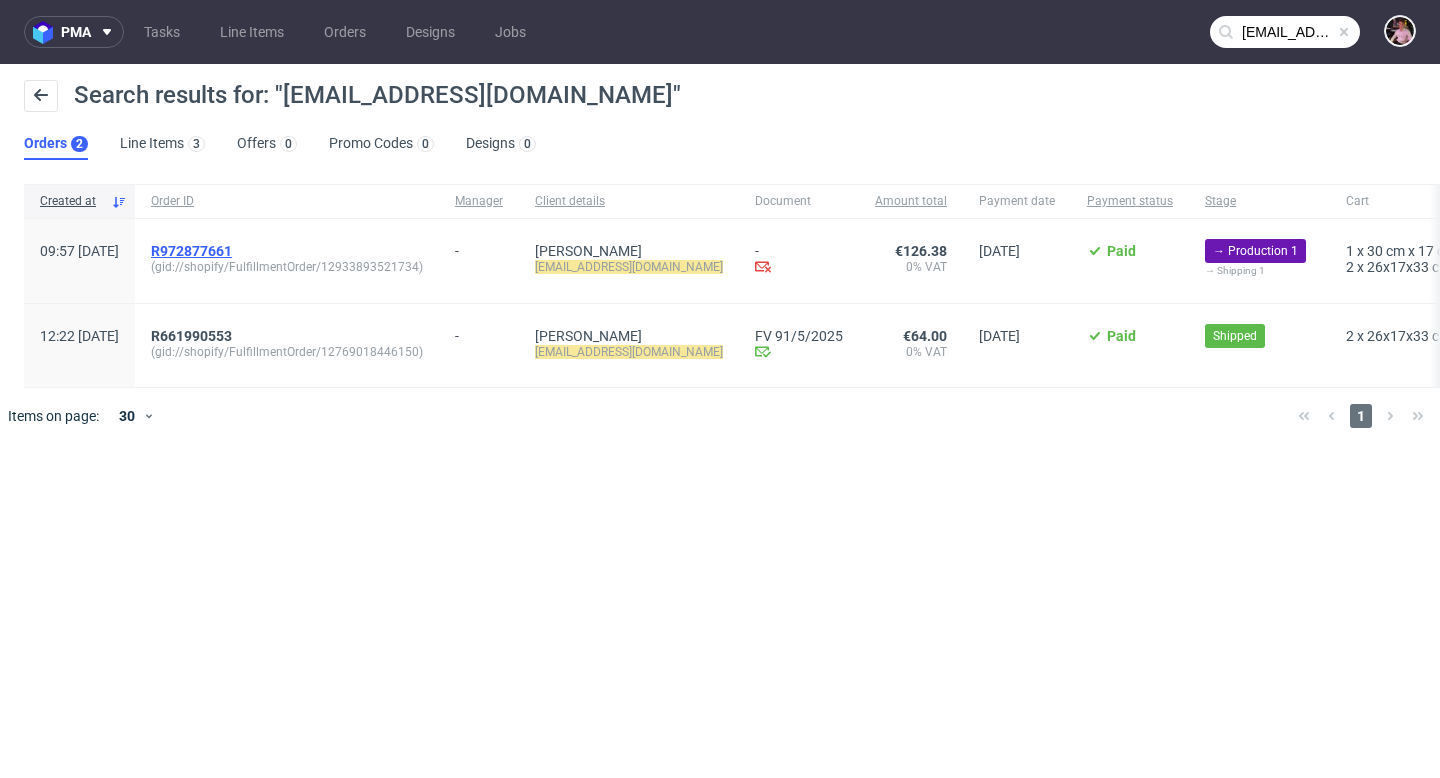 click on "R972877661" at bounding box center [191, 251] 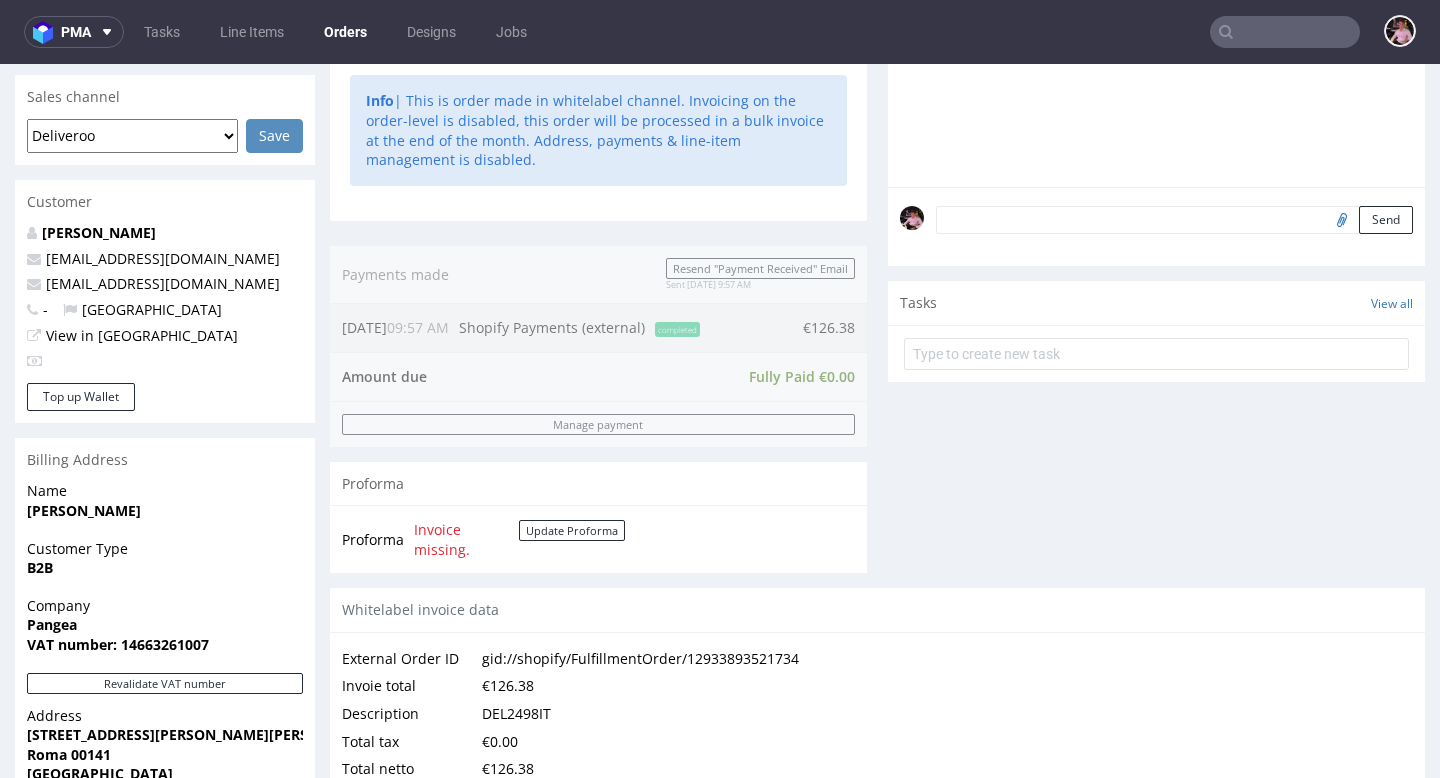 scroll, scrollTop: 0, scrollLeft: 0, axis: both 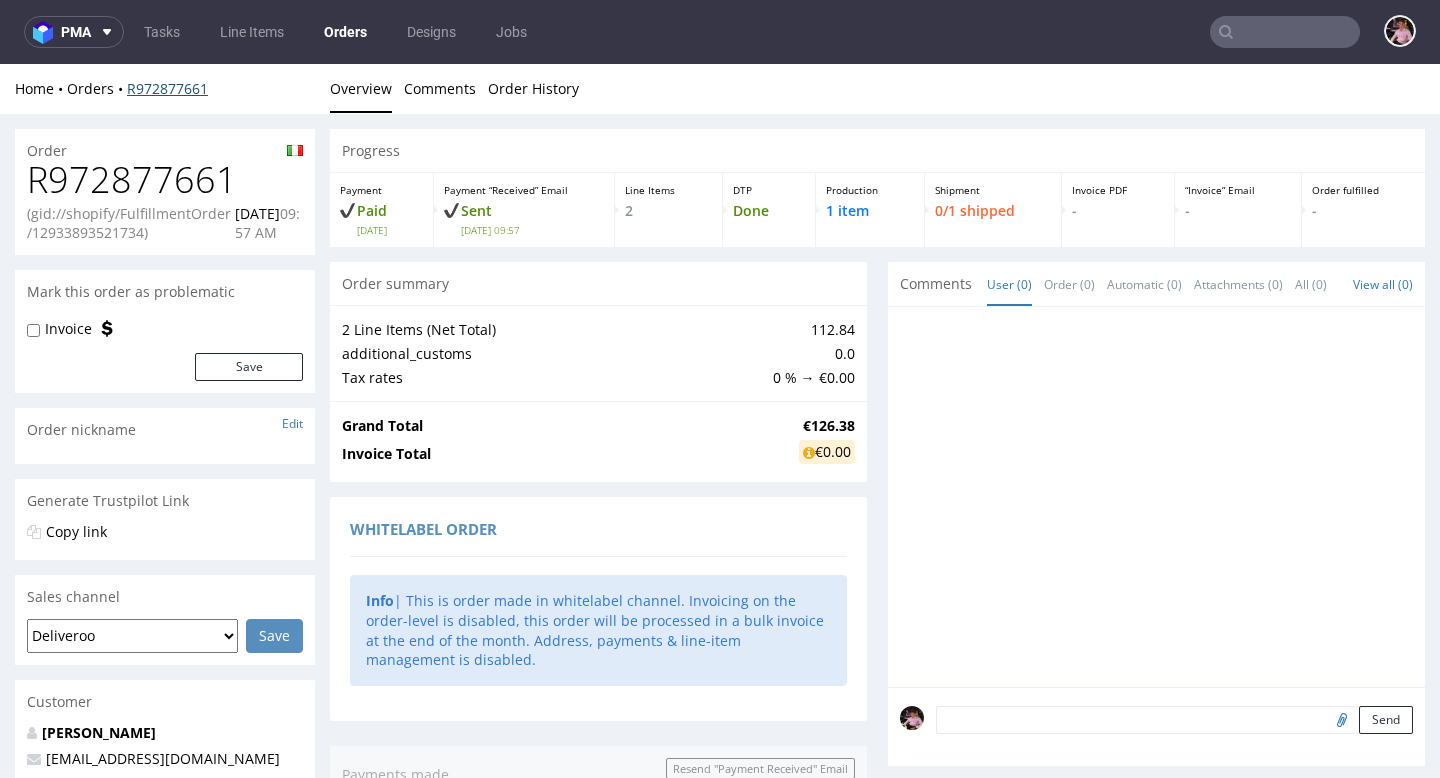 click on "R972877661" at bounding box center [167, 88] 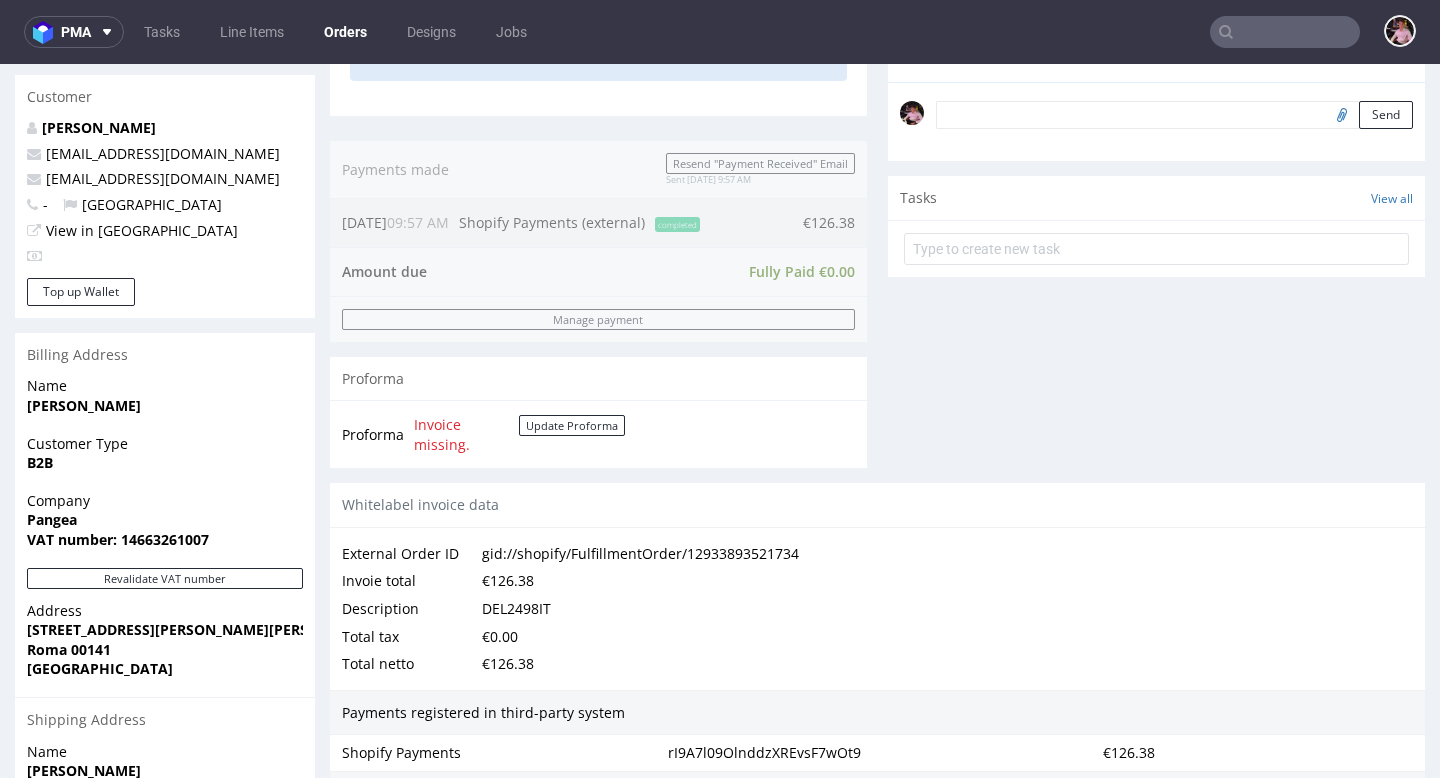 scroll, scrollTop: 0, scrollLeft: 0, axis: both 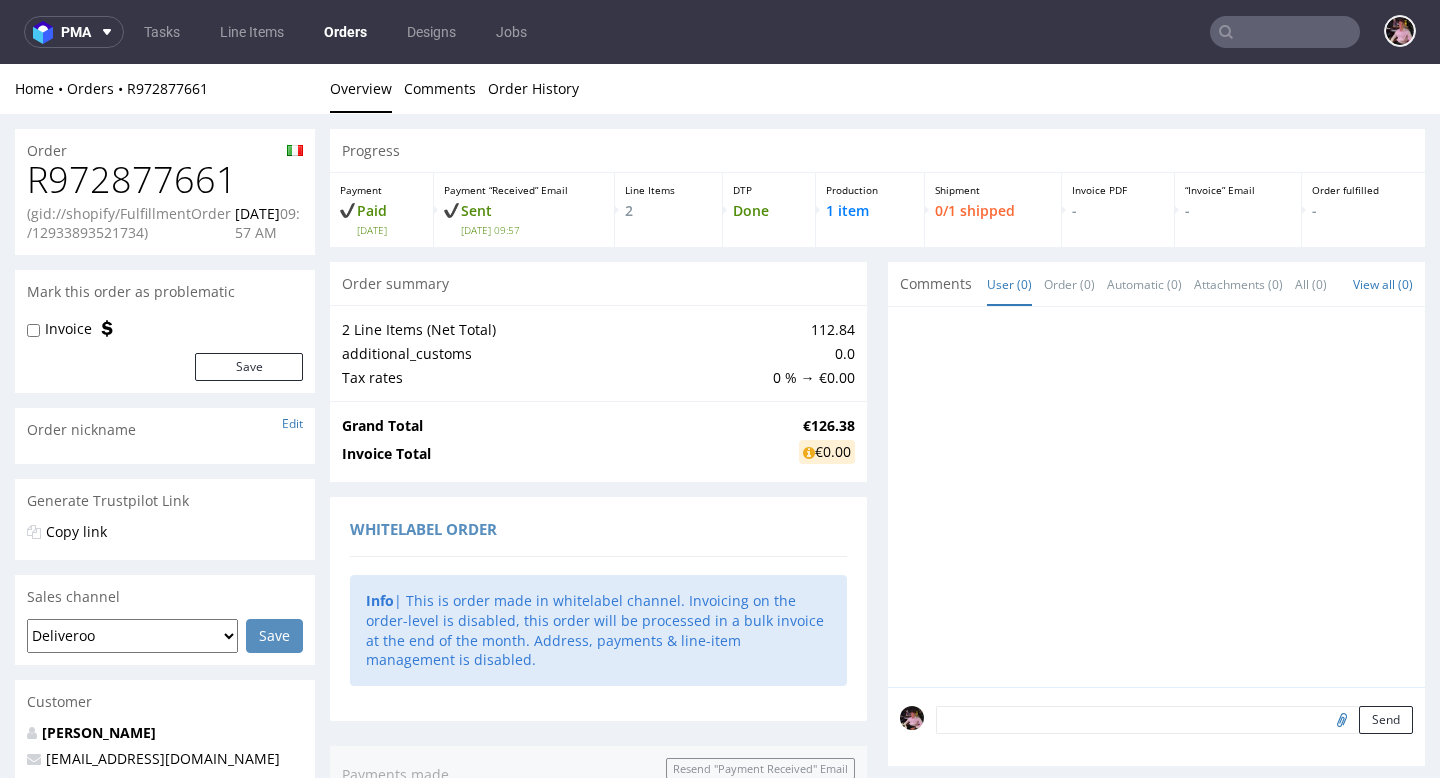 click at bounding box center [1285, 32] 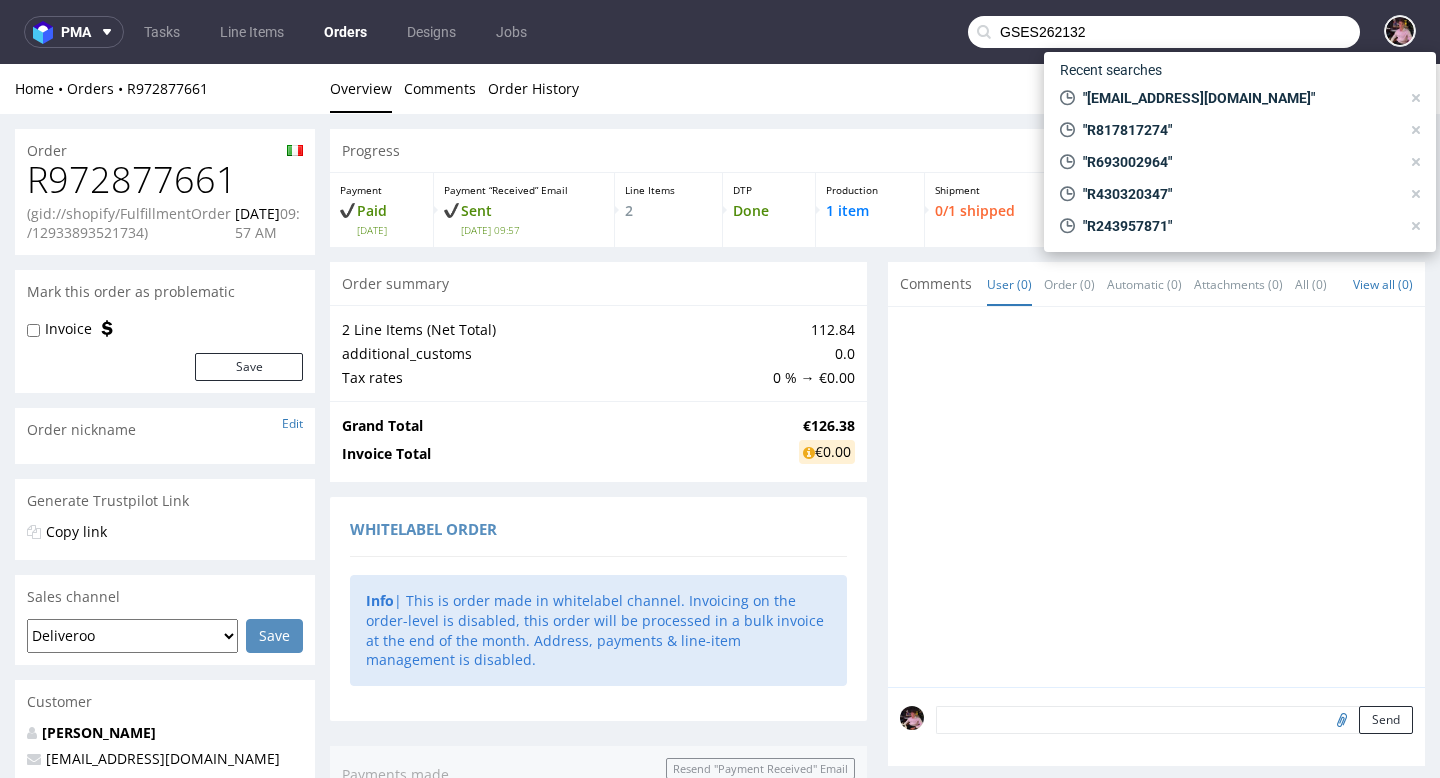 type on "GSES262132" 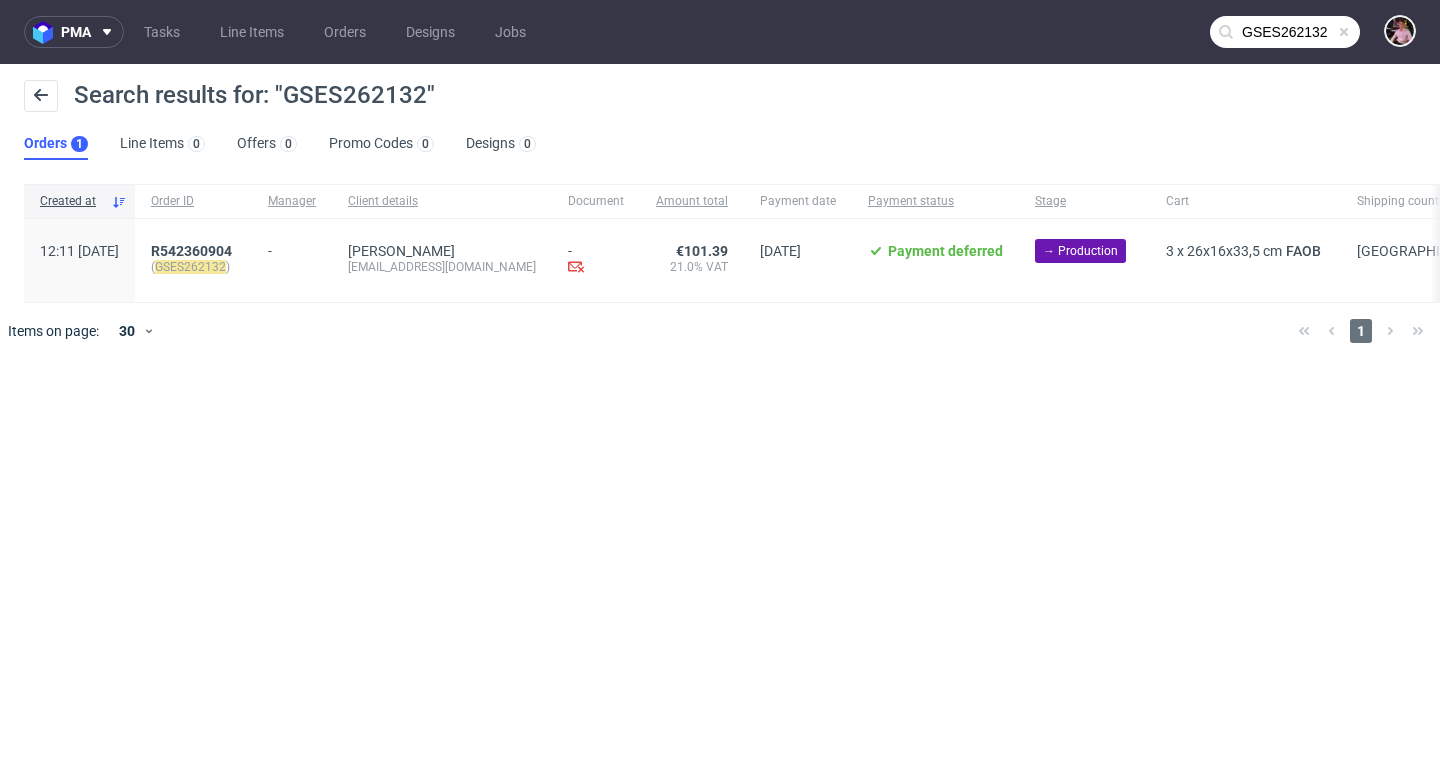click on "R542360904 ( GSES262132 )" at bounding box center (193, 260) 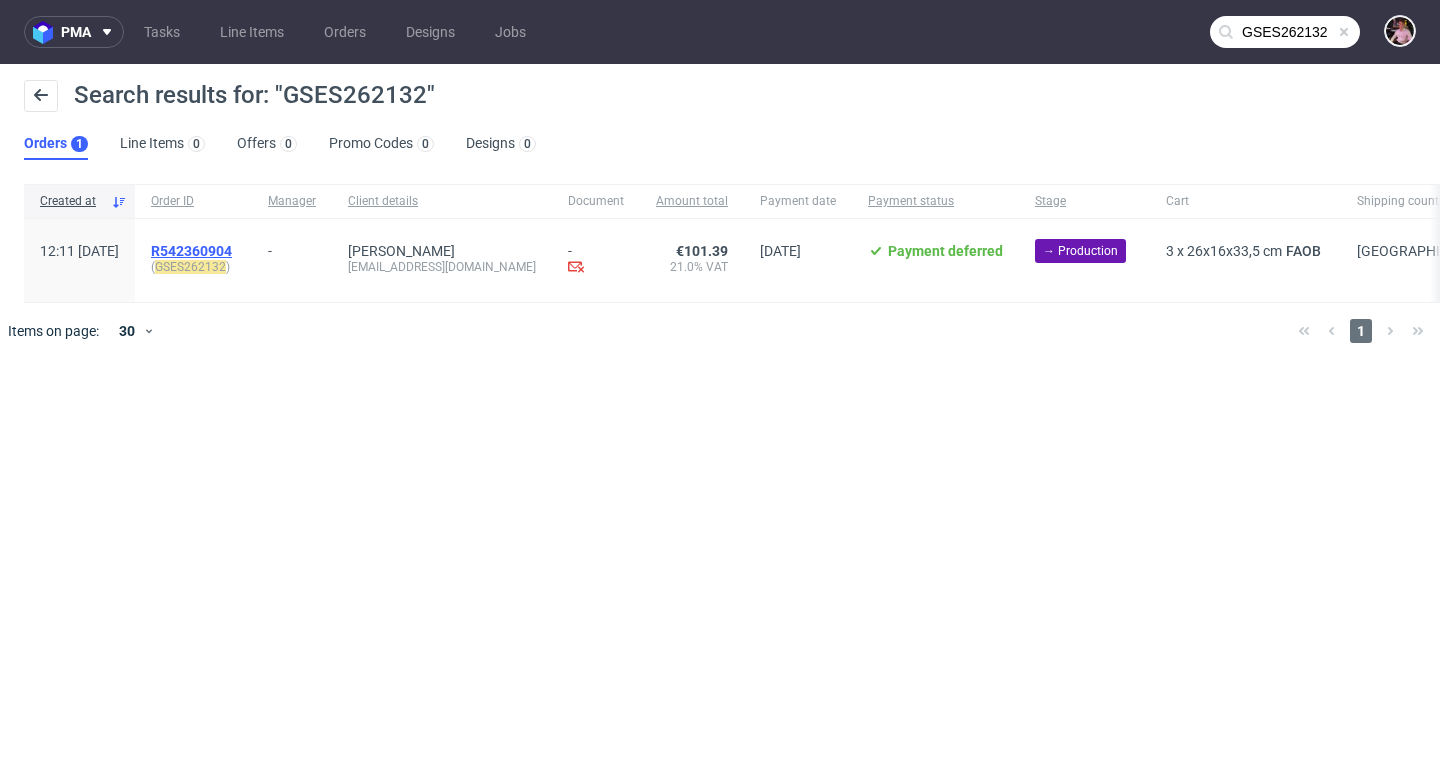 click on "R542360904" at bounding box center [191, 251] 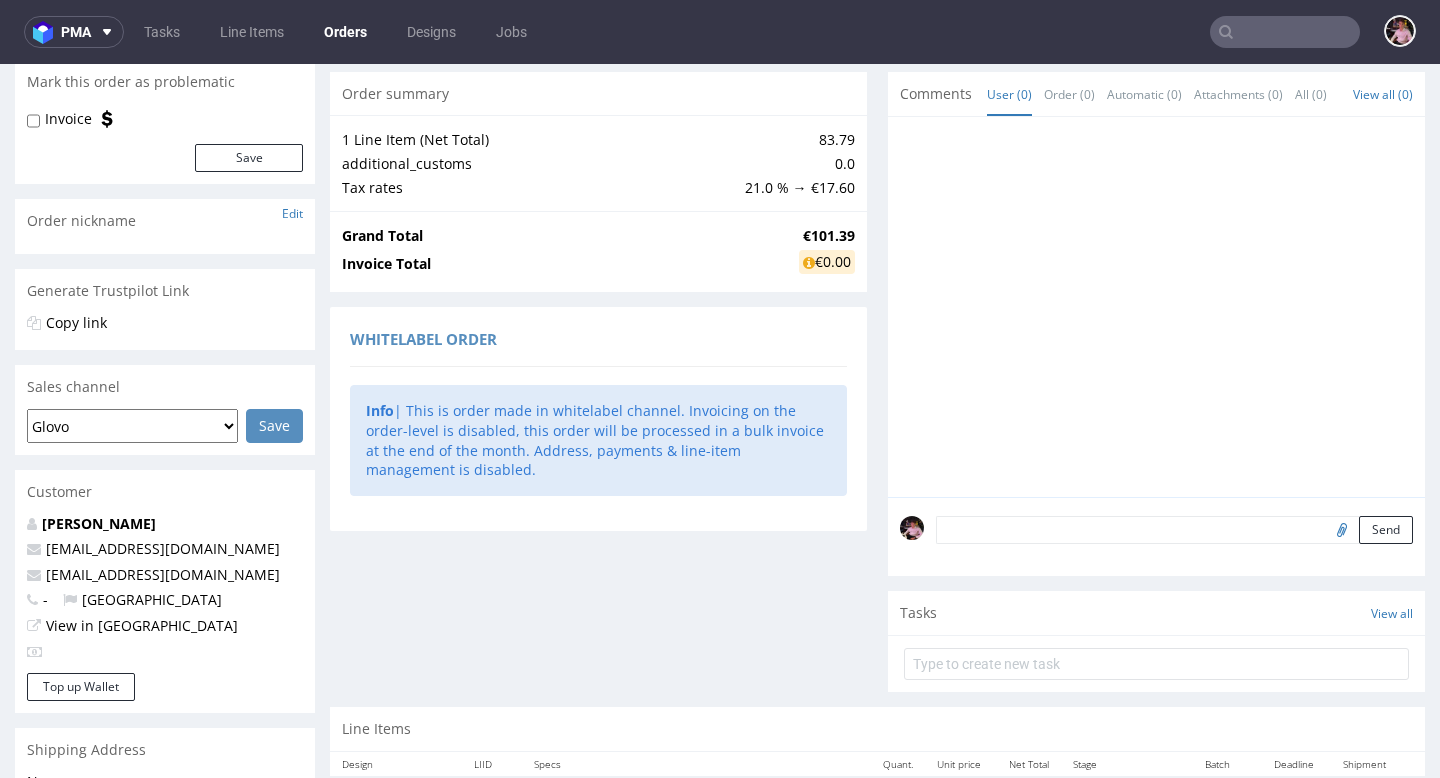 scroll, scrollTop: 477, scrollLeft: 0, axis: vertical 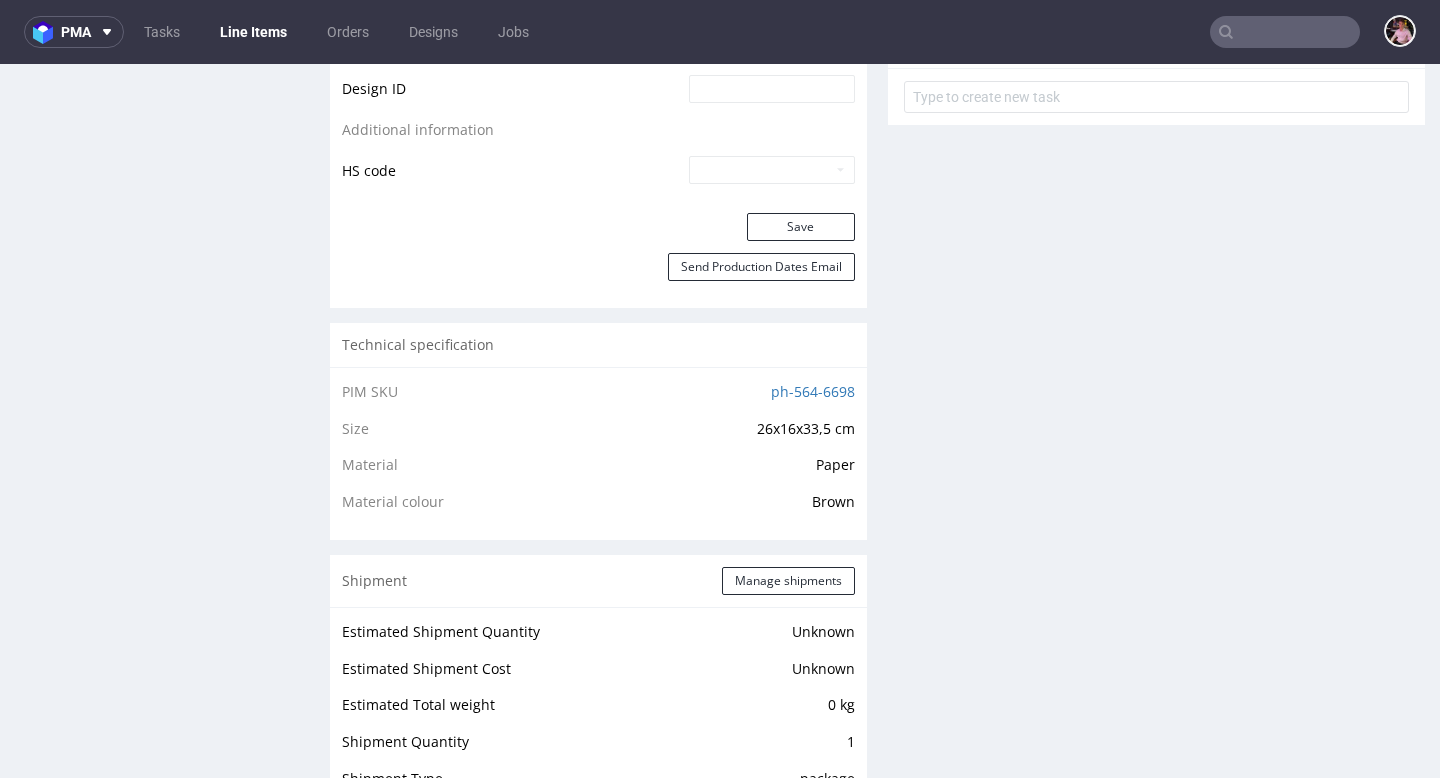 click at bounding box center [1285, 32] 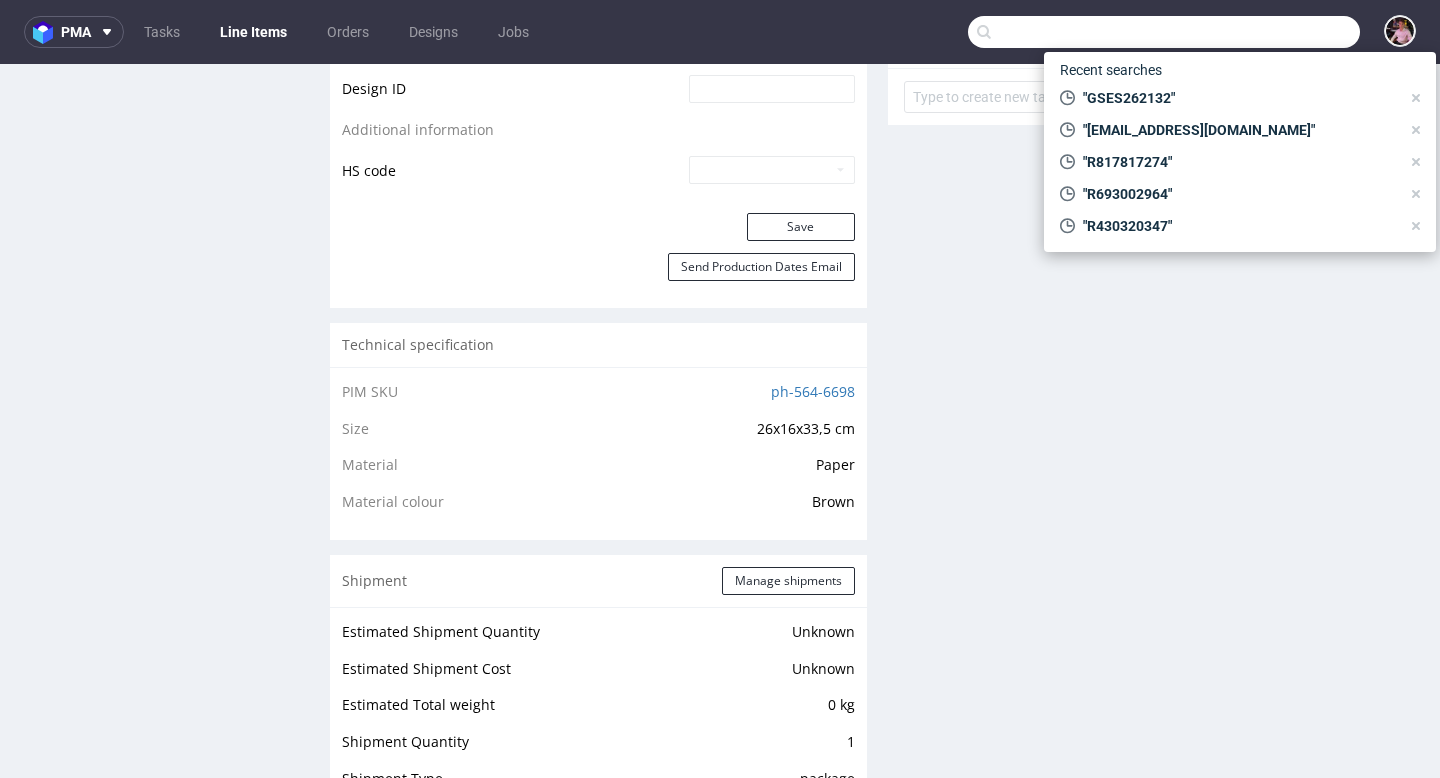 paste on "R758161905" 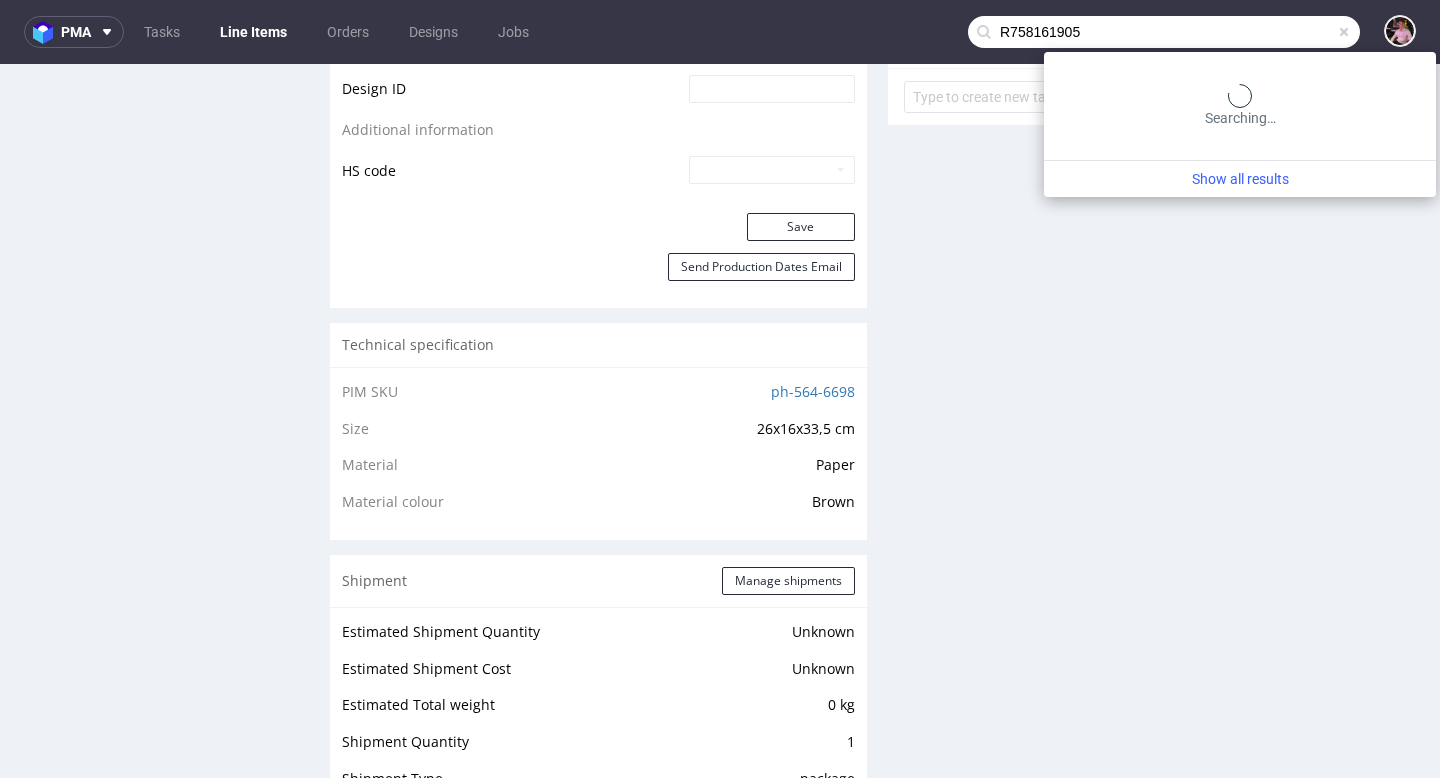 type on "R758161905" 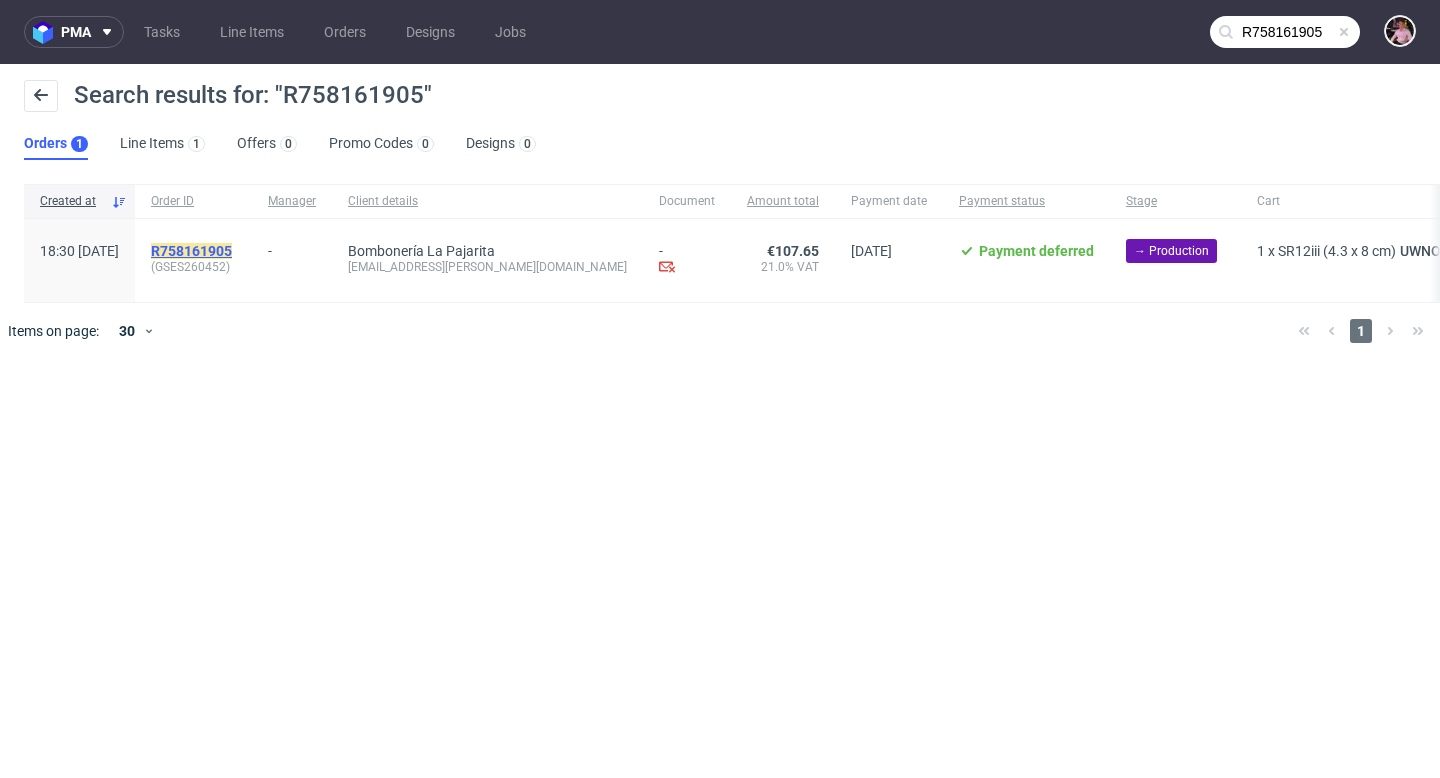 click on "R758161905" 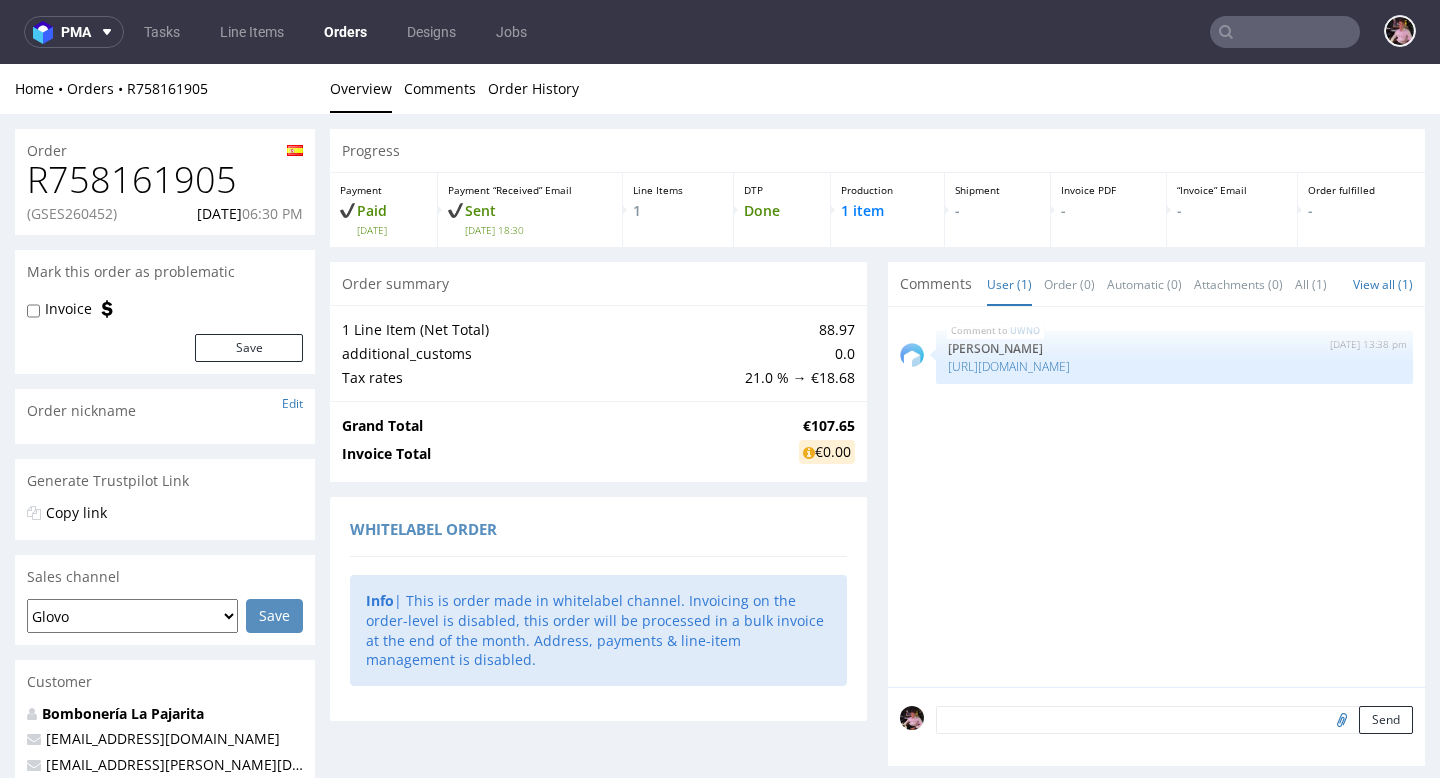 scroll, scrollTop: 419, scrollLeft: 0, axis: vertical 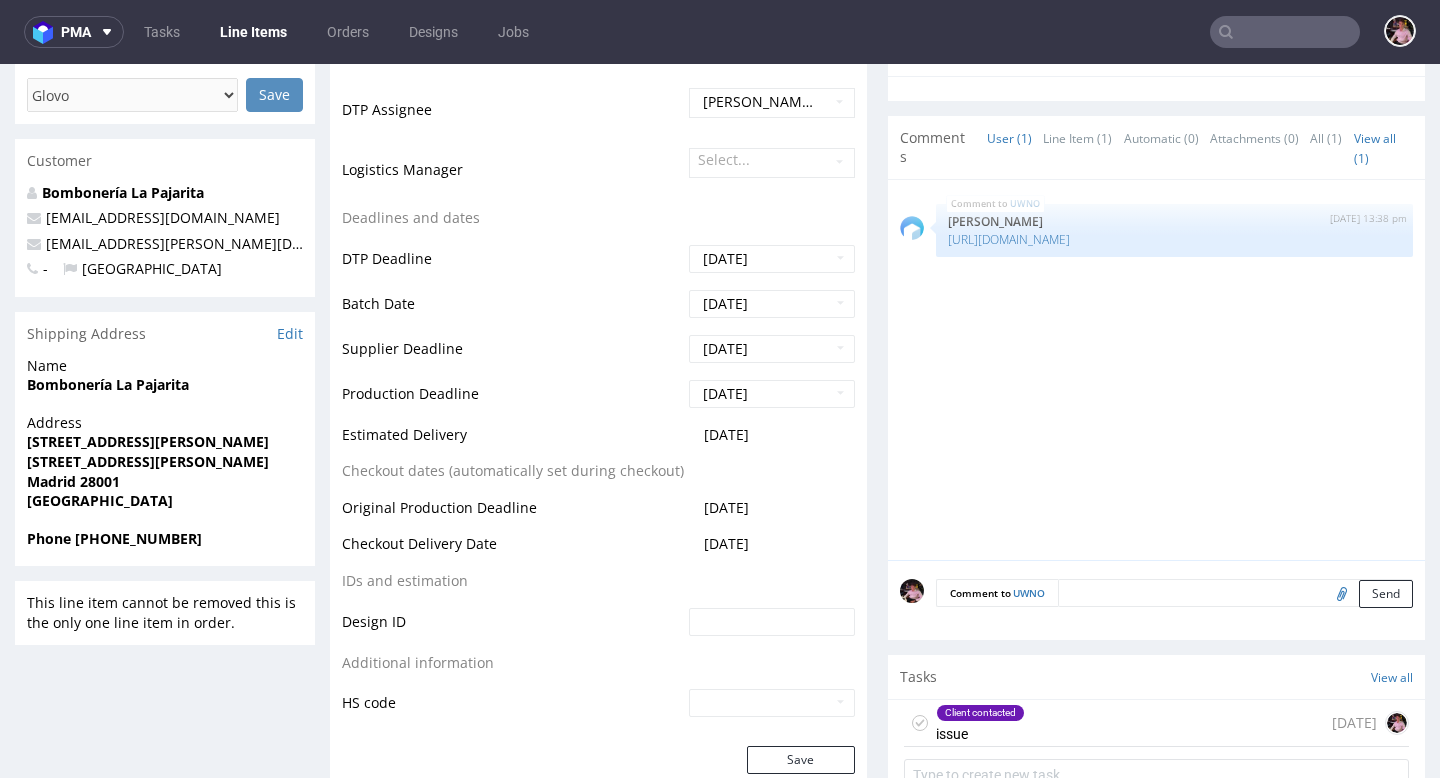 click at bounding box center [1285, 32] 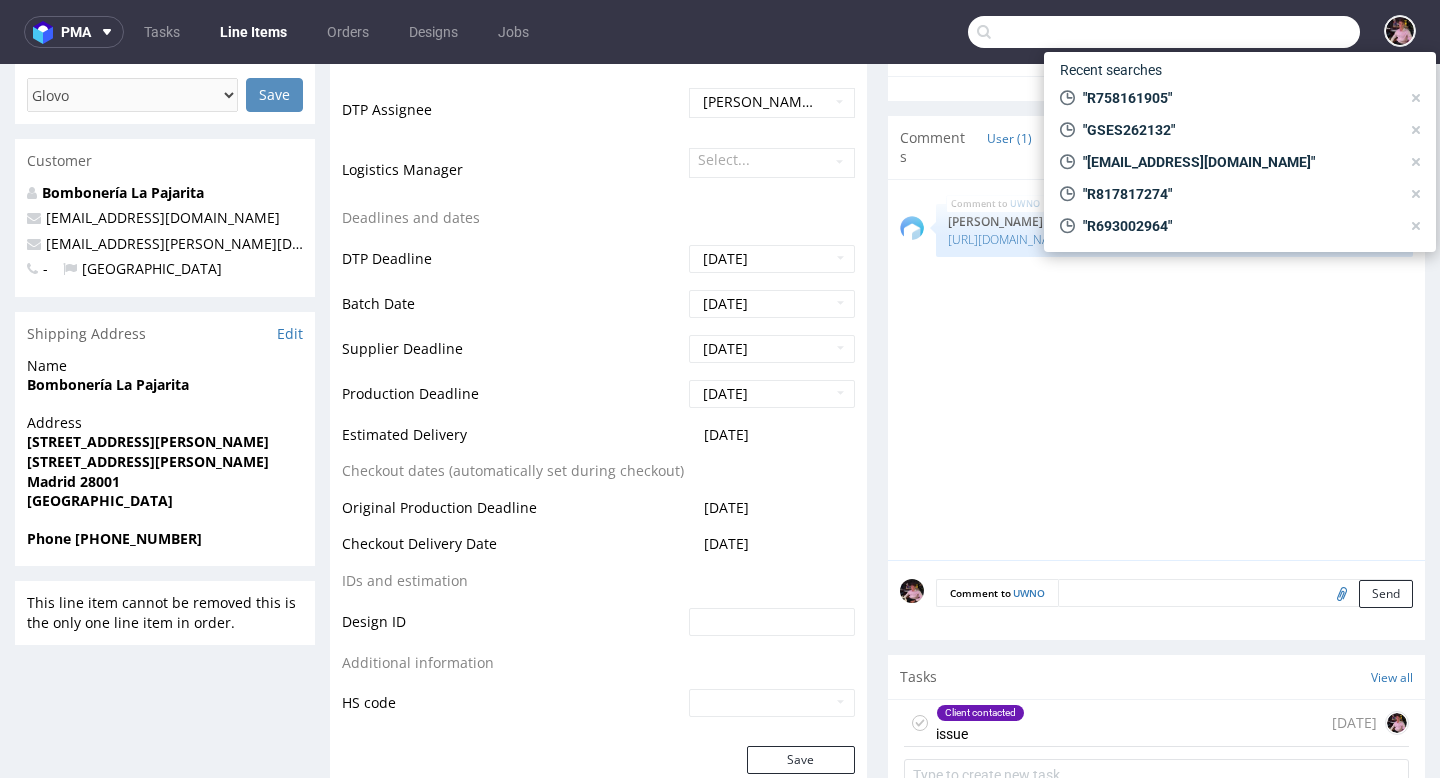 paste on "R604923789" 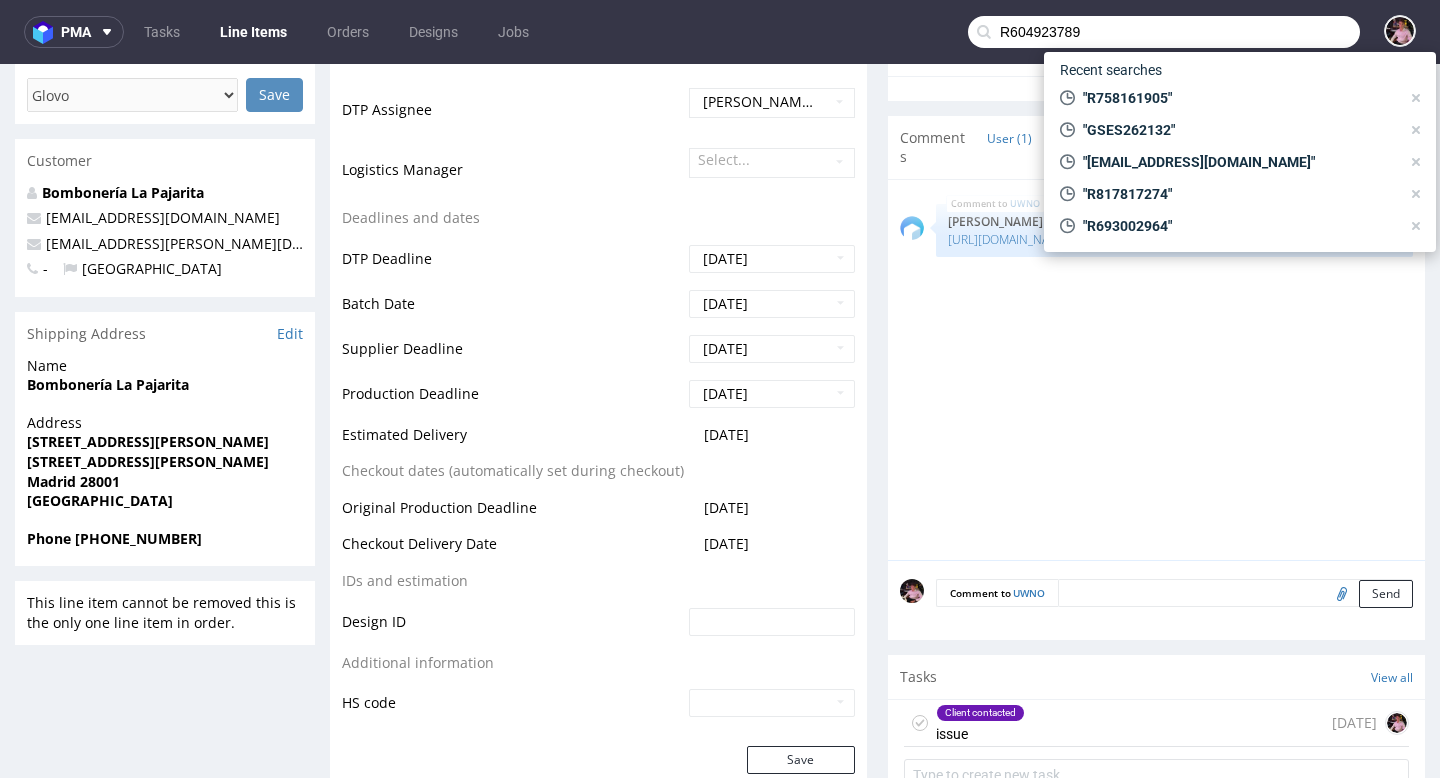 type on "R604923789" 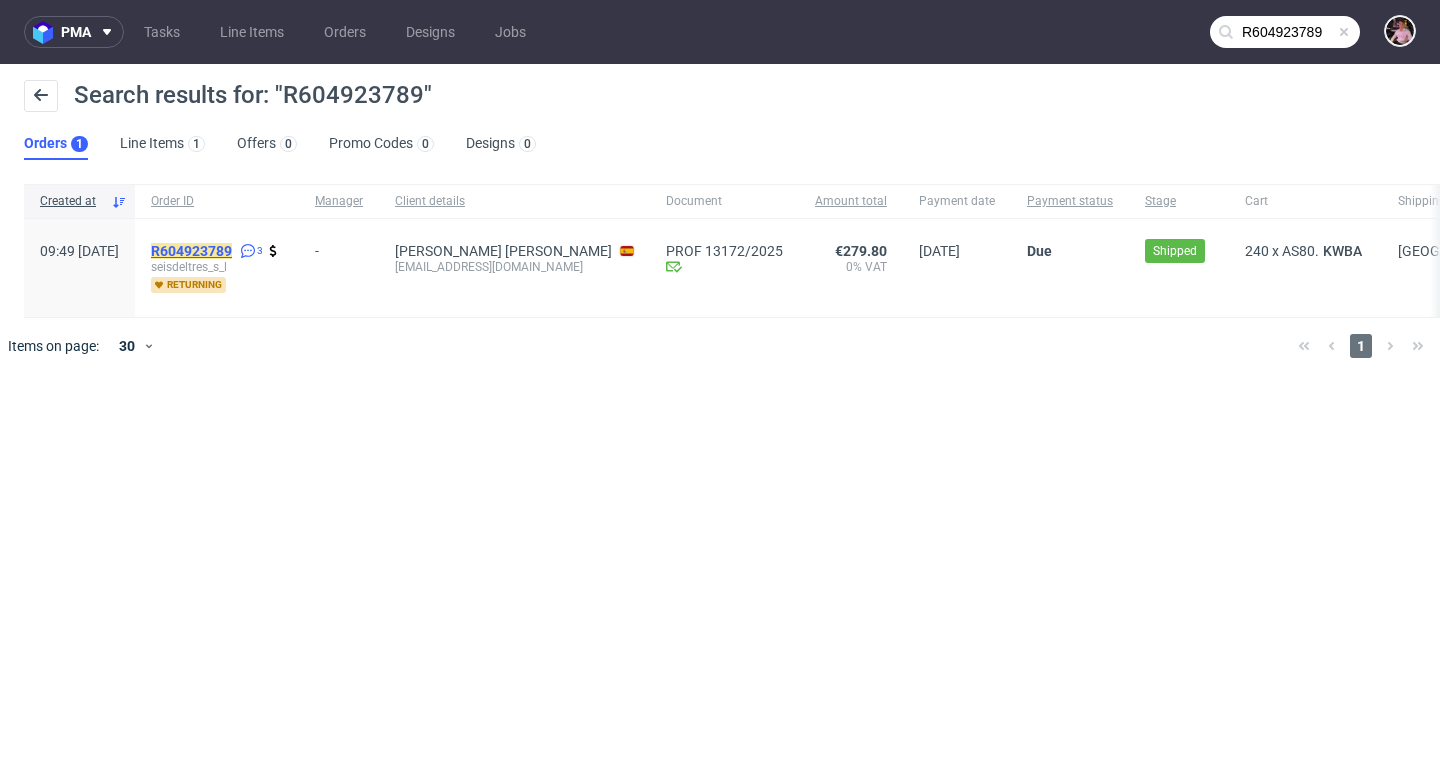 click on "R604923789" 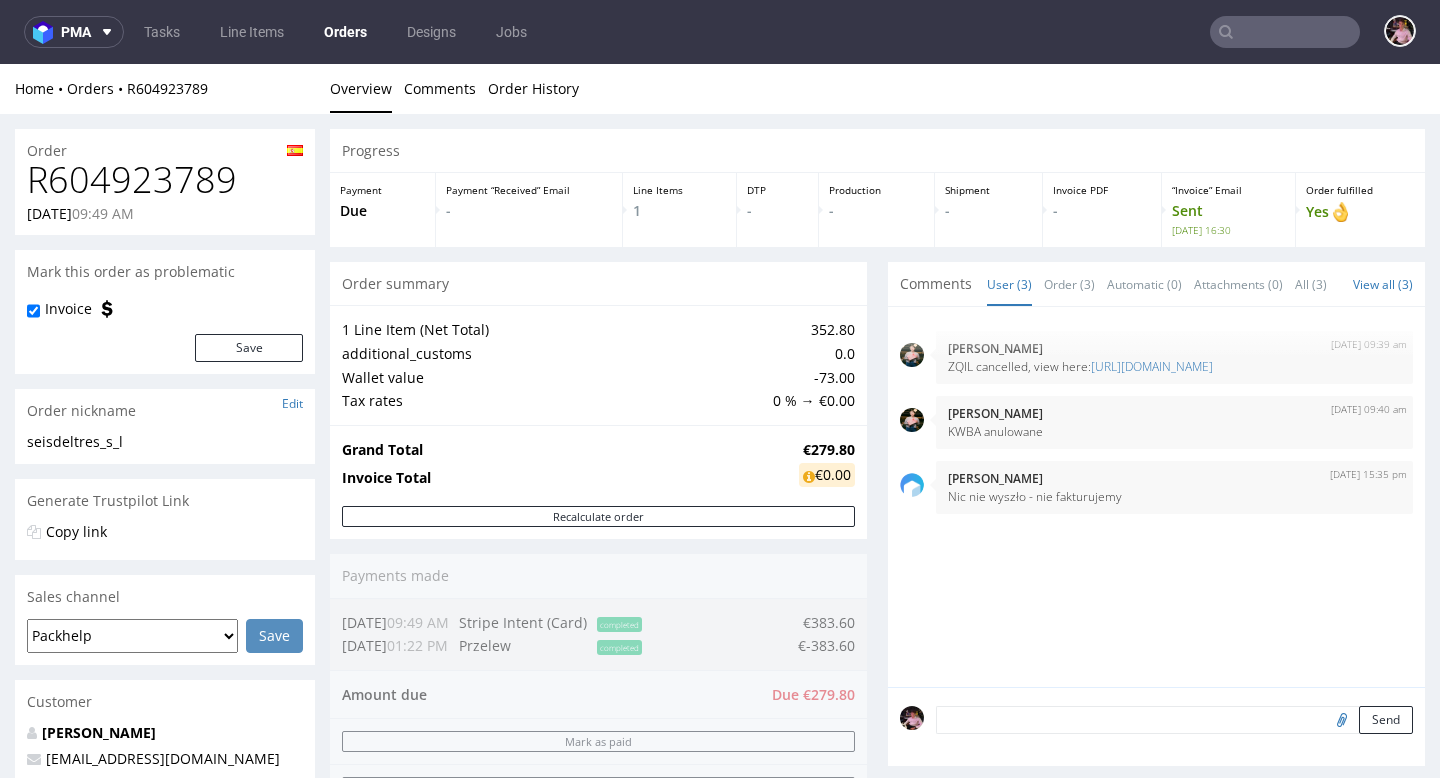 scroll, scrollTop: 835, scrollLeft: 0, axis: vertical 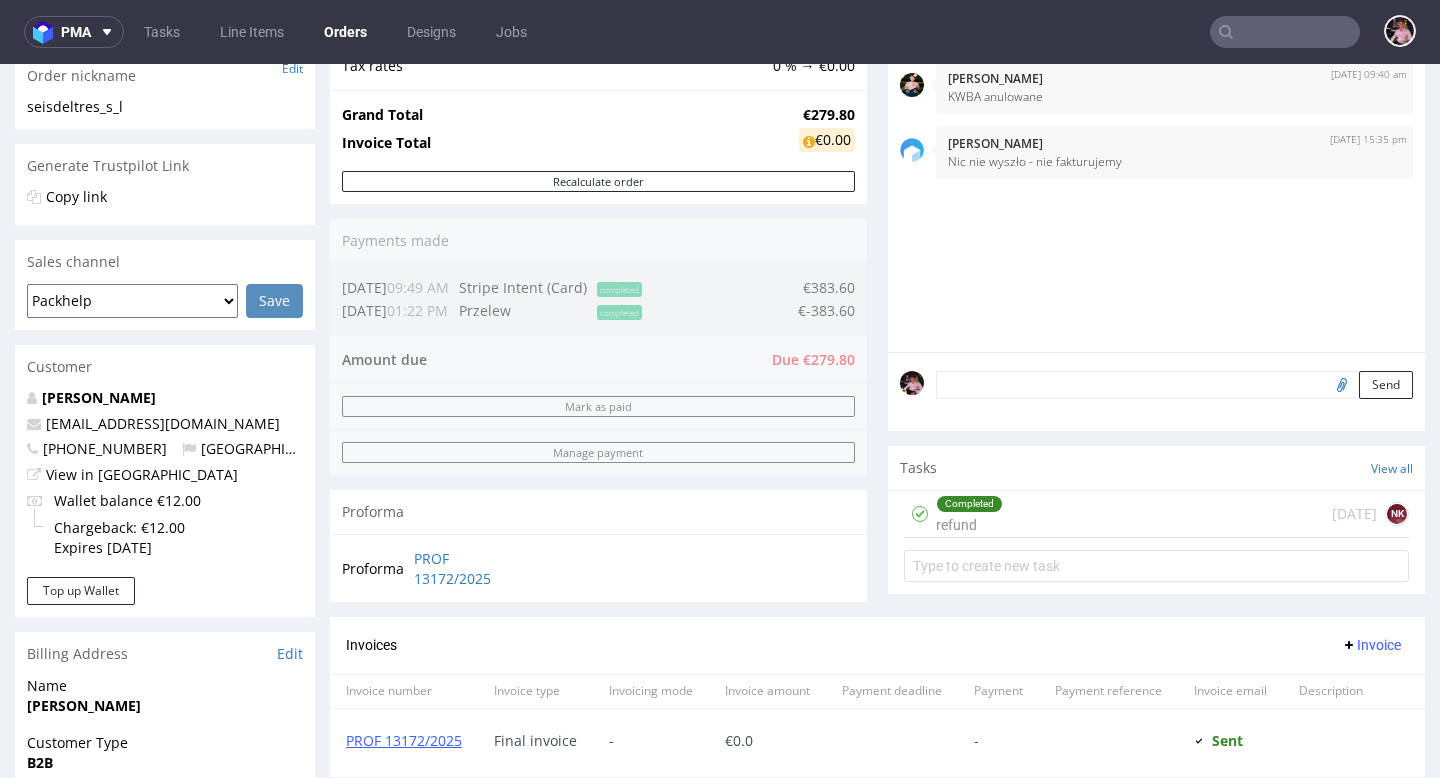 click on "Completed refund [DATE] NK" at bounding box center [1156, 514] 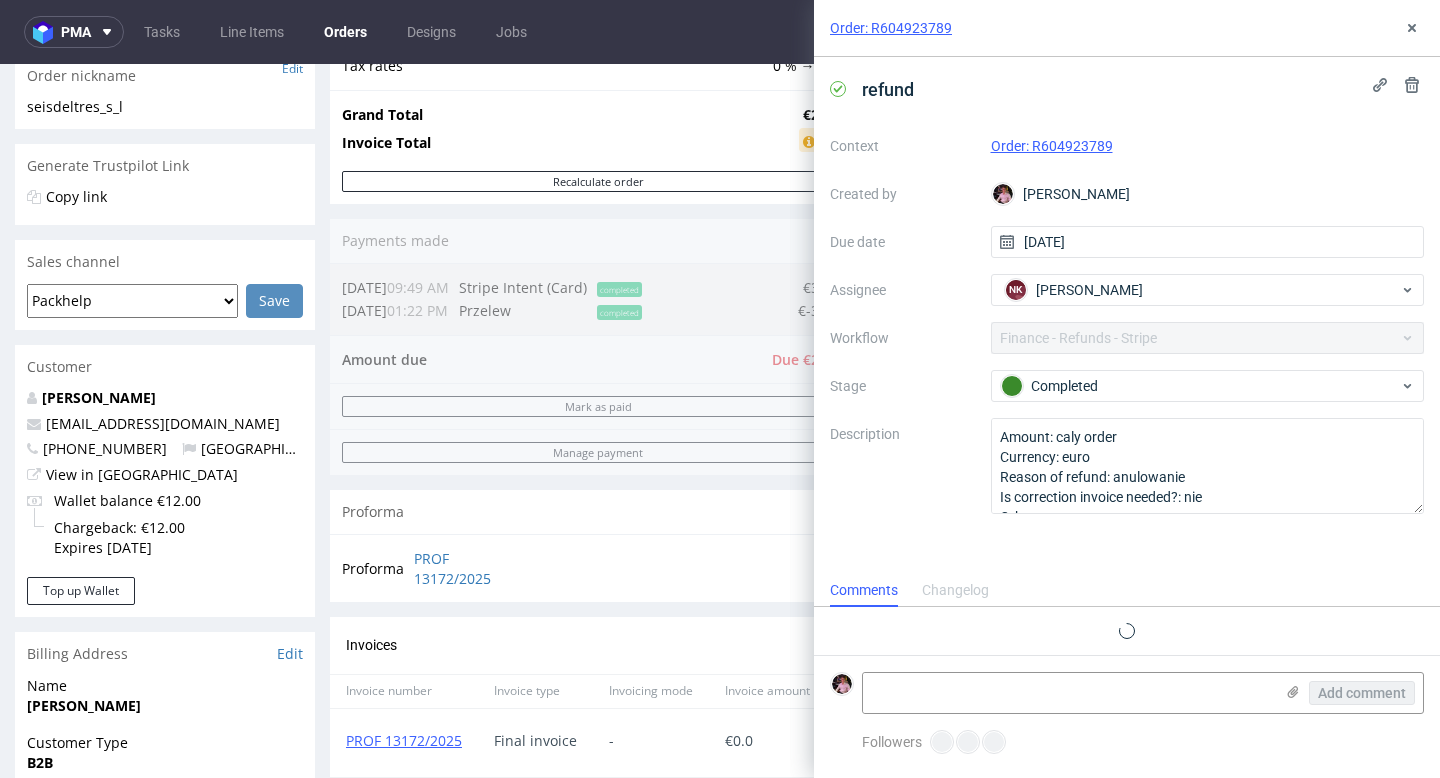 scroll, scrollTop: 16, scrollLeft: 0, axis: vertical 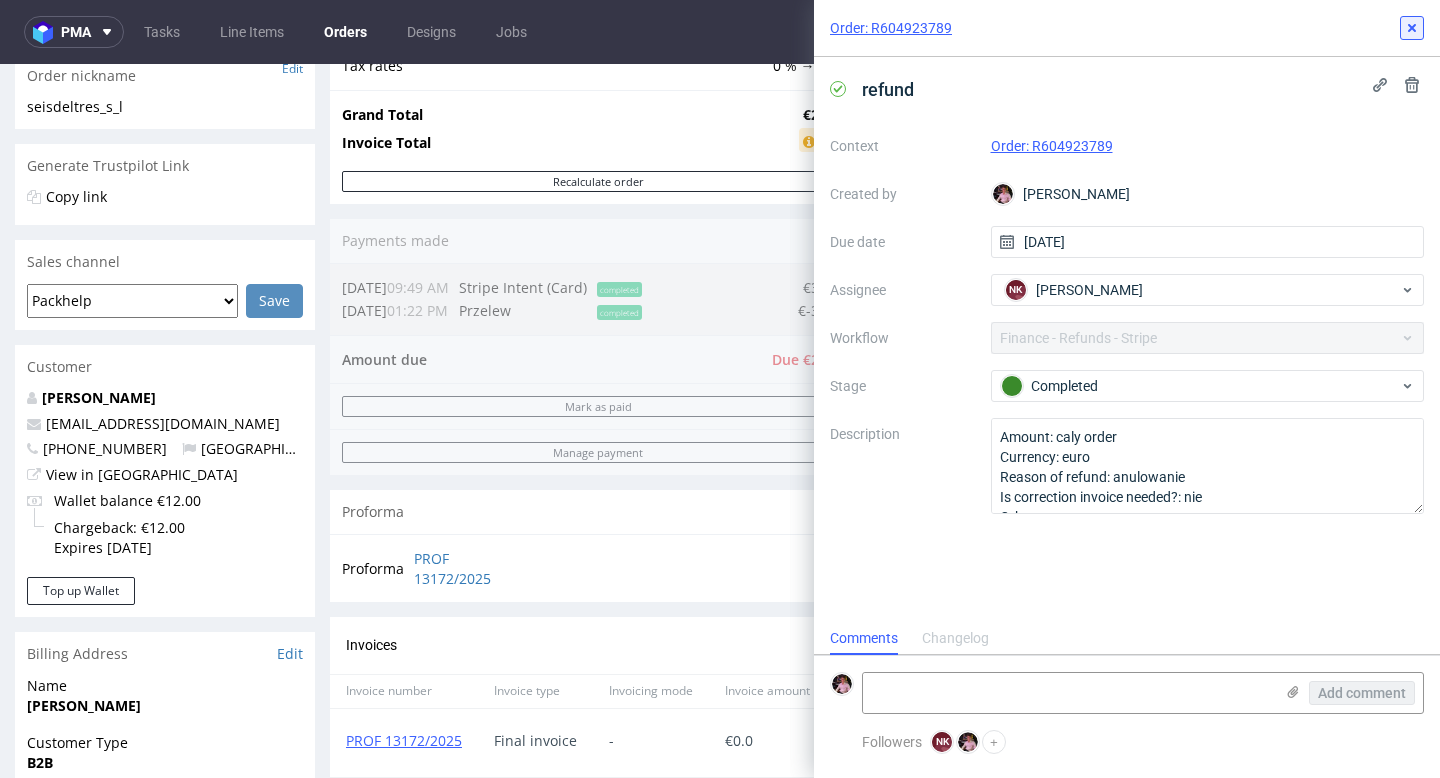 click 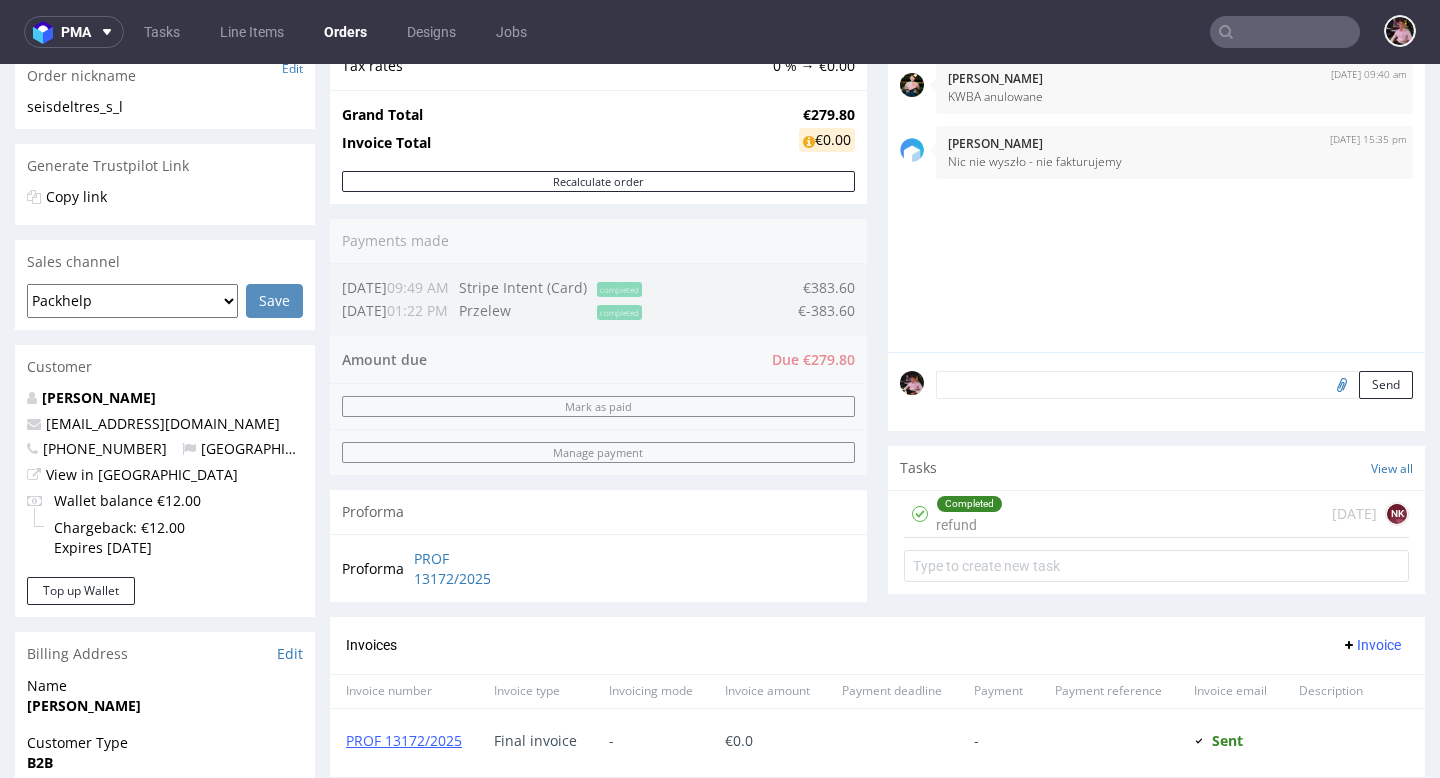 click at bounding box center (1285, 32) 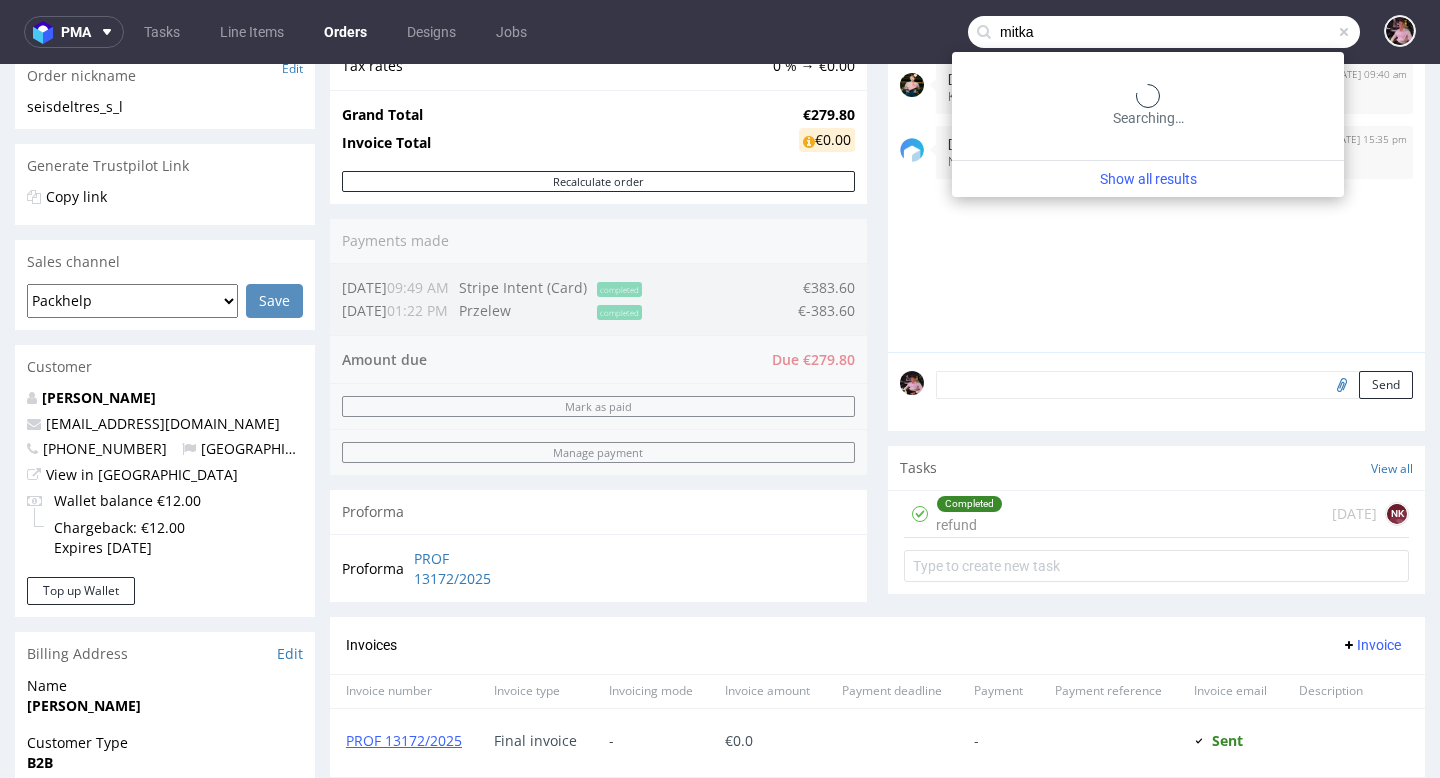 type on "mitka" 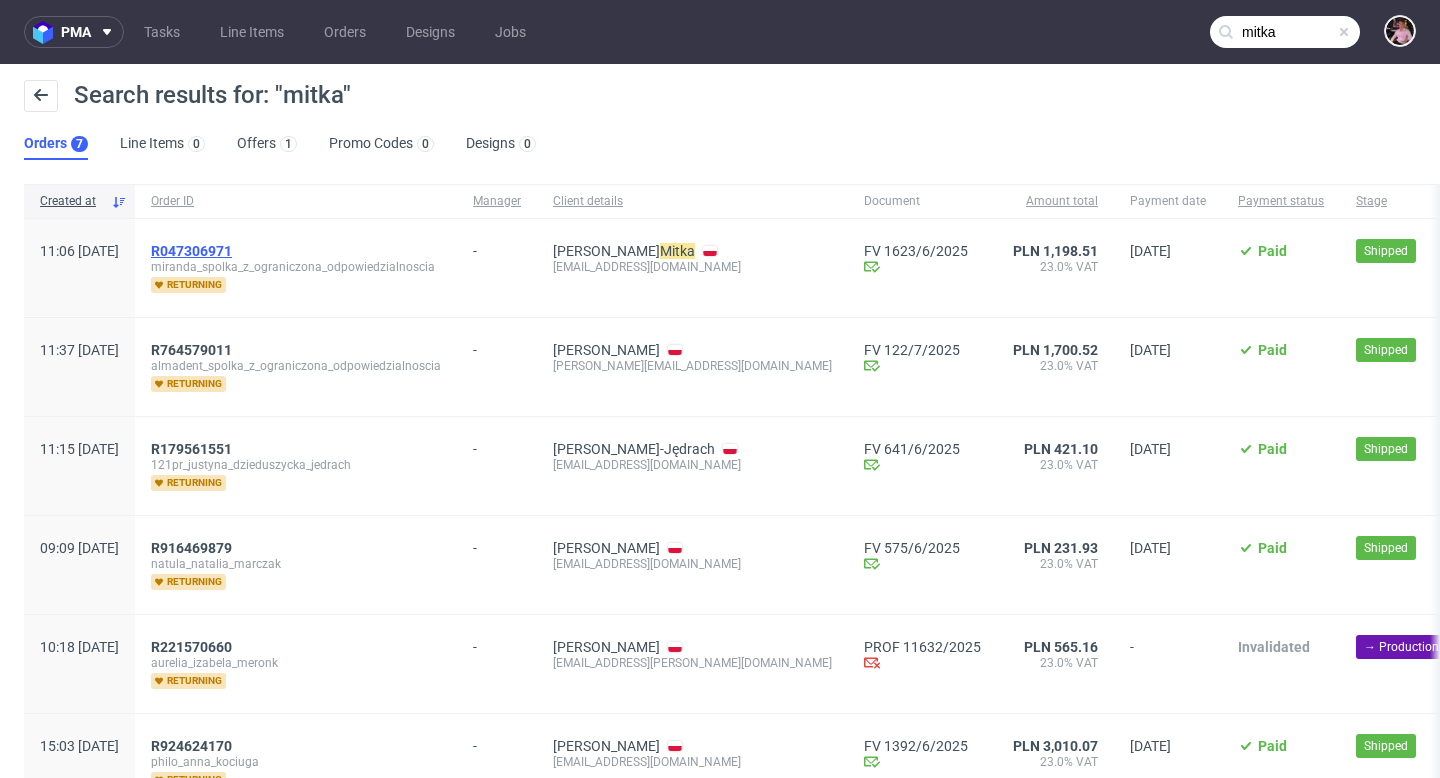 click on "R047306971" at bounding box center (191, 251) 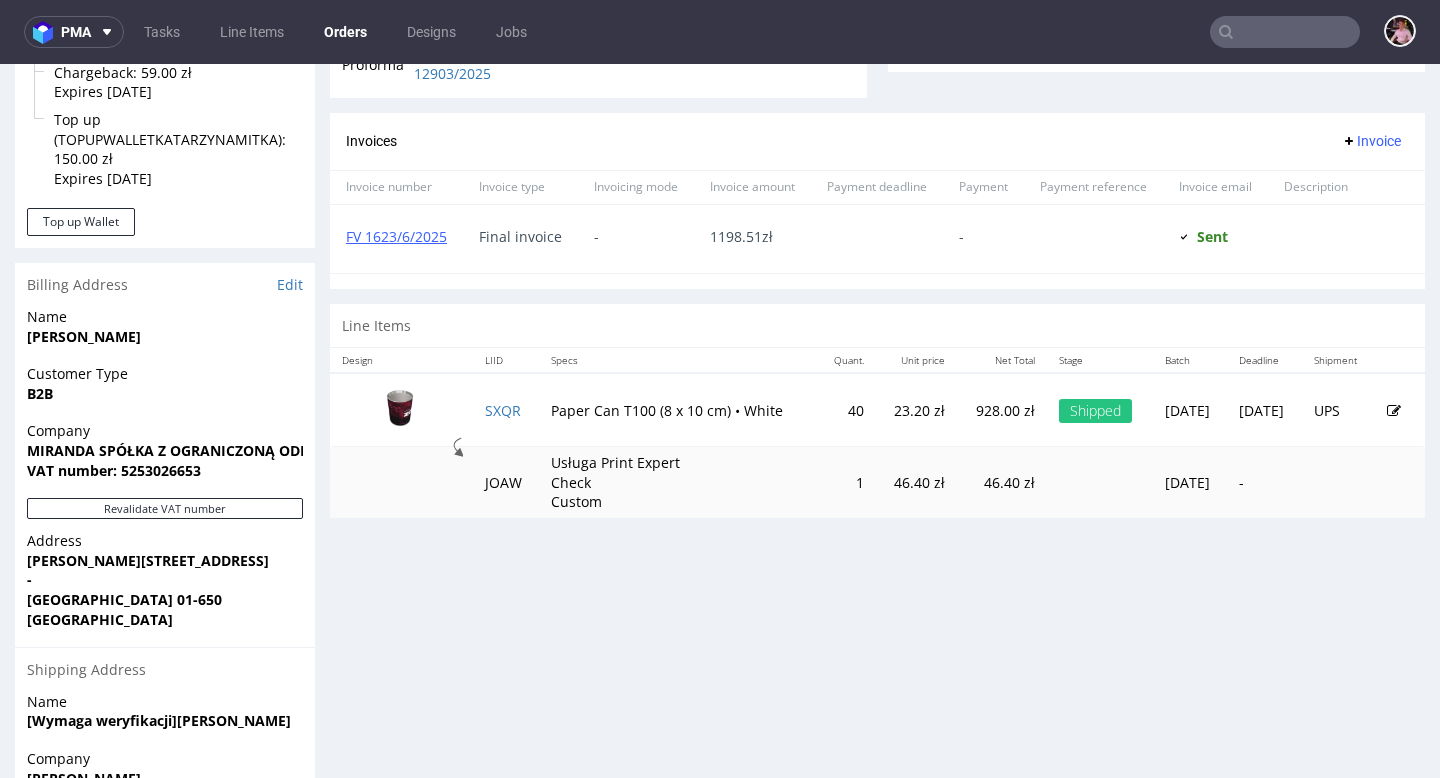 scroll, scrollTop: 815, scrollLeft: 0, axis: vertical 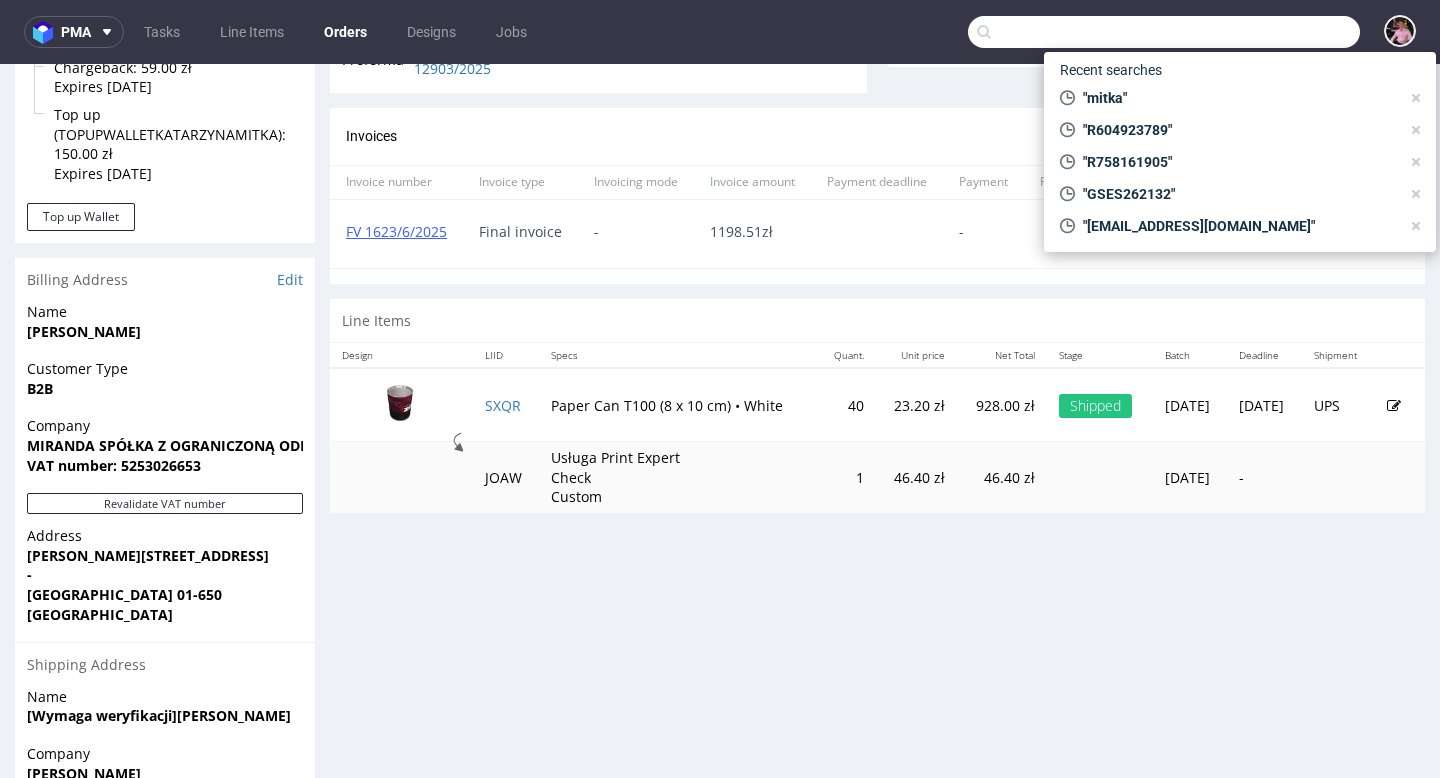 click at bounding box center [1164, 32] 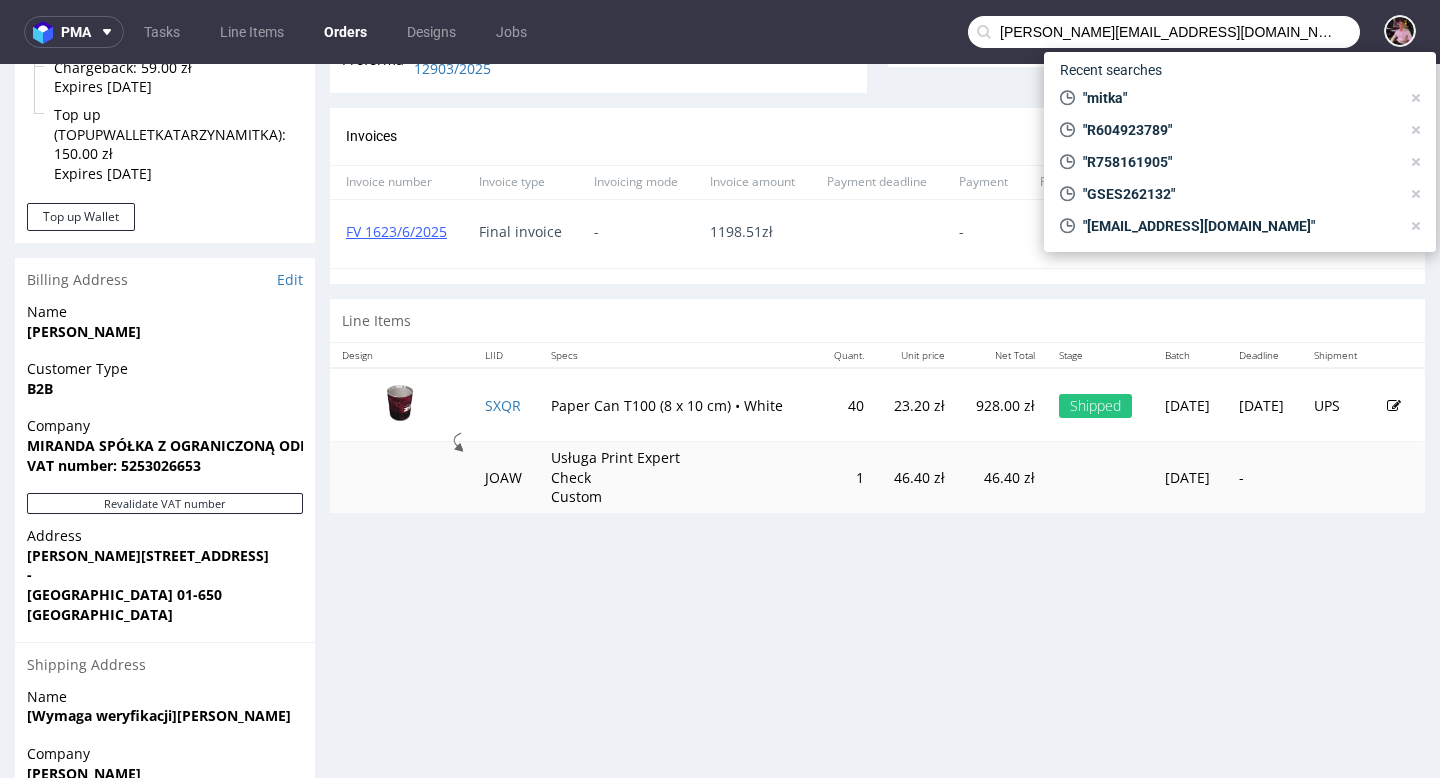type on "[PERSON_NAME][EMAIL_ADDRESS][DOMAIN_NAME]" 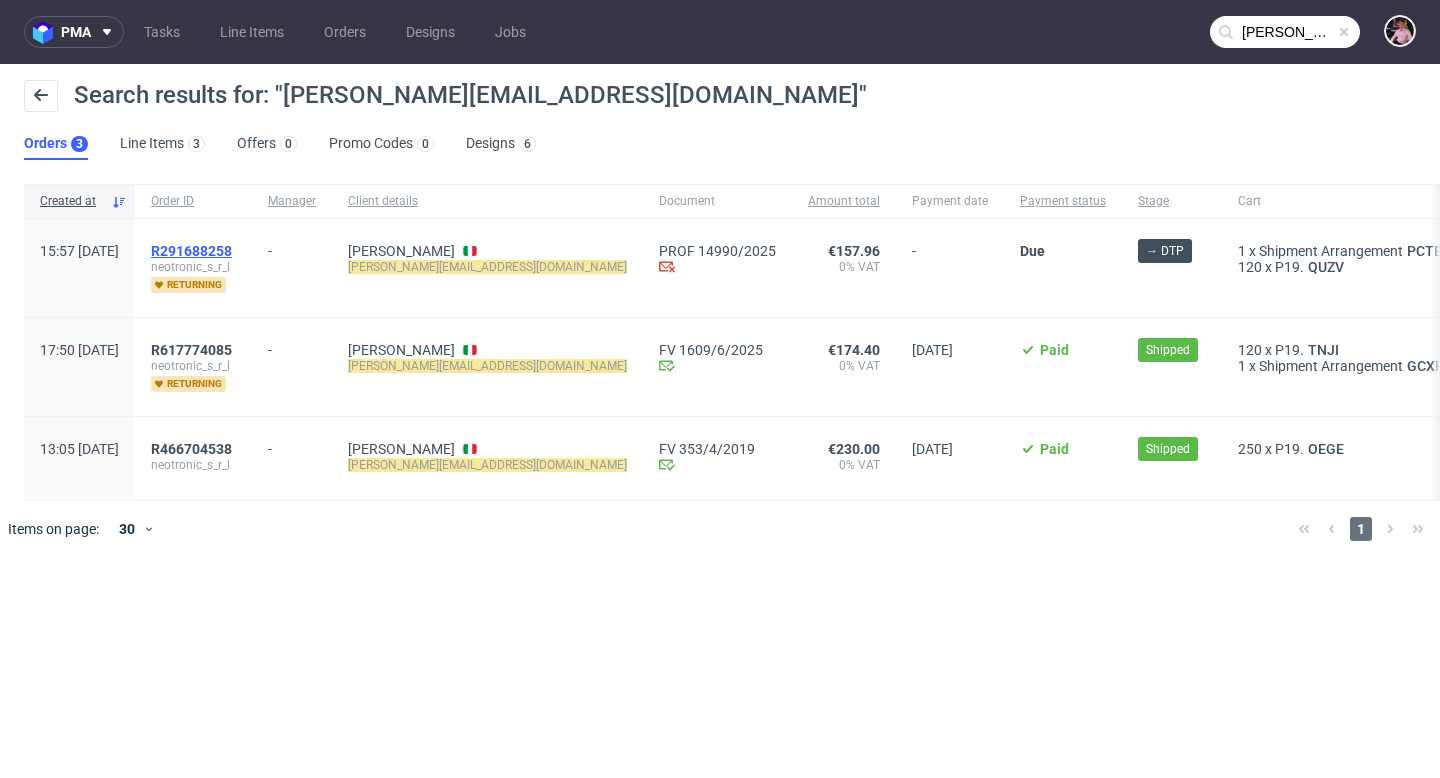 click on "R291688258" at bounding box center (191, 251) 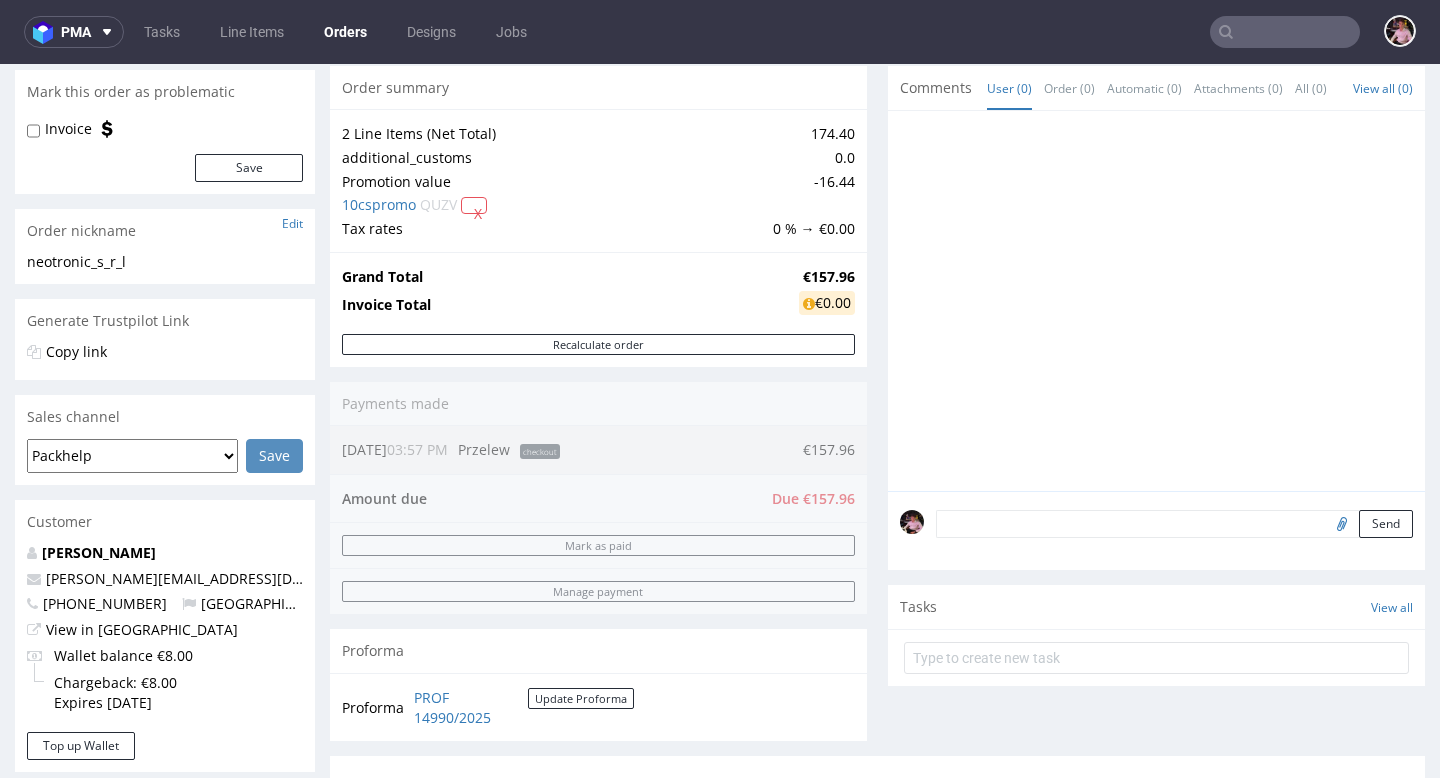 scroll, scrollTop: 308, scrollLeft: 0, axis: vertical 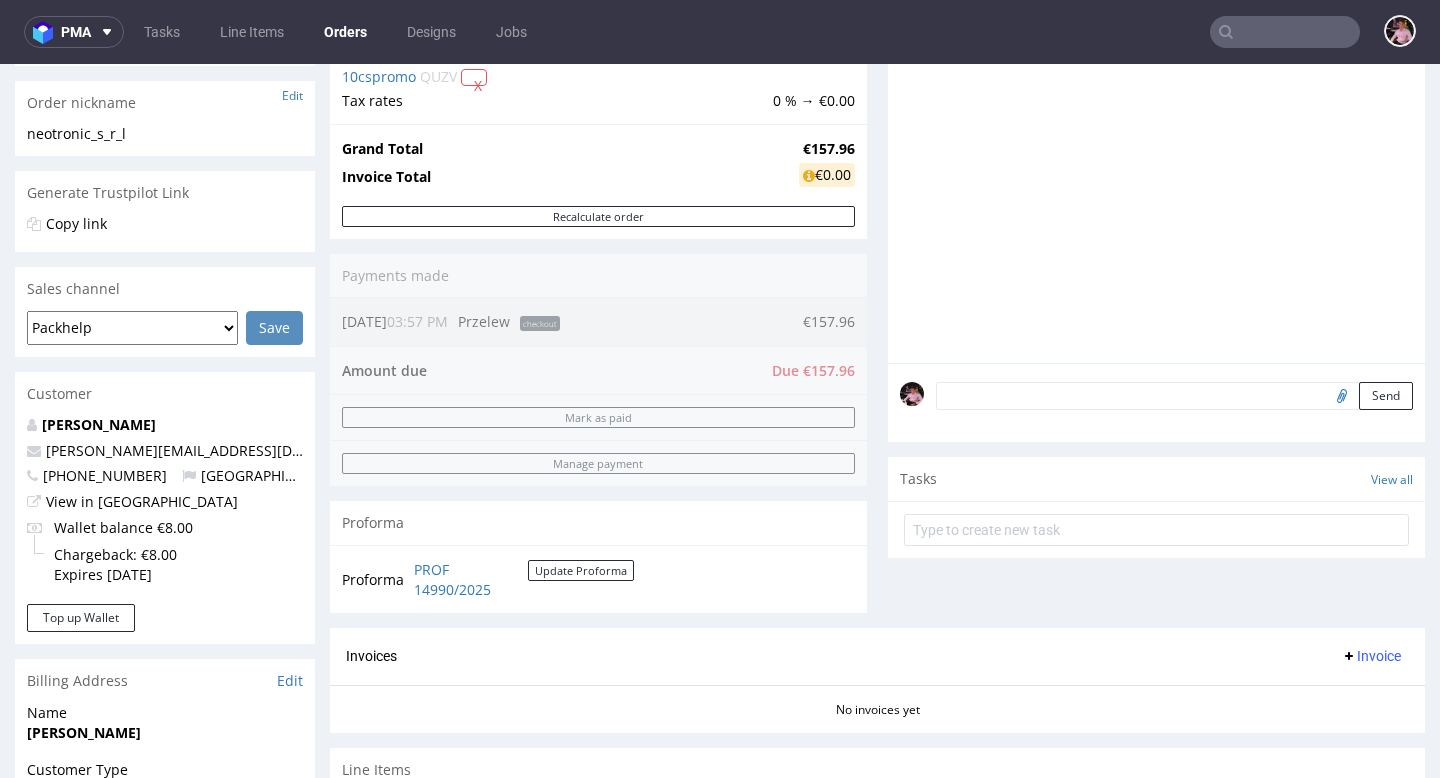 click at bounding box center (1174, 396) 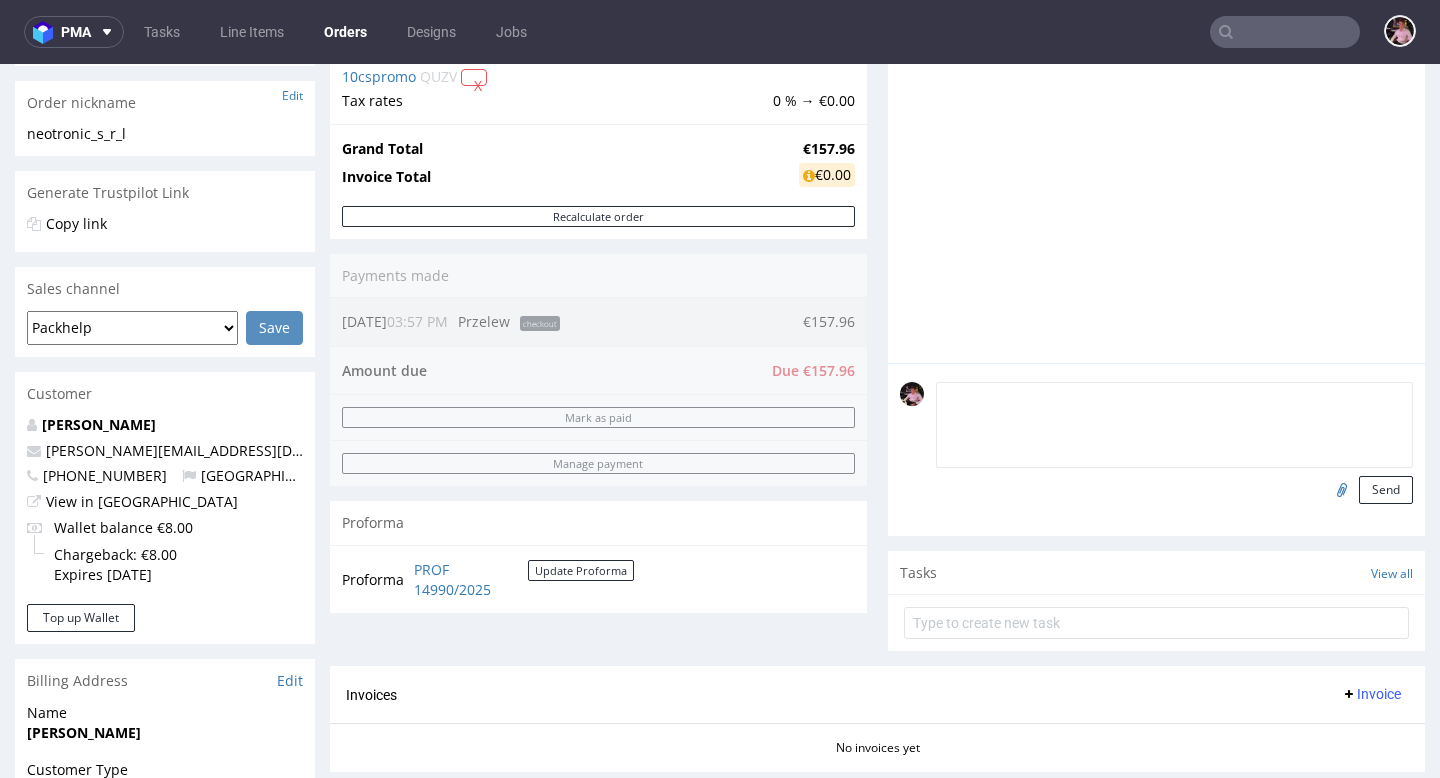 paste on "In particular, I hope you can verify that the white square I added to the inside of the lid is centered and has a black border around it.
Also, I must have accidentally added the same layout multiple times but I can't check if it's always the same file: please use the last one I saved." 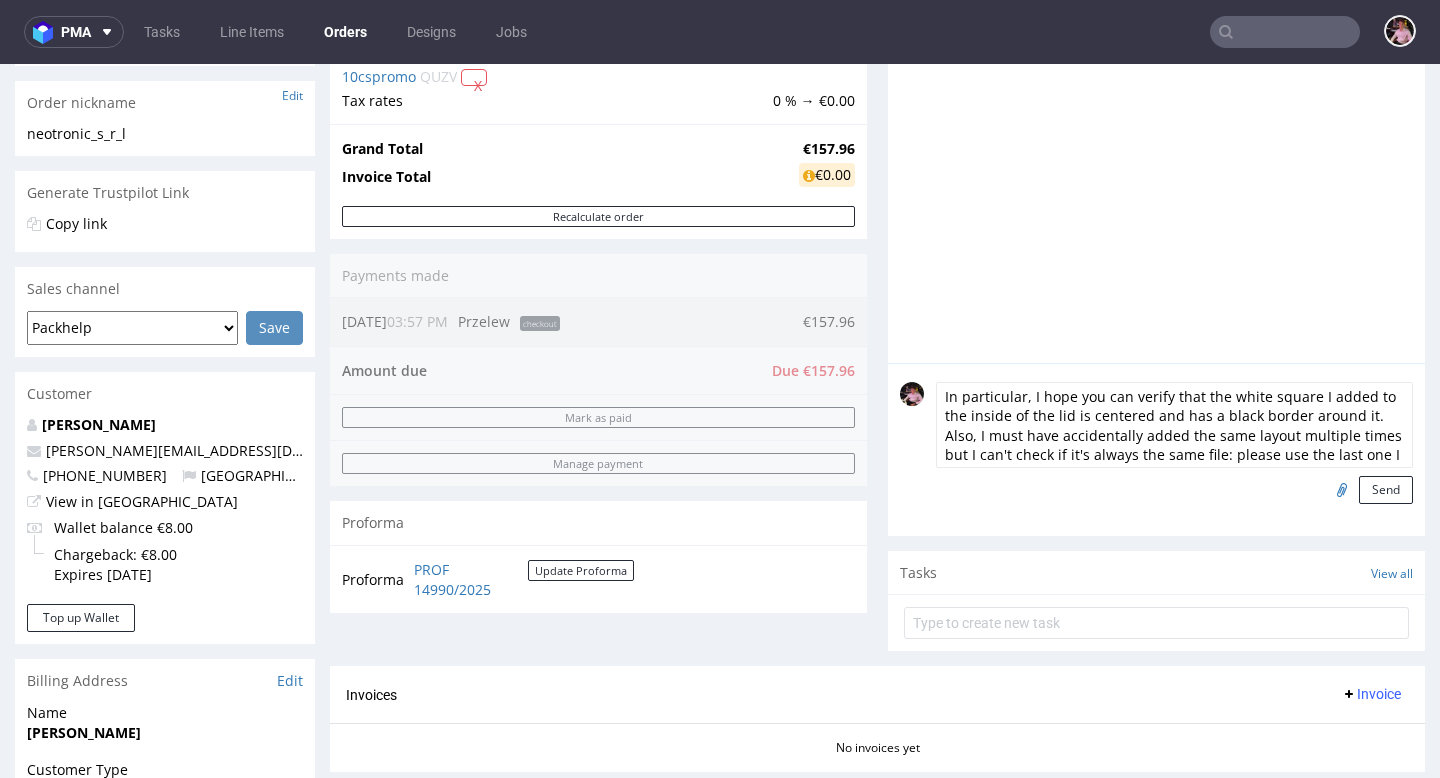 scroll, scrollTop: 16, scrollLeft: 0, axis: vertical 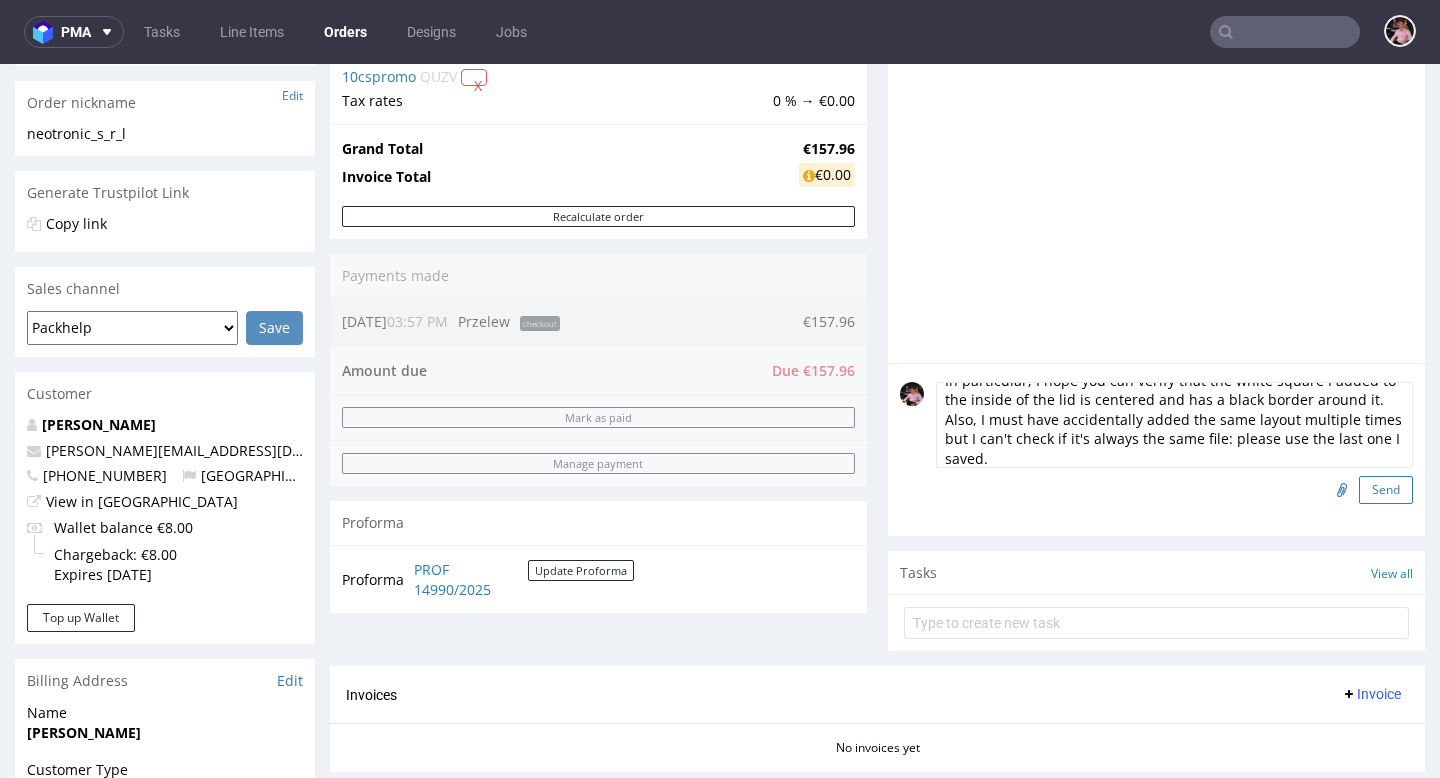 type on "In particular, I hope you can verify that the white square I added to the inside of the lid is centered and has a black border around it.
Also, I must have accidentally added the same layout multiple times but I can't check if it's always the same file: please use the last one I saved." 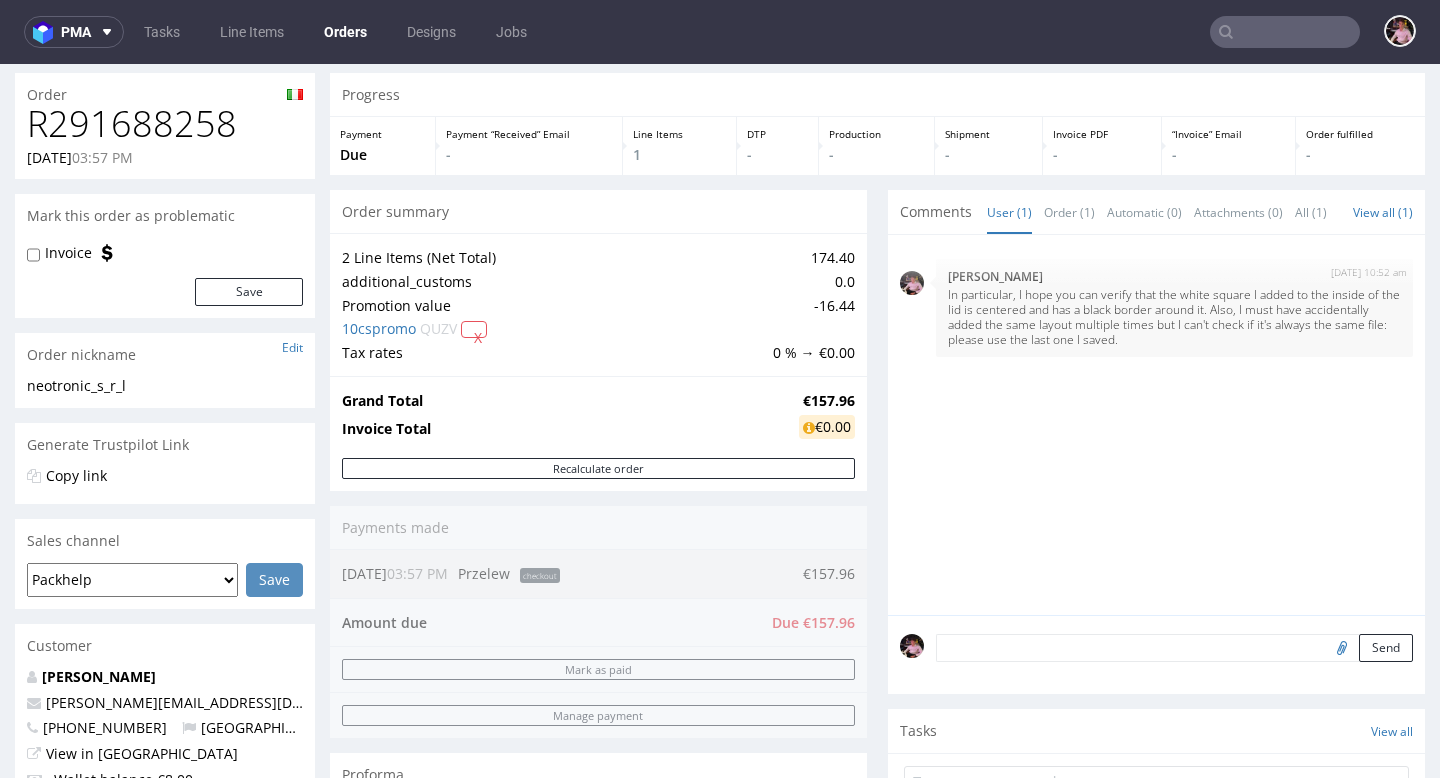 scroll, scrollTop: 0, scrollLeft: 0, axis: both 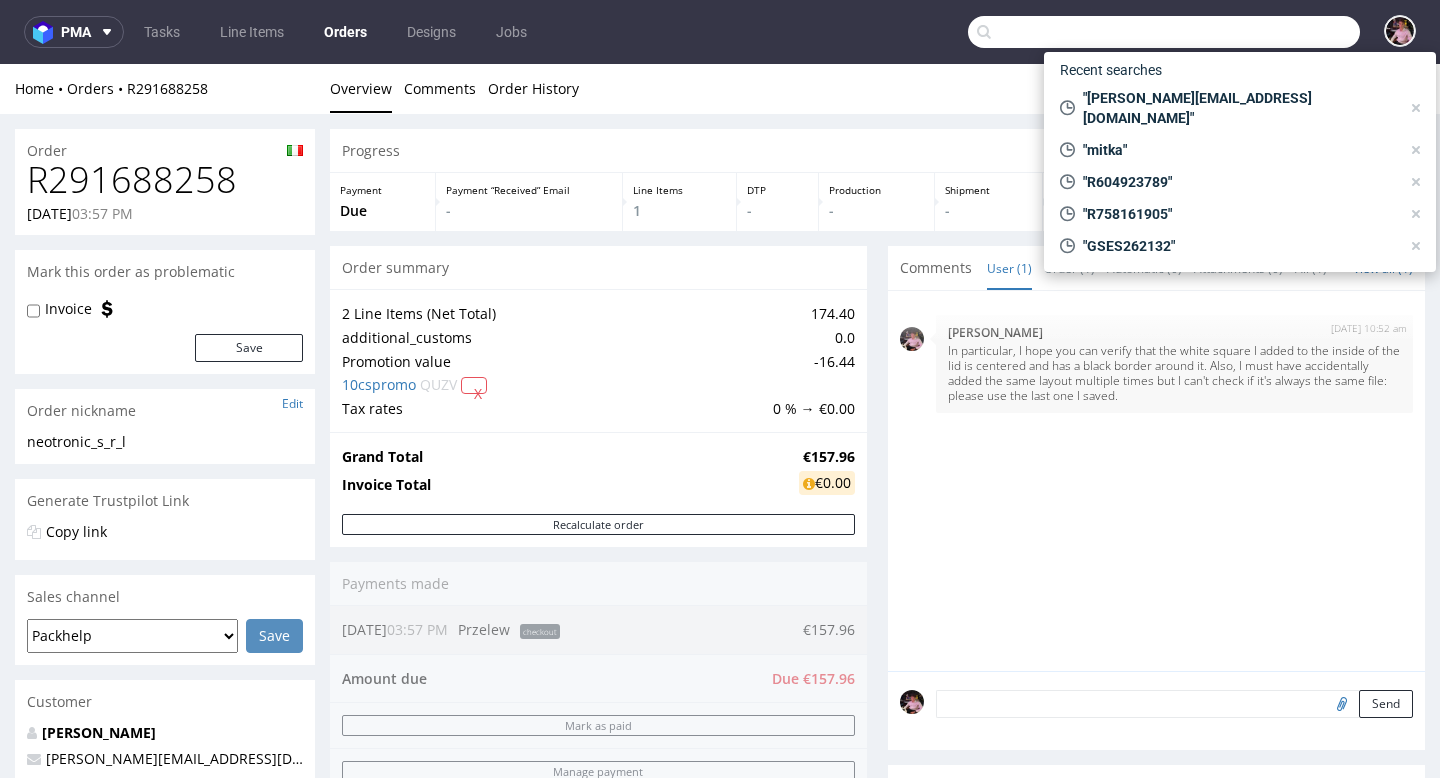 click at bounding box center [1164, 32] 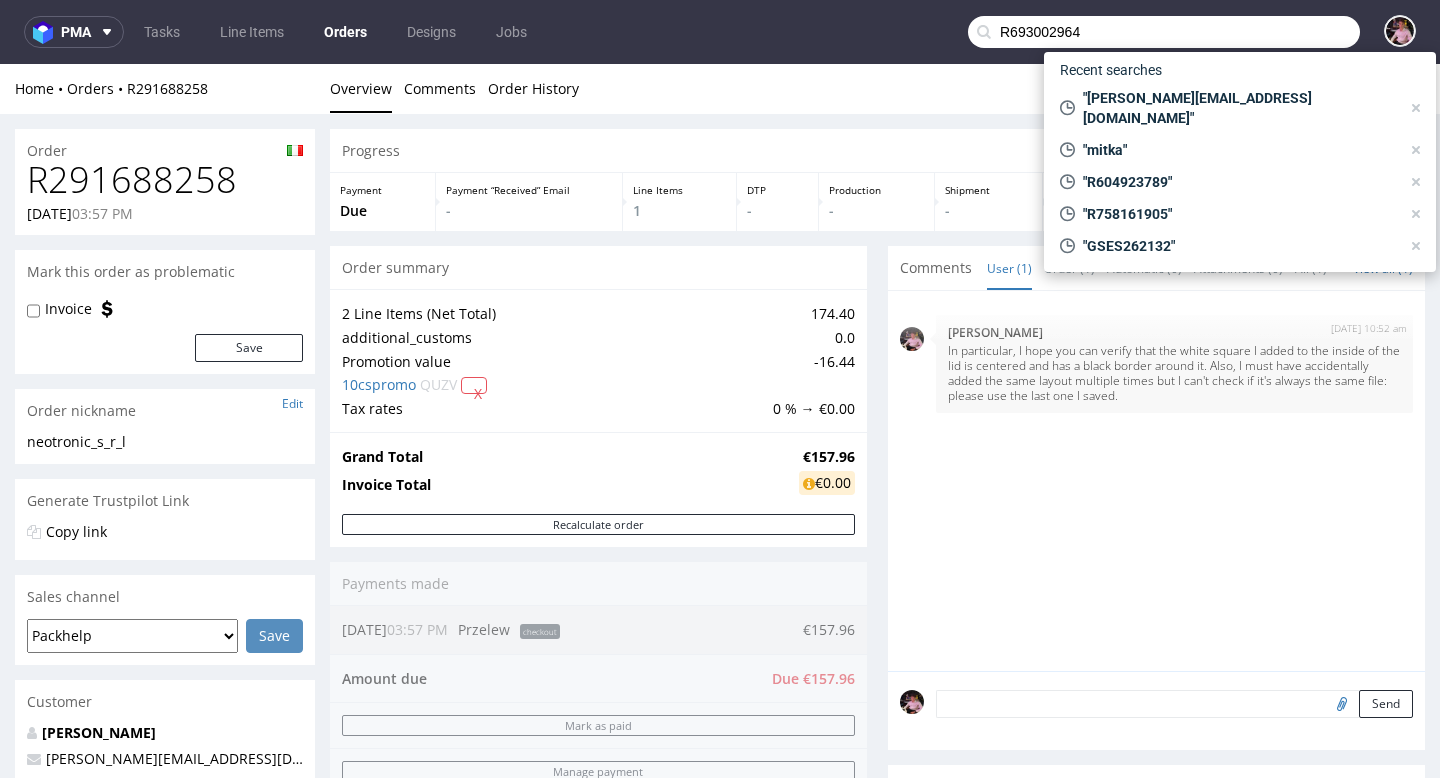type on "R693002964" 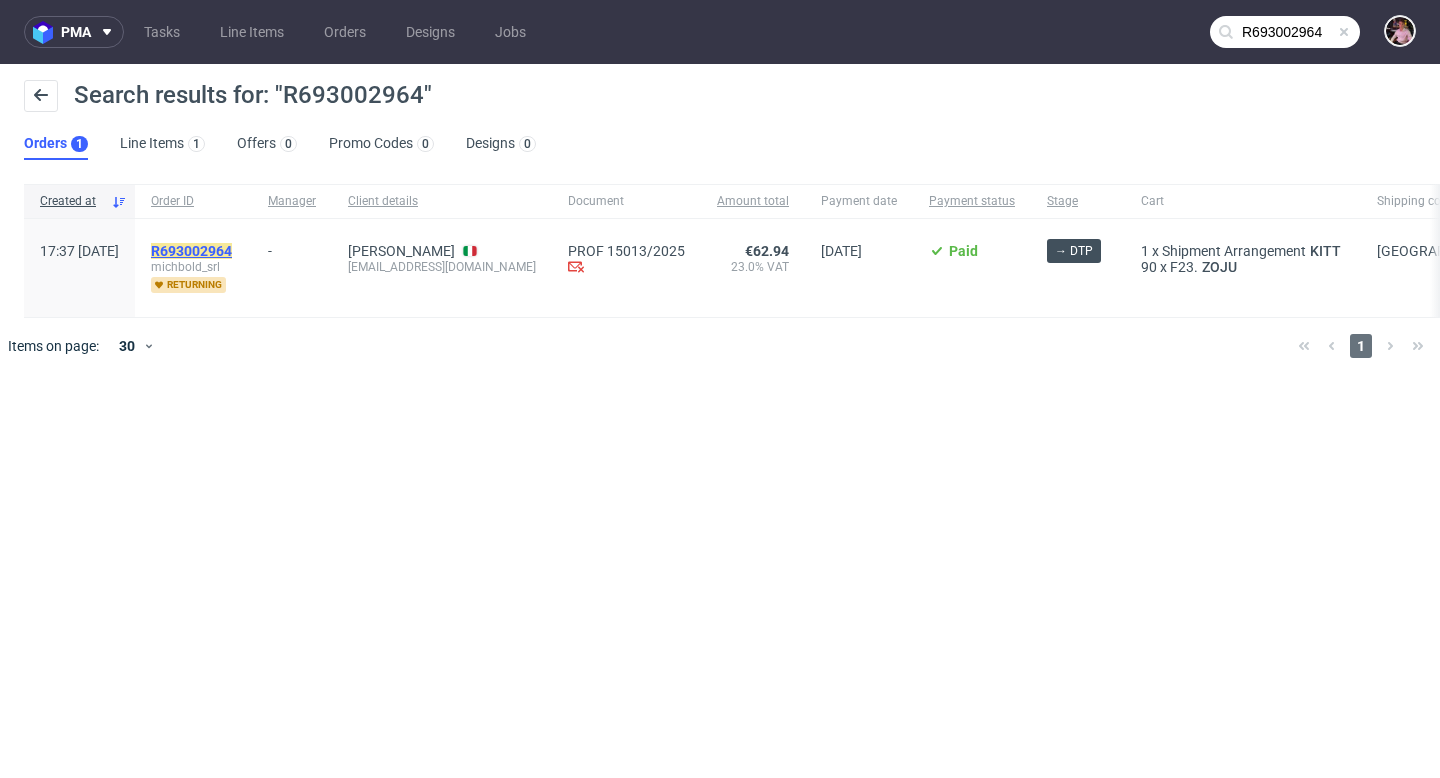 click on "R693002964" 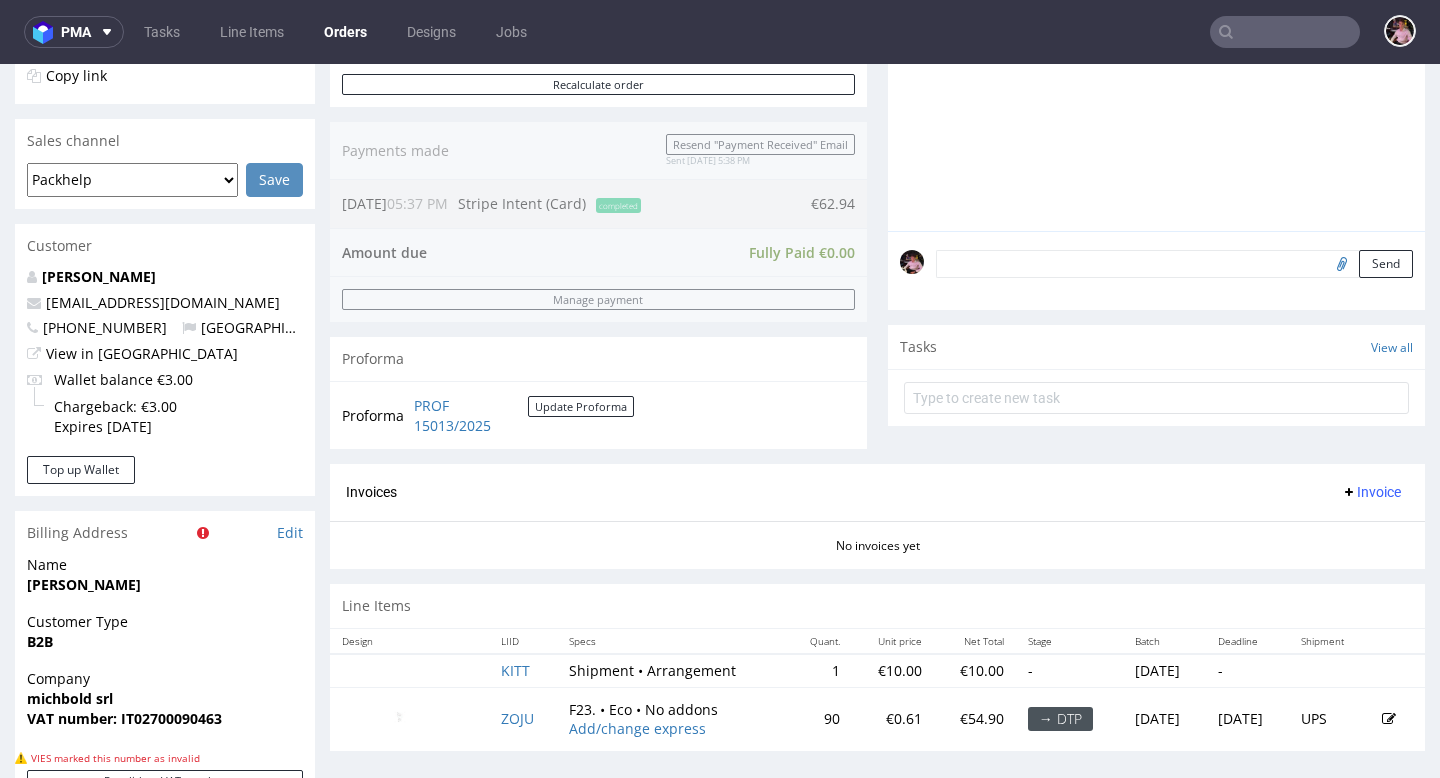 scroll, scrollTop: 598, scrollLeft: 0, axis: vertical 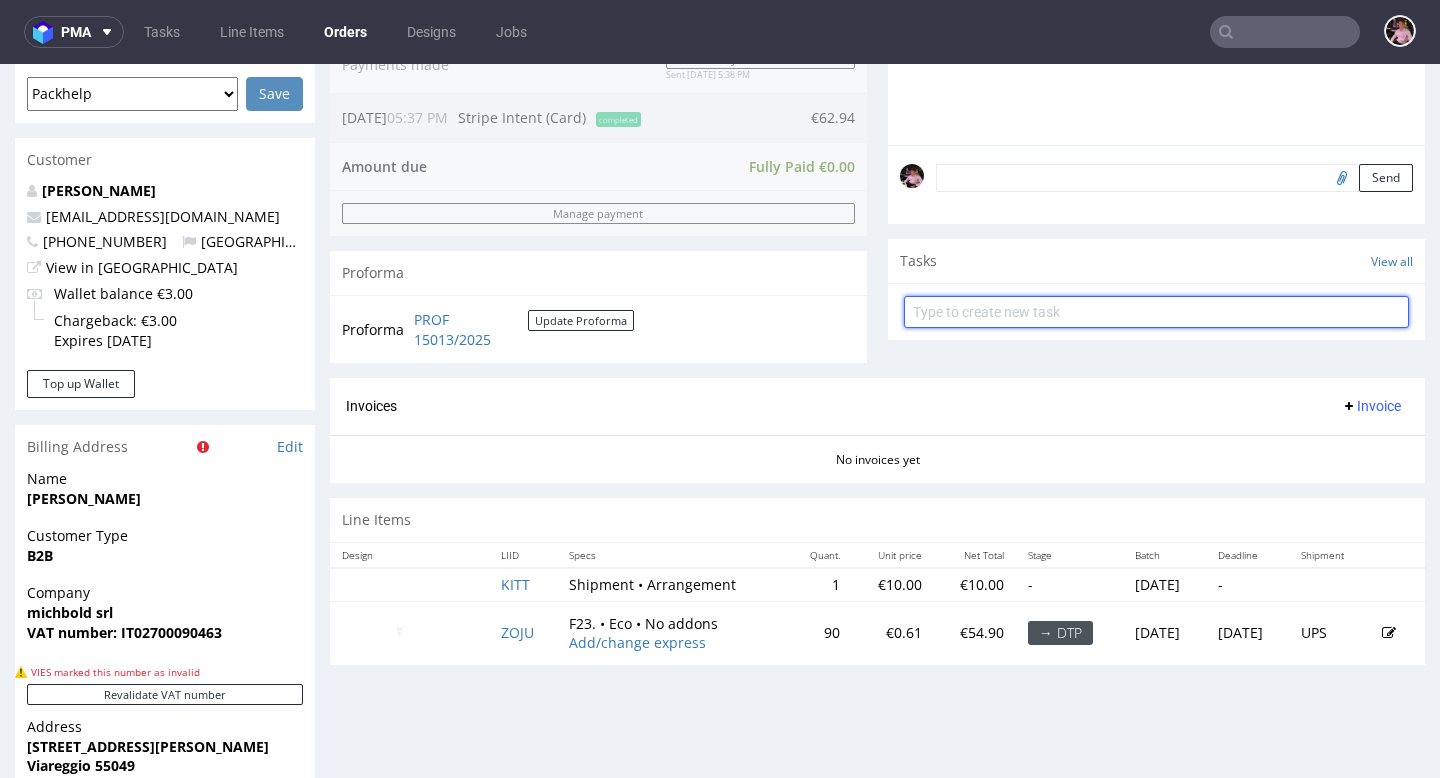 click at bounding box center (1156, 312) 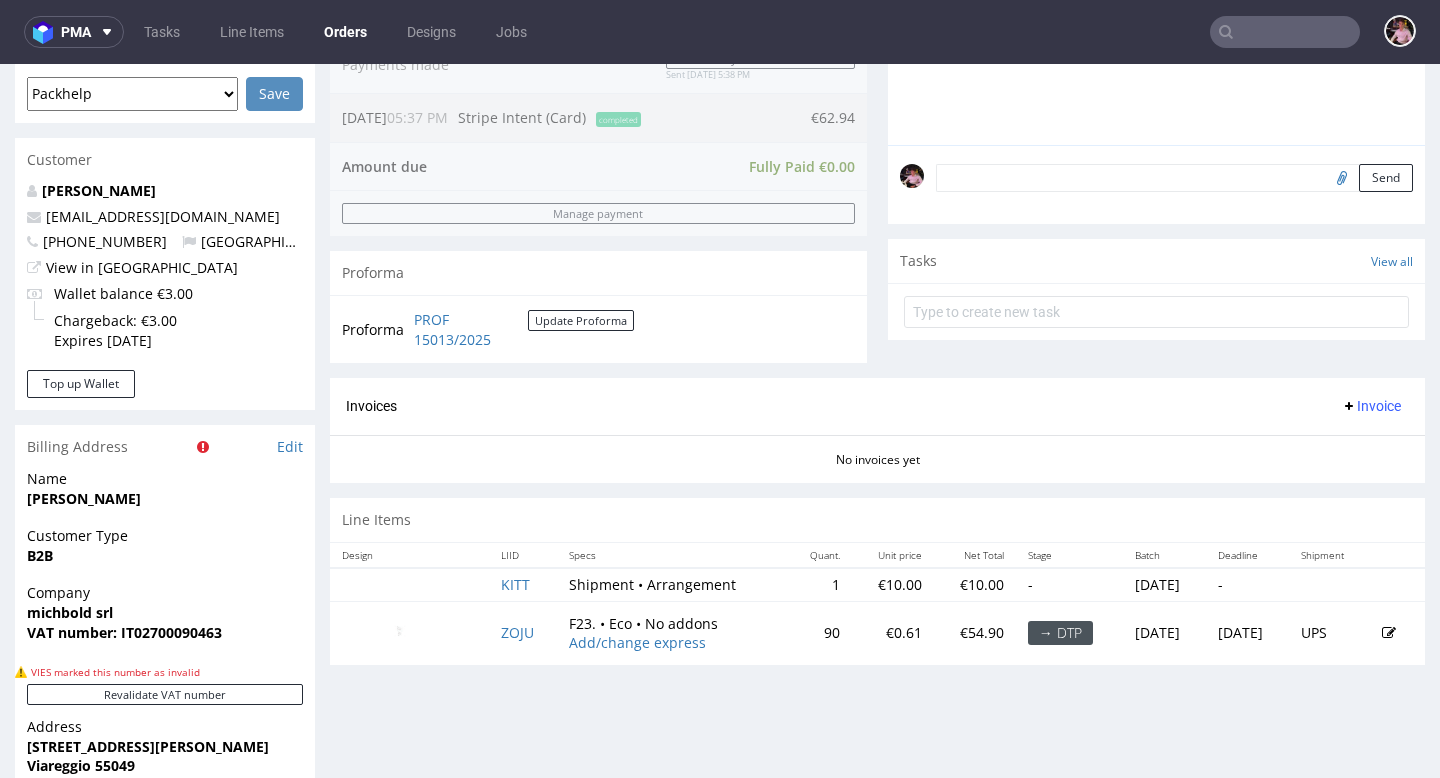 click at bounding box center (1174, 178) 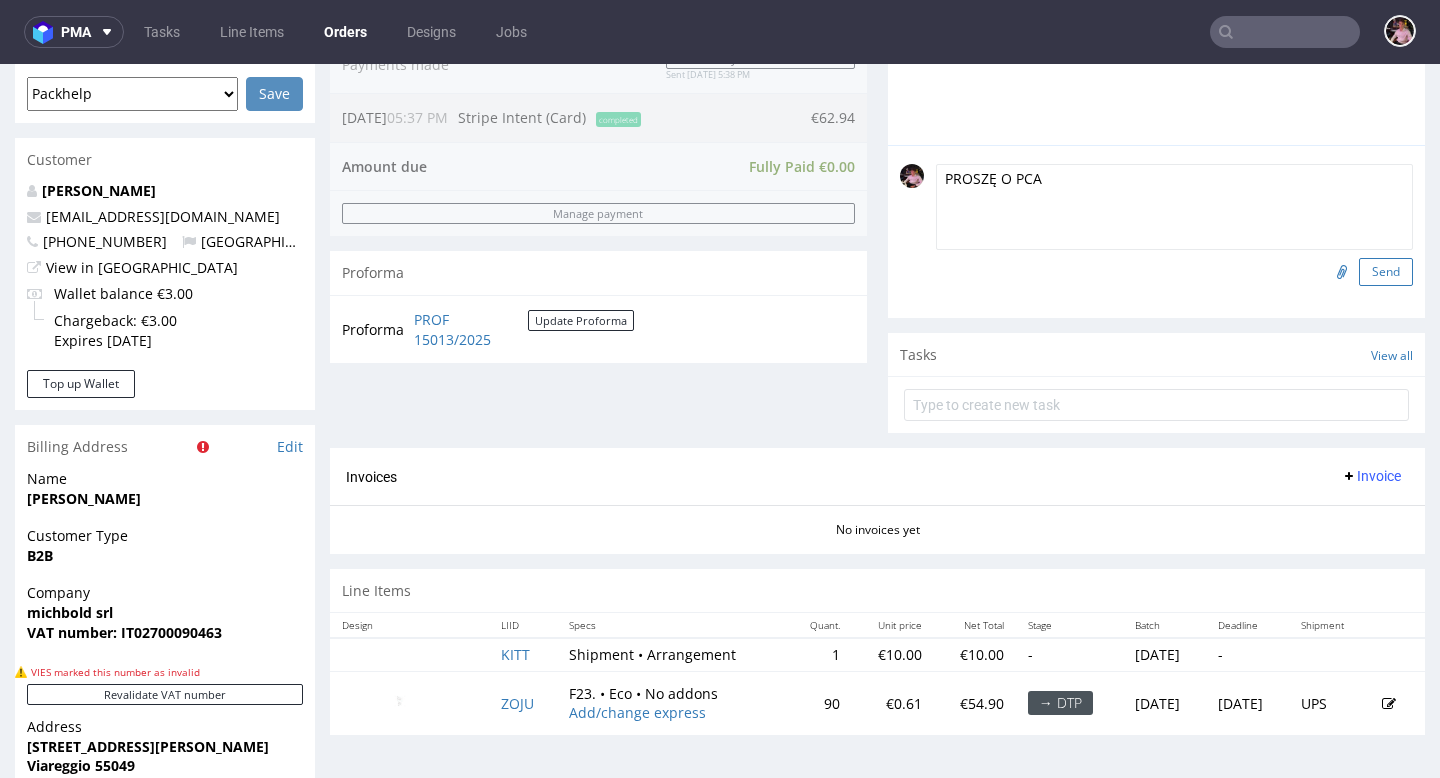 type on "PROSZĘ O PCA" 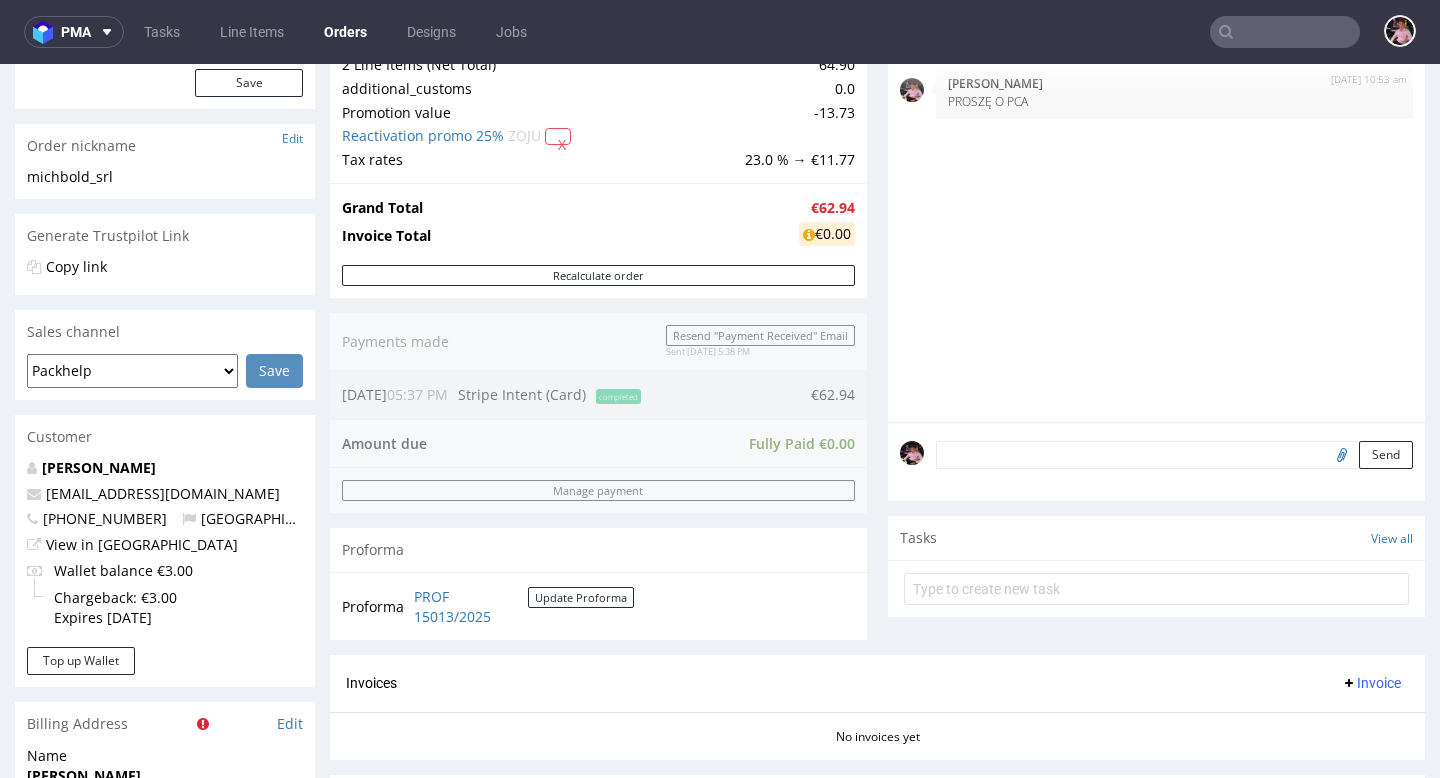 scroll, scrollTop: 585, scrollLeft: 0, axis: vertical 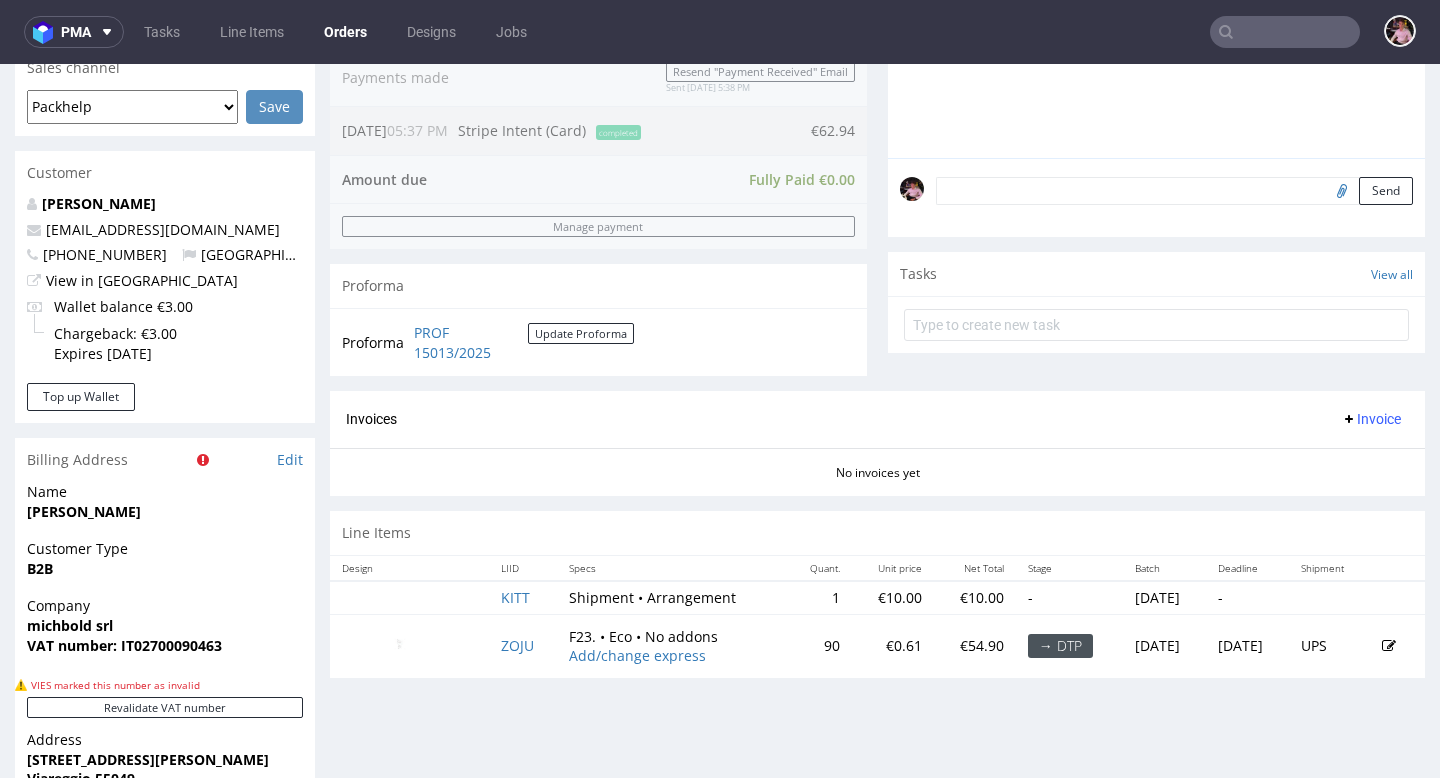 click at bounding box center (1285, 32) 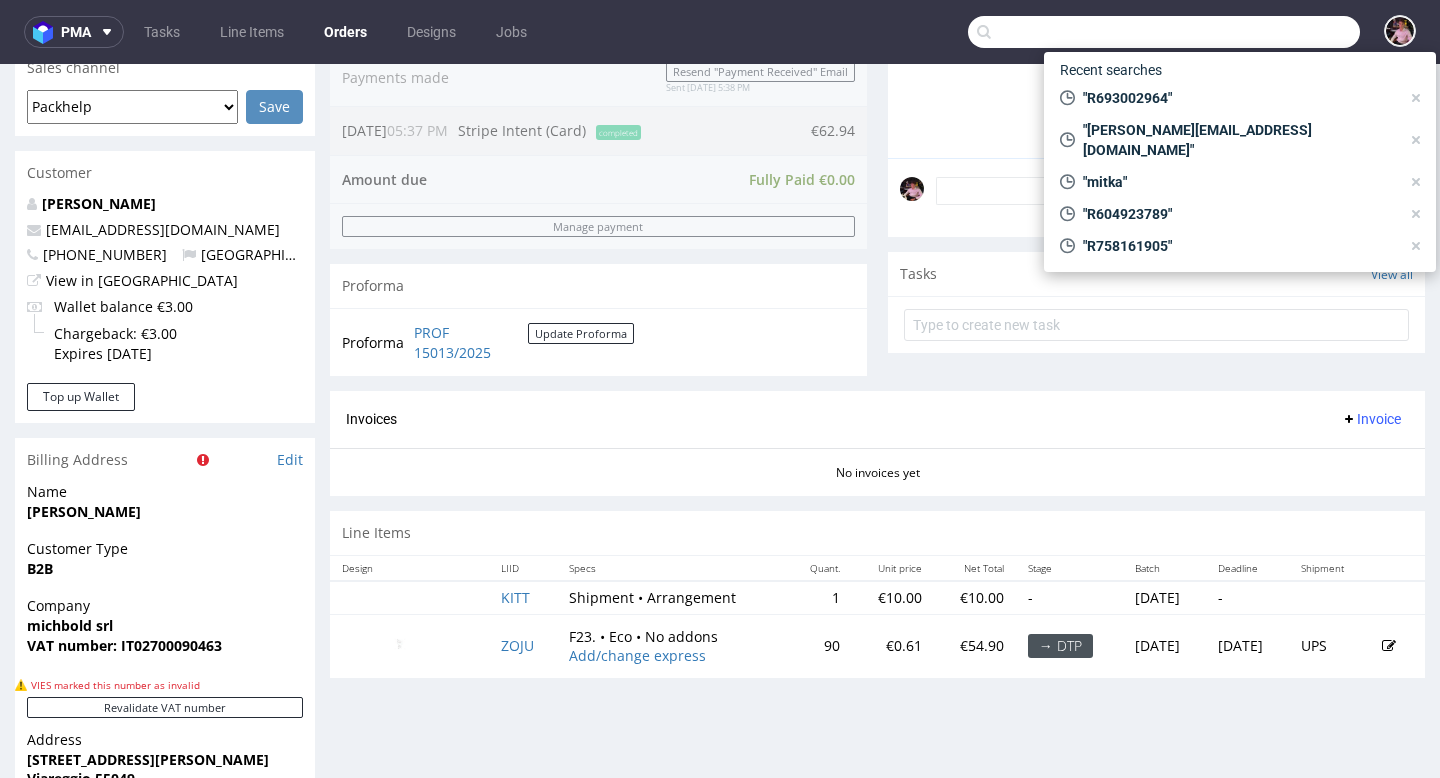 paste on "R198243645" 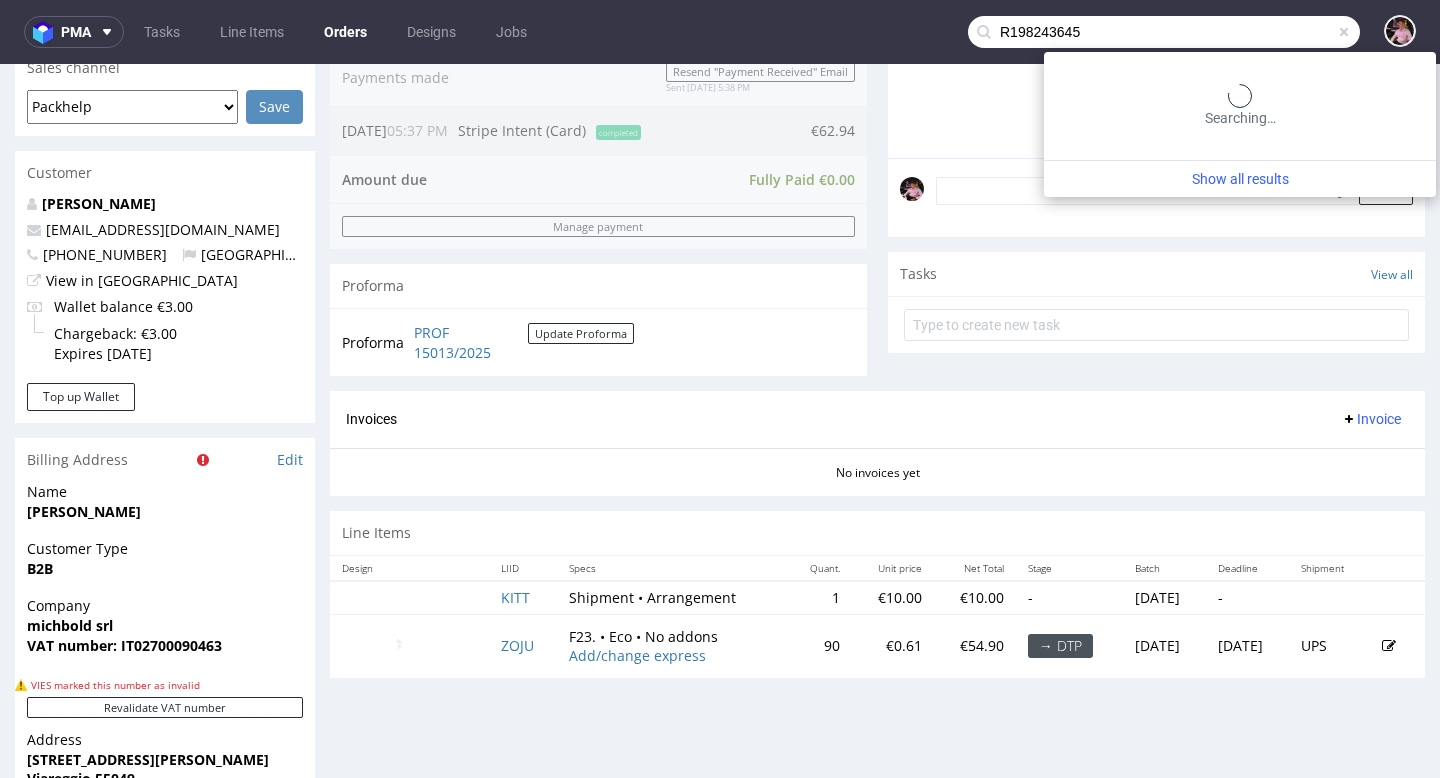 type on "R198243645" 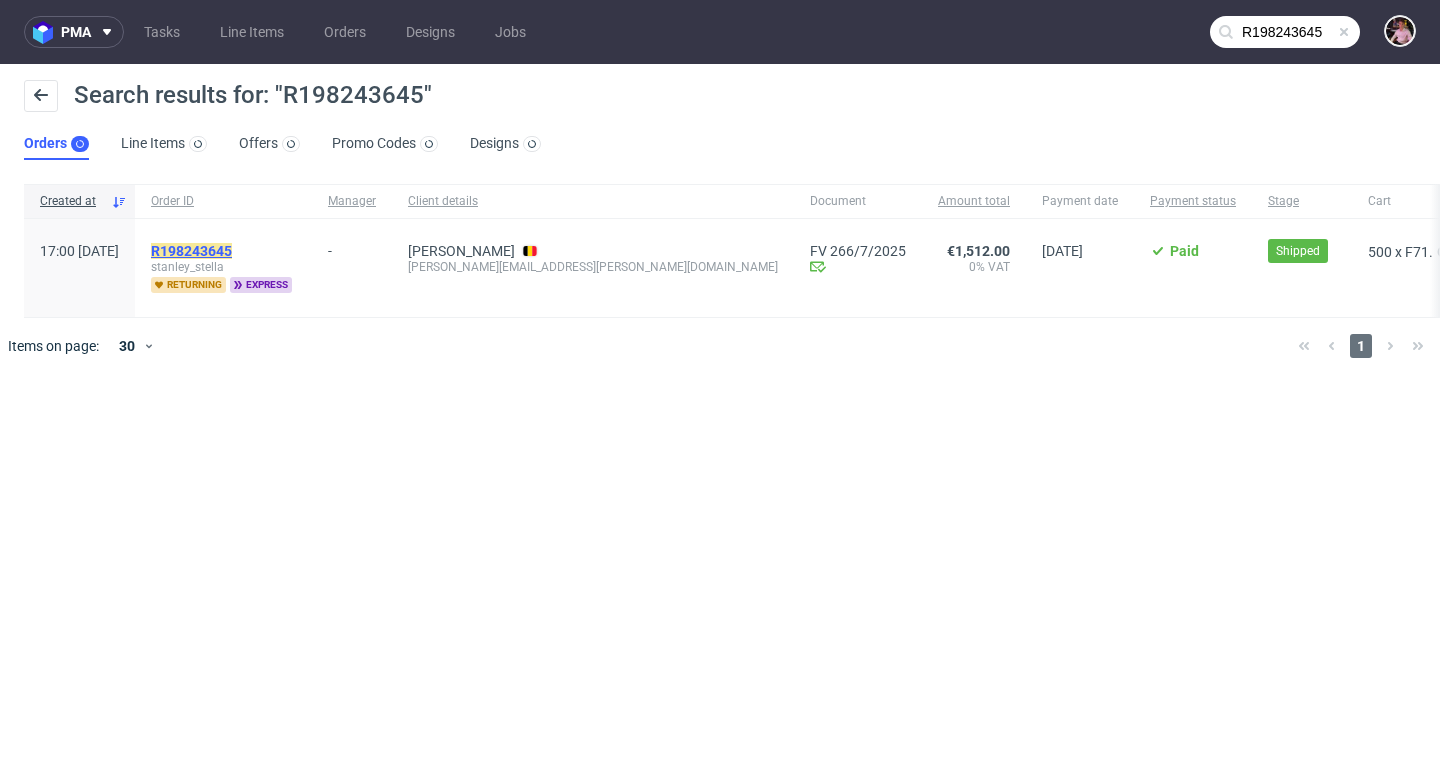 click on "R198243645" 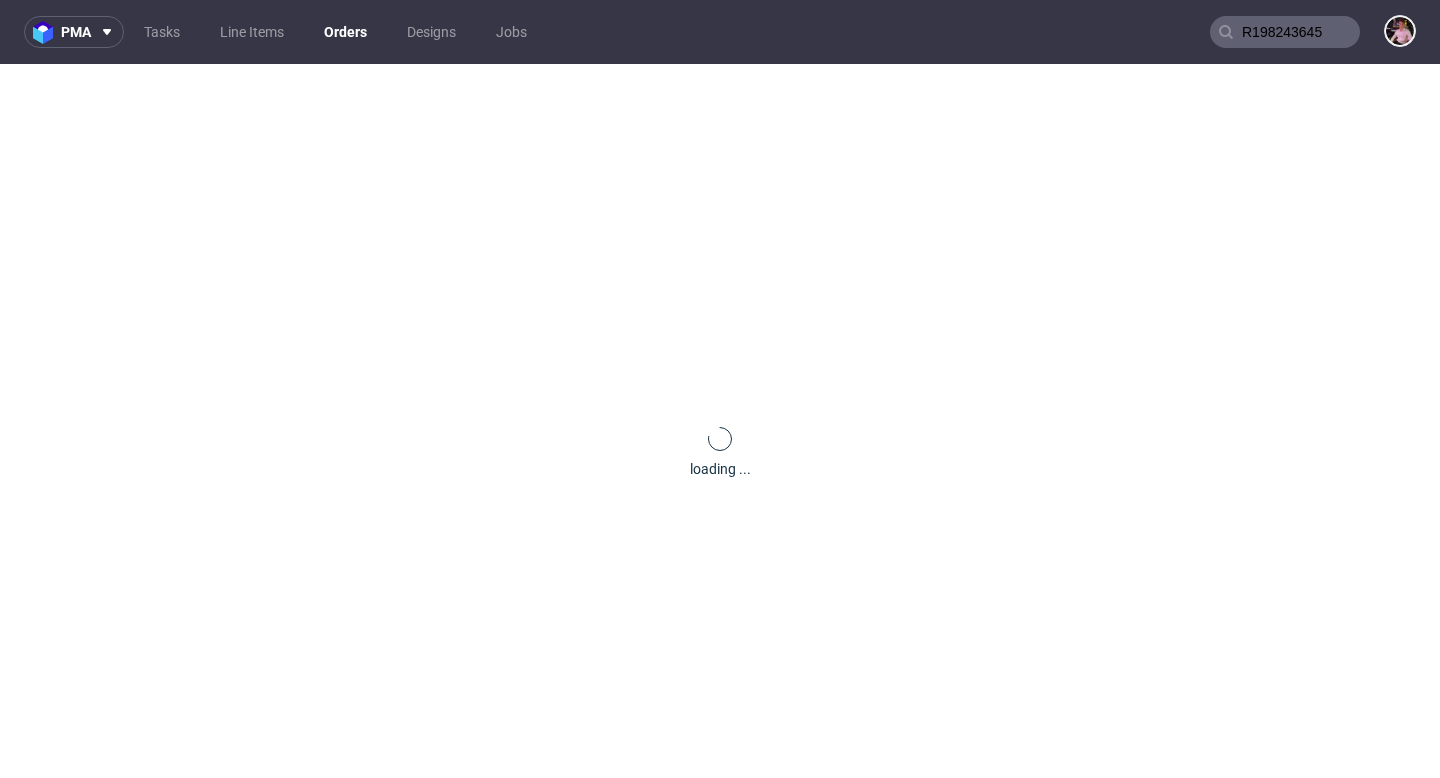 type 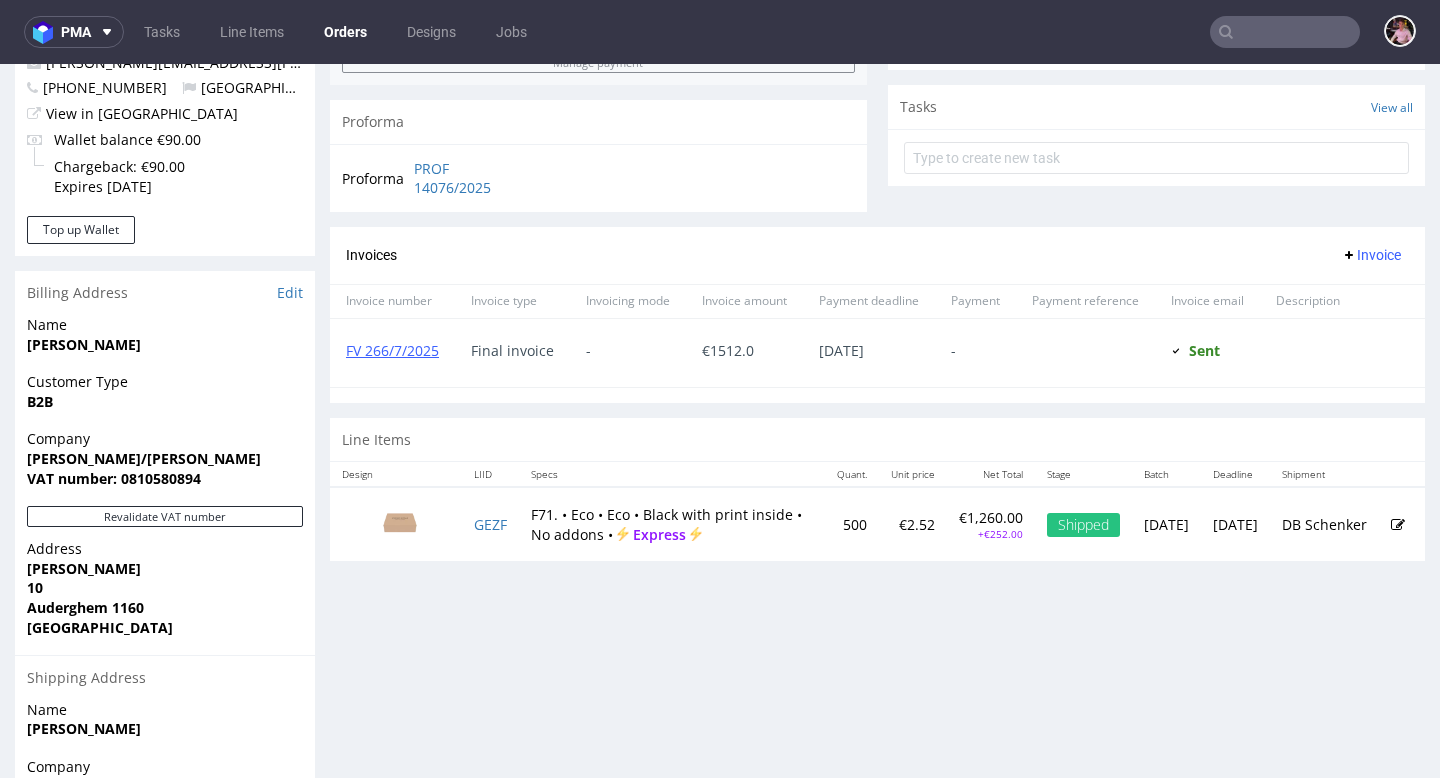 scroll, scrollTop: 910, scrollLeft: 0, axis: vertical 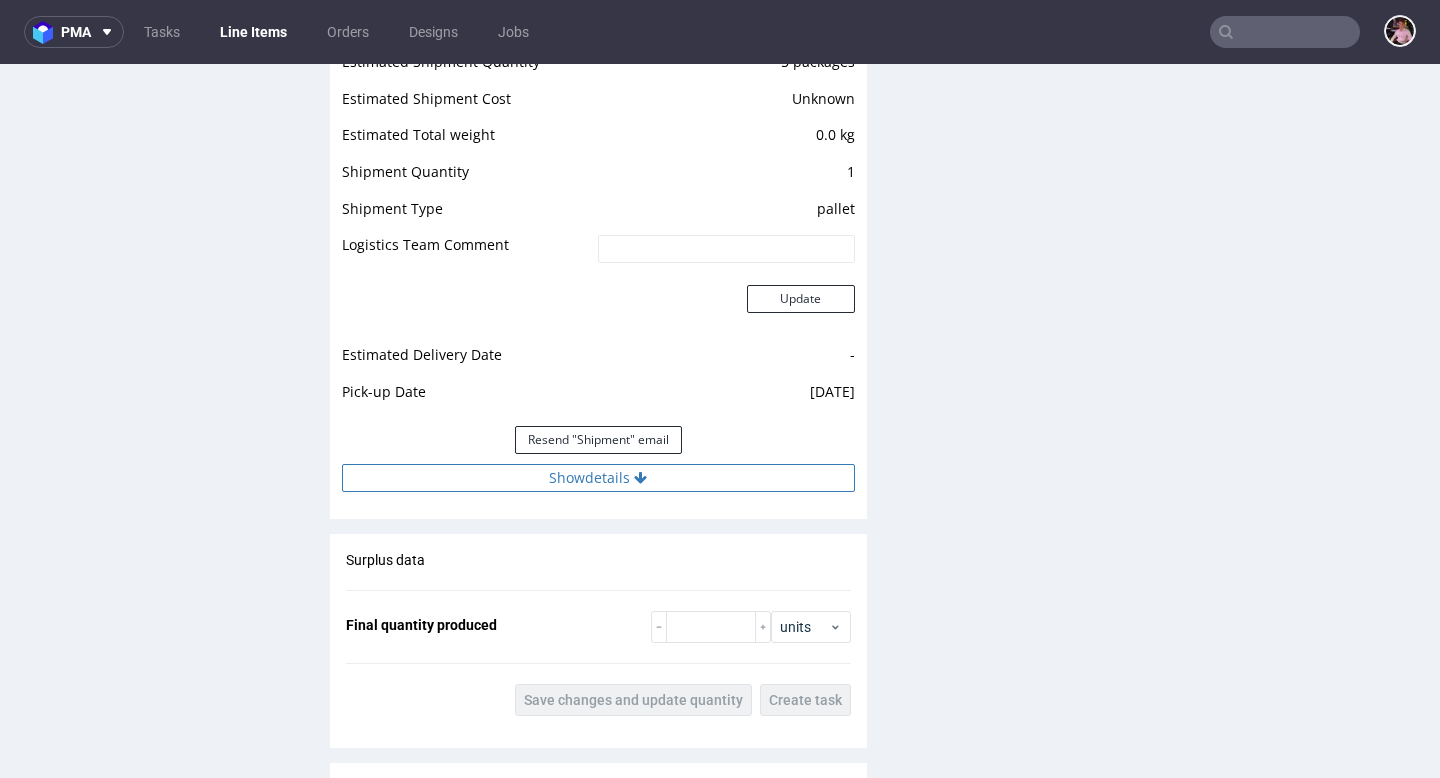 click on "Show  details" at bounding box center [598, 478] 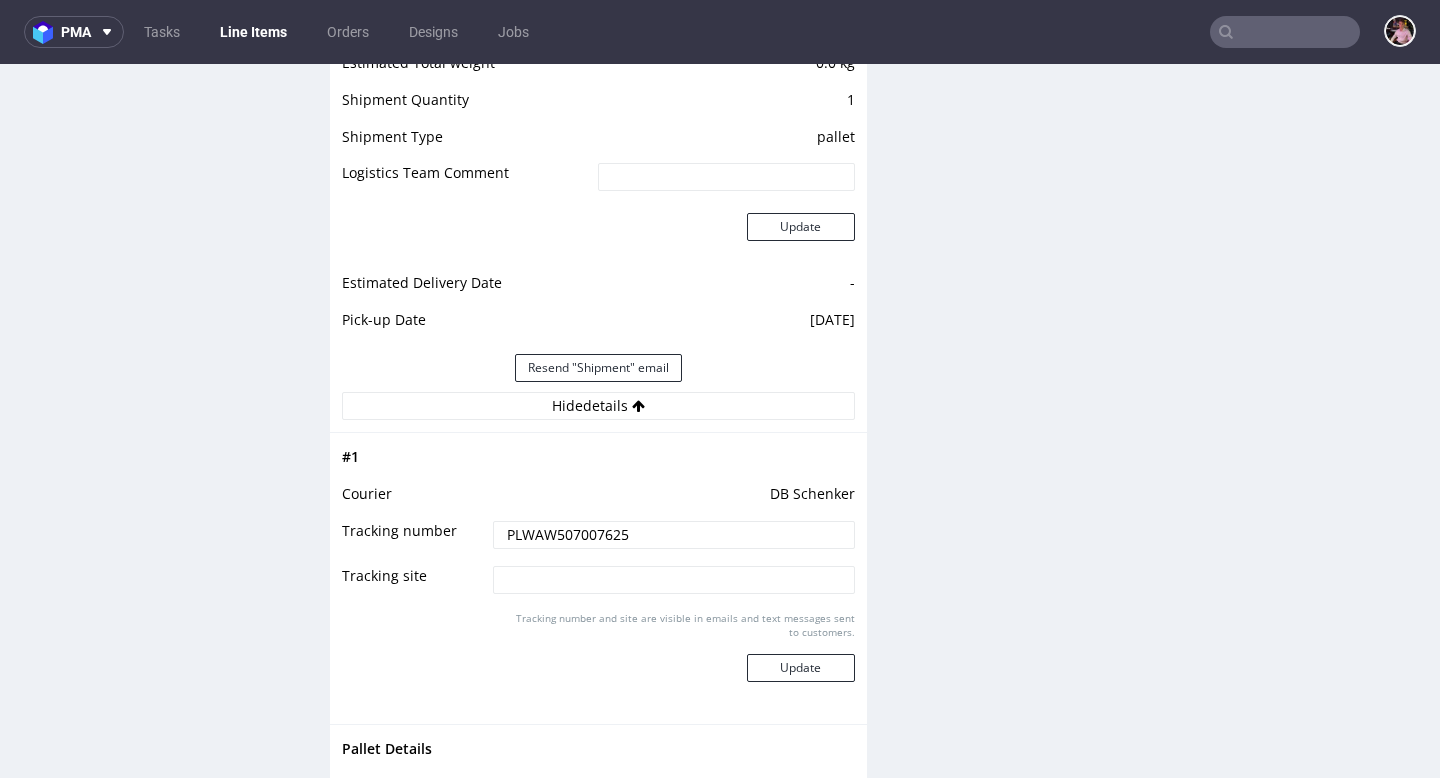 scroll, scrollTop: 2156, scrollLeft: 0, axis: vertical 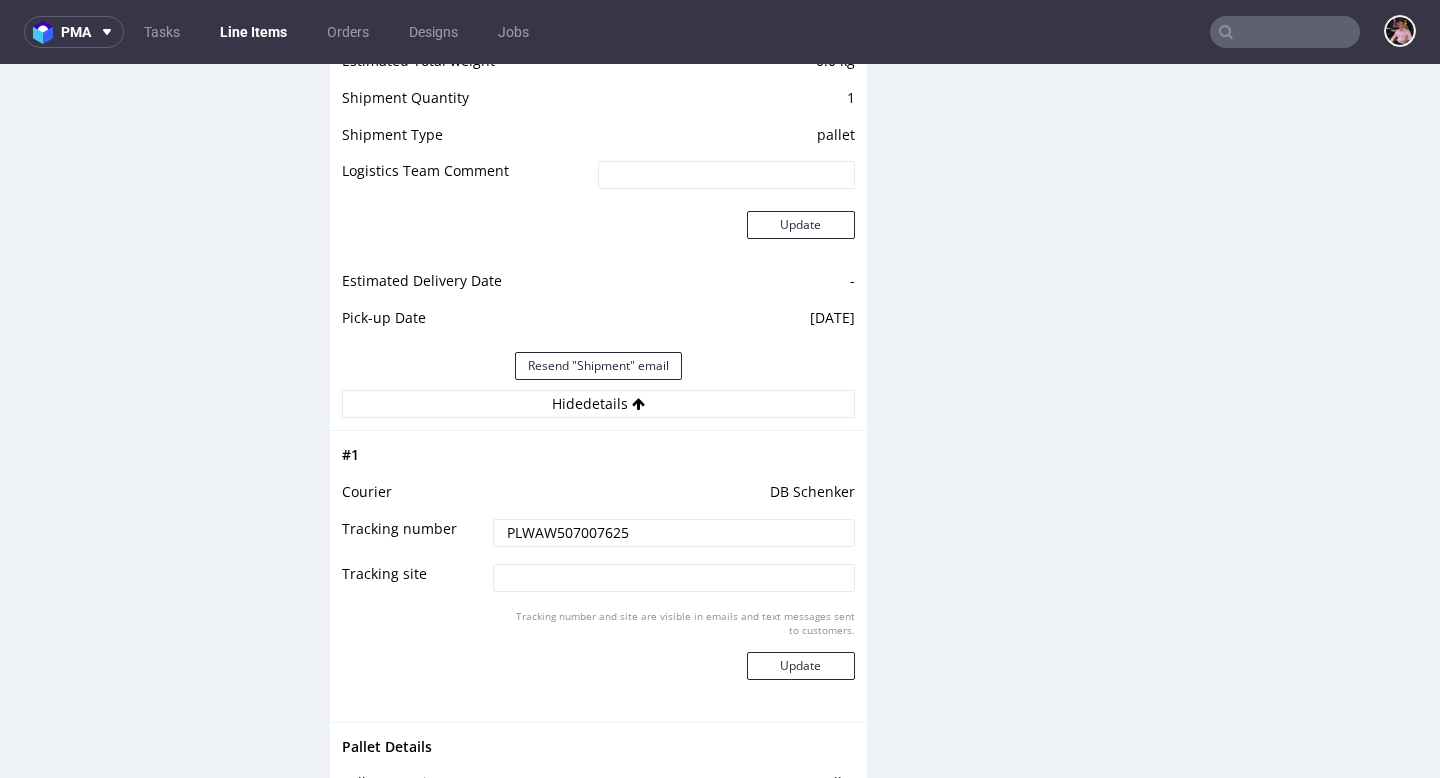 drag, startPoint x: 700, startPoint y: 535, endPoint x: 496, endPoint y: 529, distance: 204.08821 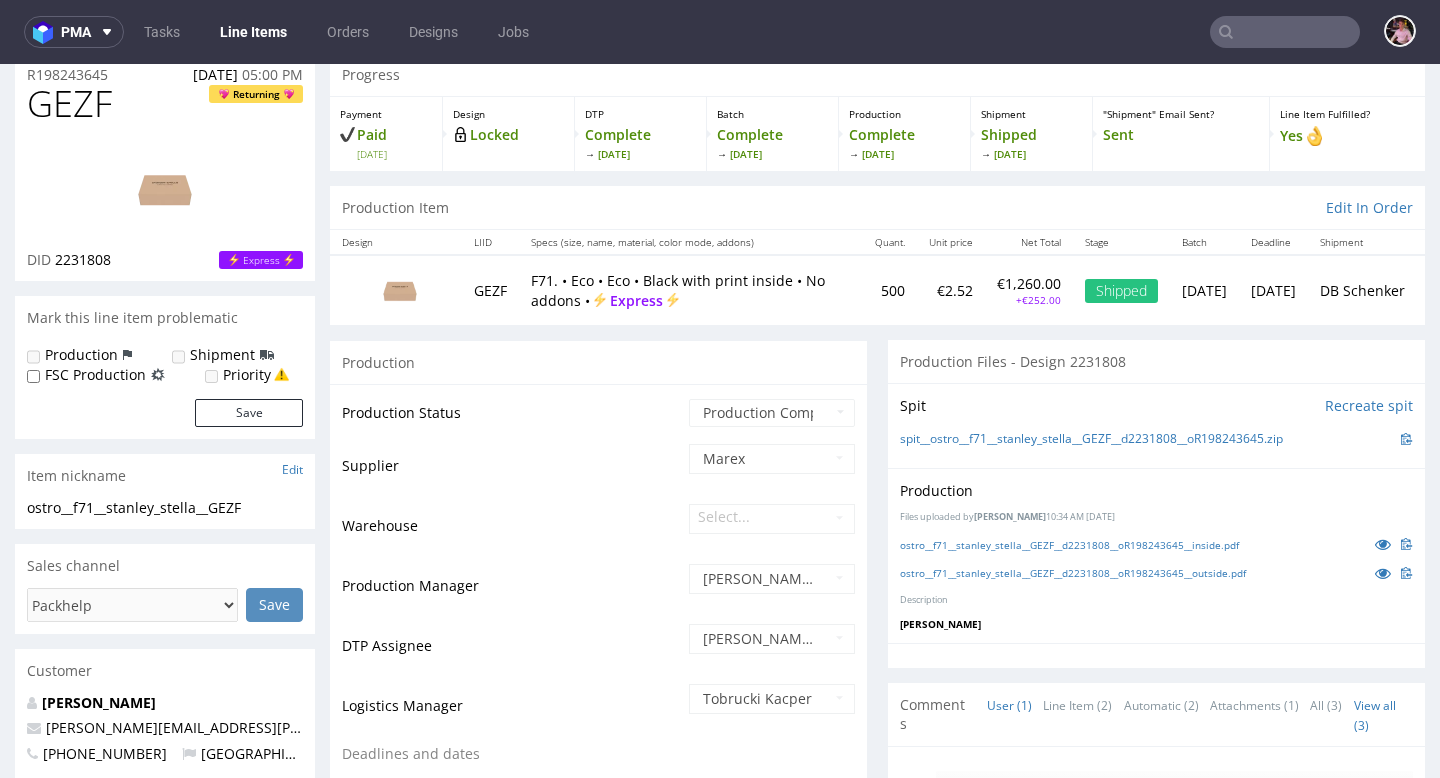 scroll, scrollTop: 283, scrollLeft: 0, axis: vertical 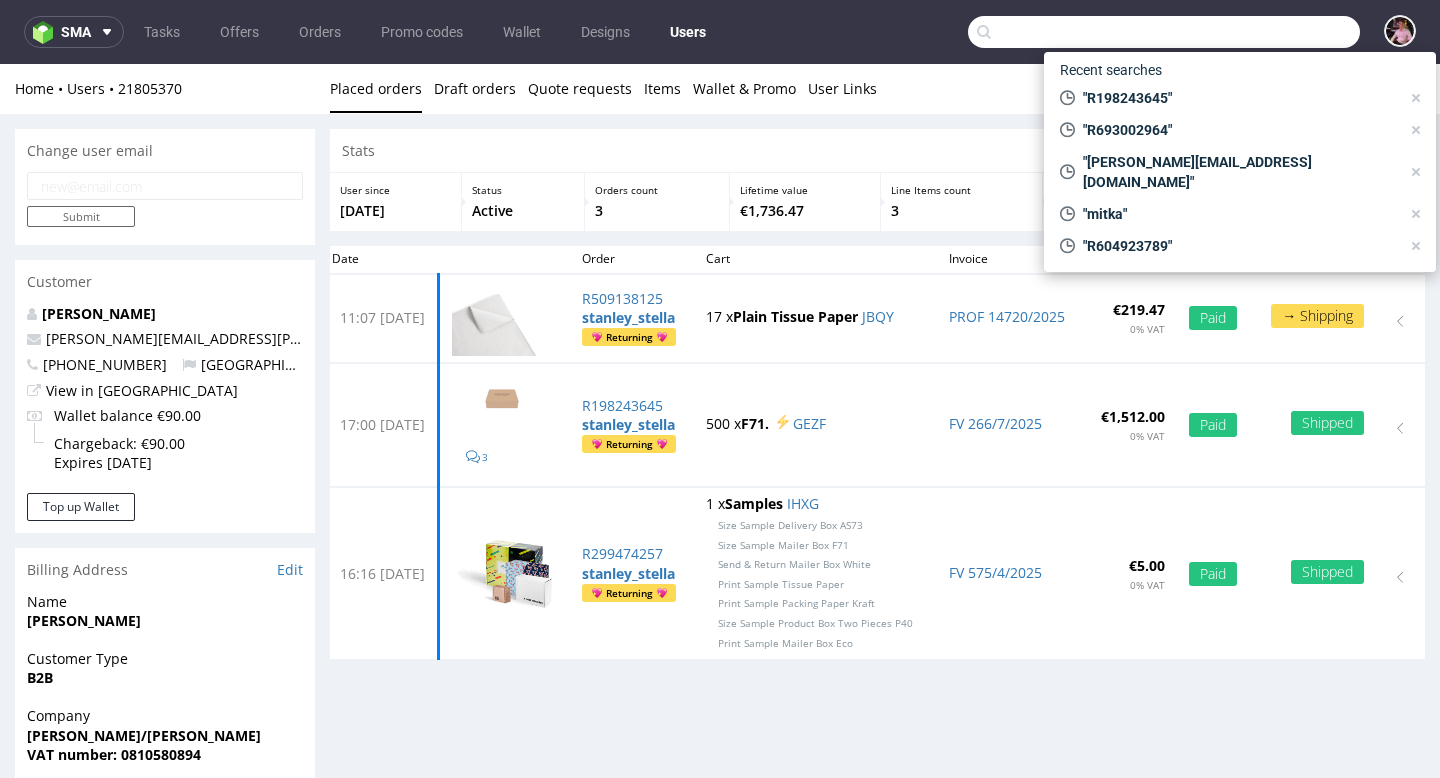 click at bounding box center (1164, 32) 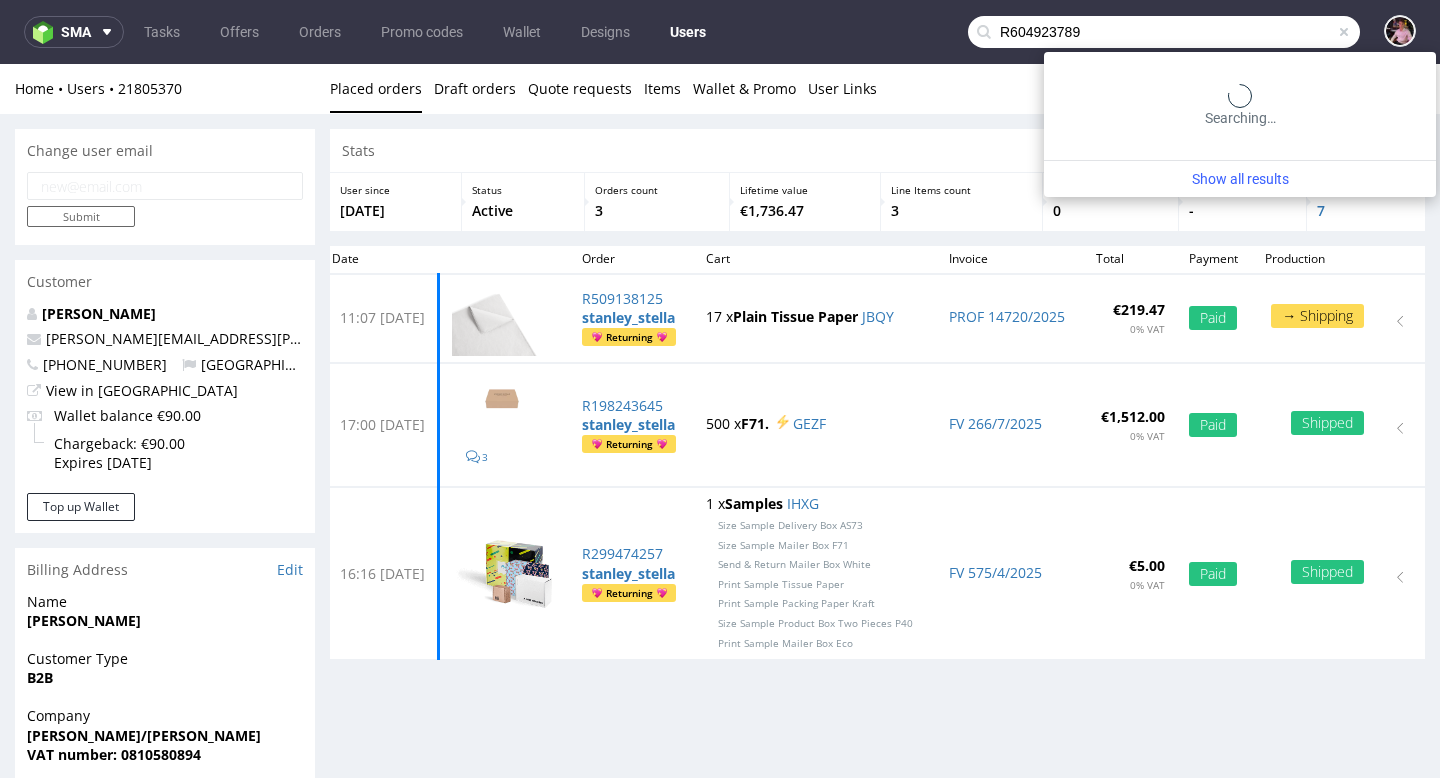 type on "R604923789" 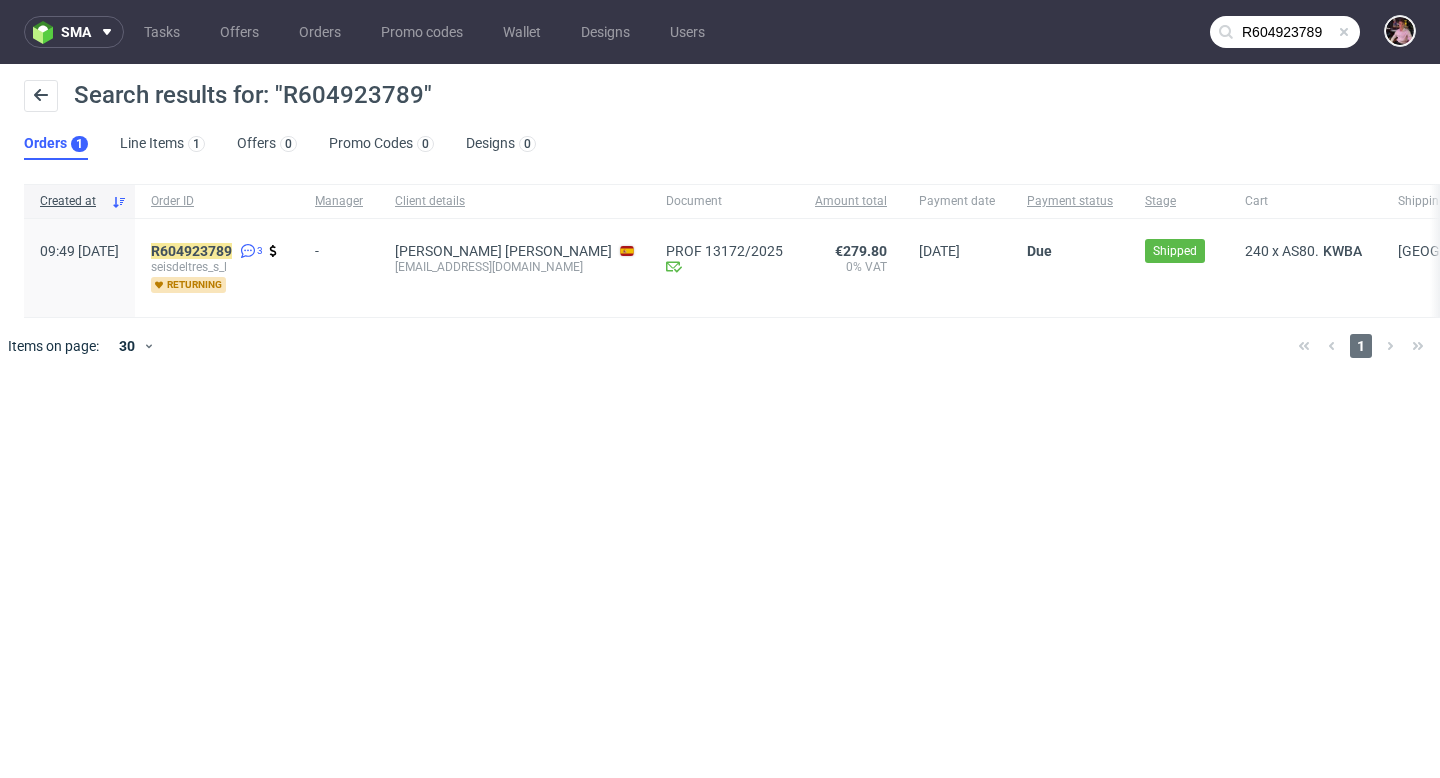 click at bounding box center (1344, 32) 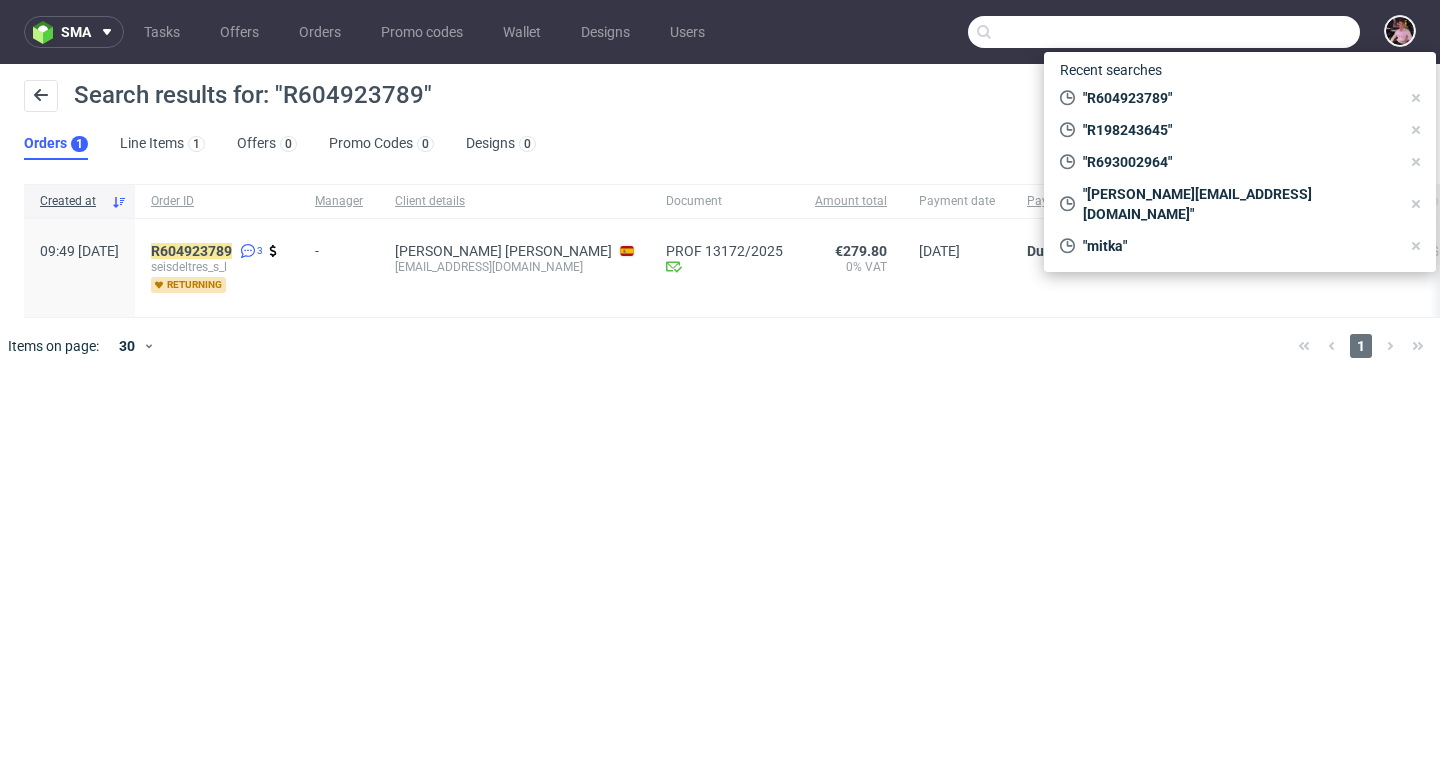 click at bounding box center [1164, 32] 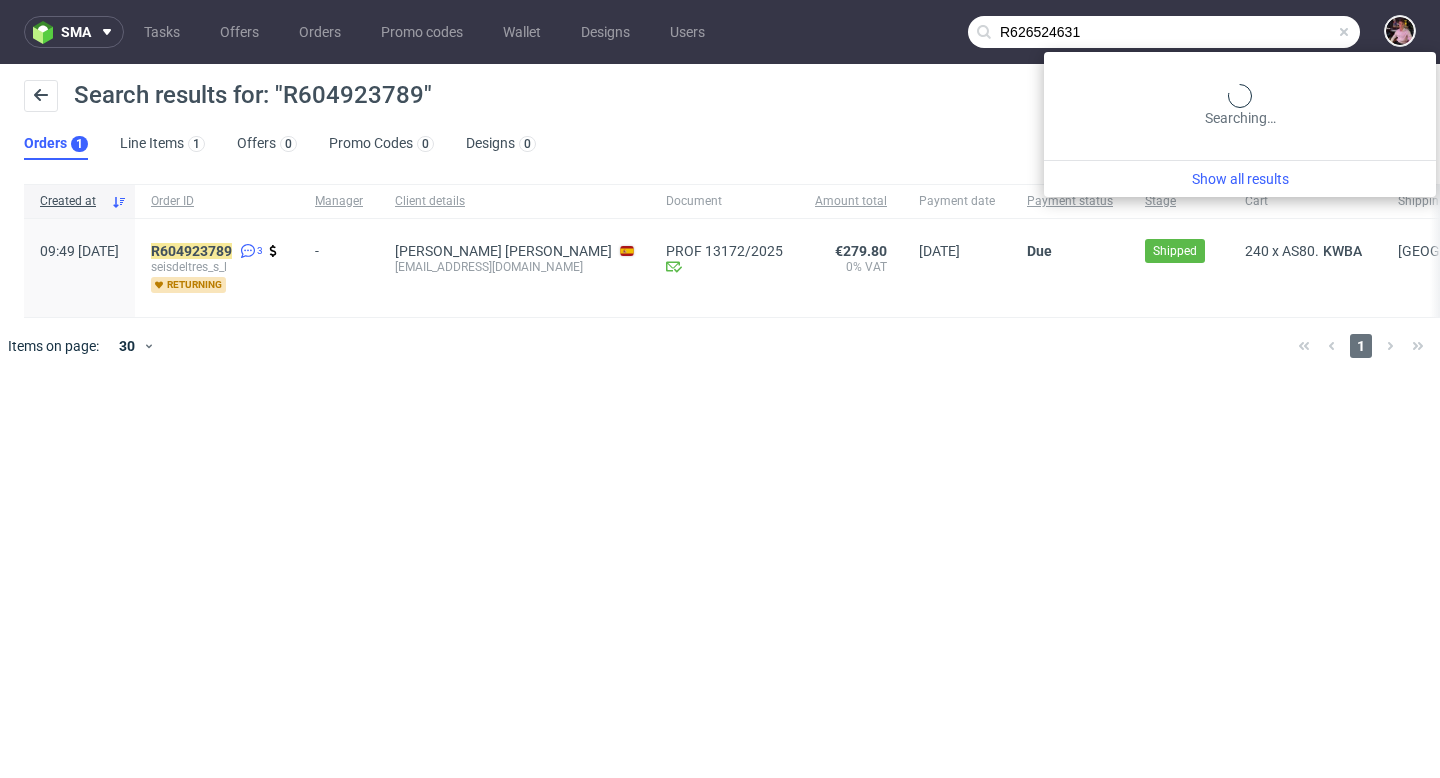 type on "R626524631" 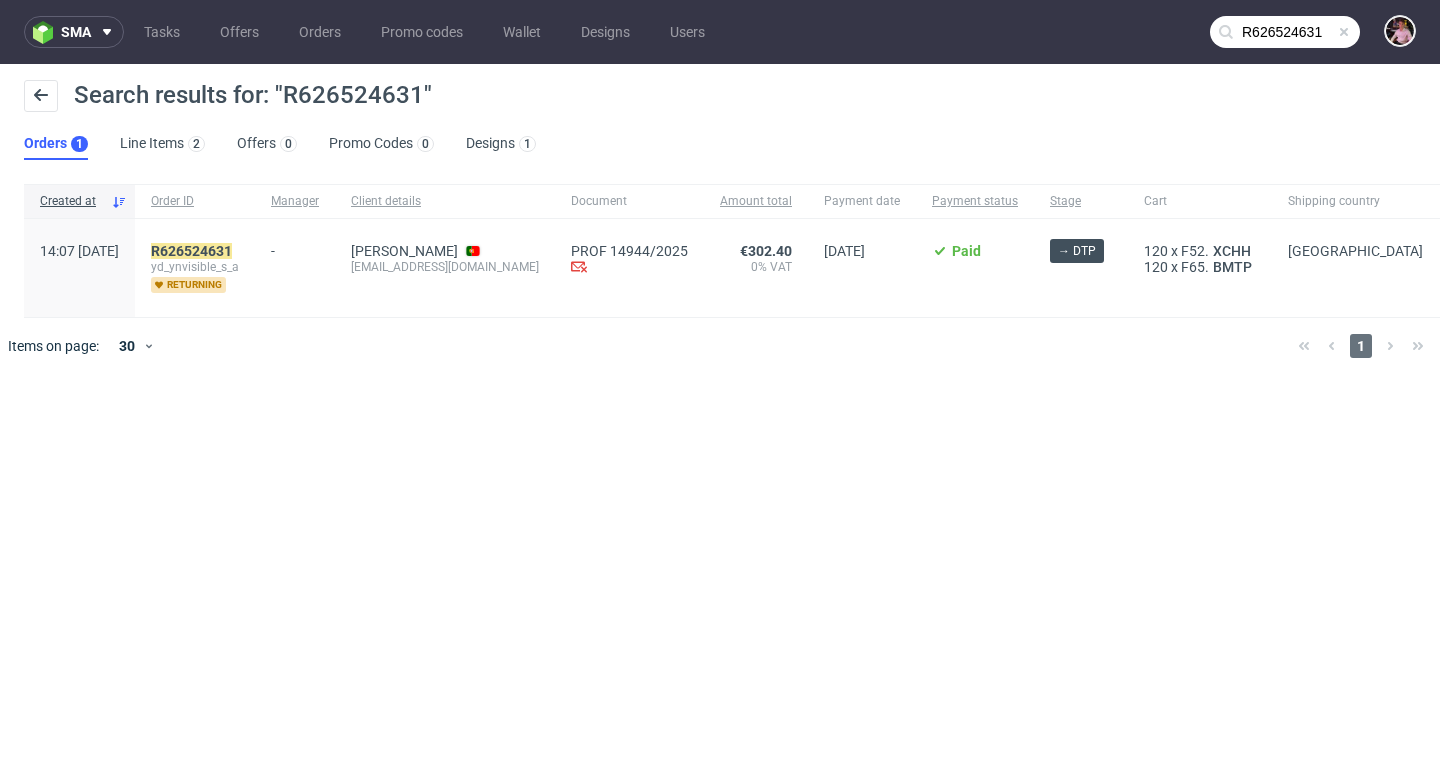 click at bounding box center [1344, 32] 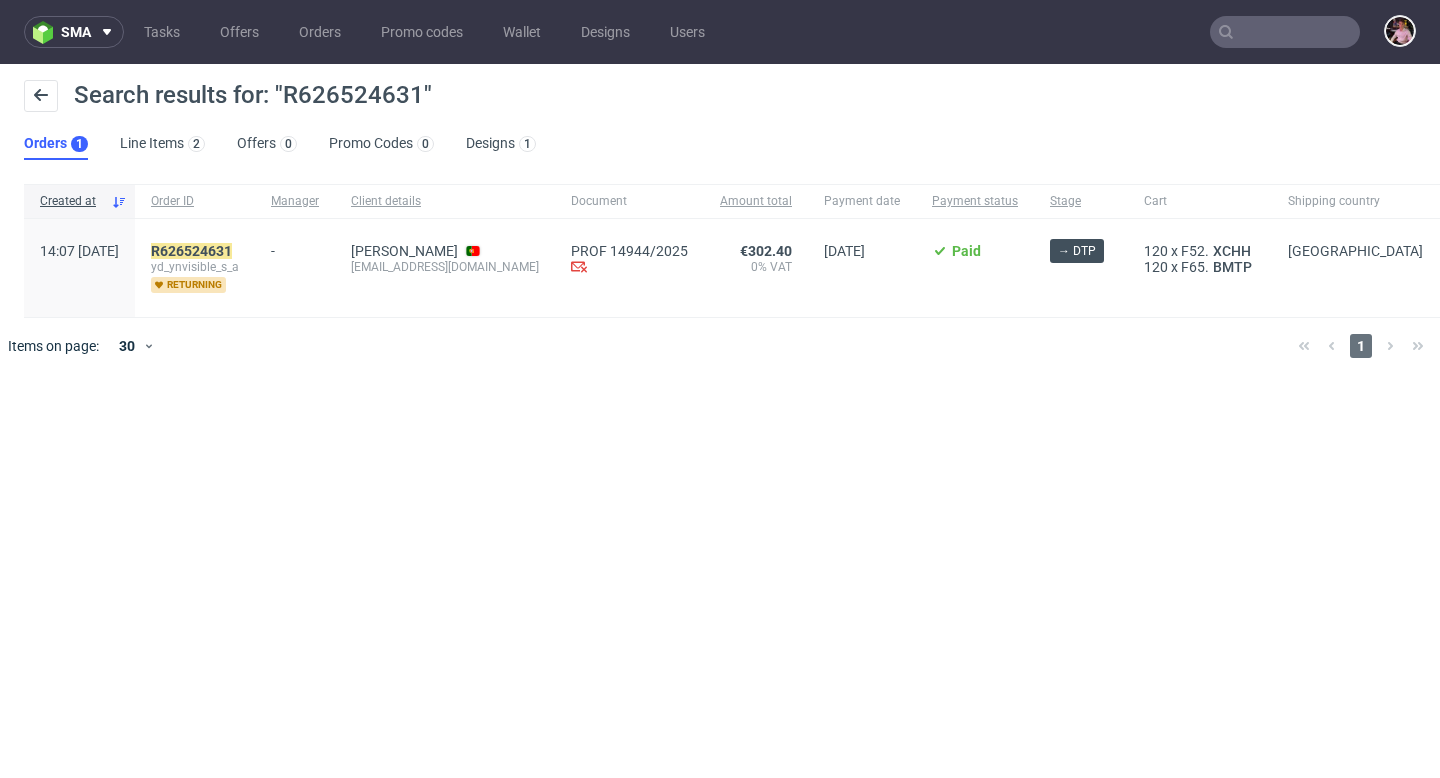 click at bounding box center (1285, 32) 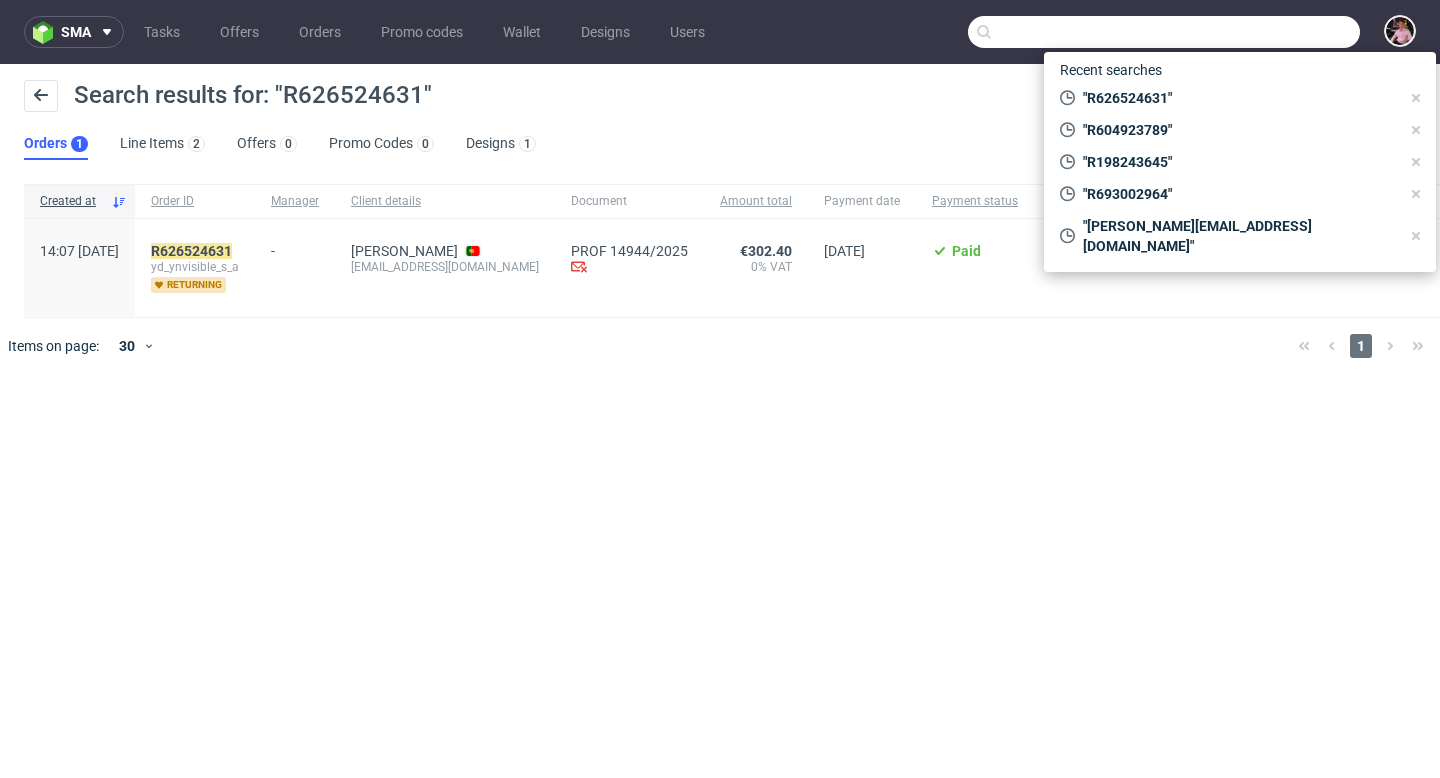 paste on "R711755338" 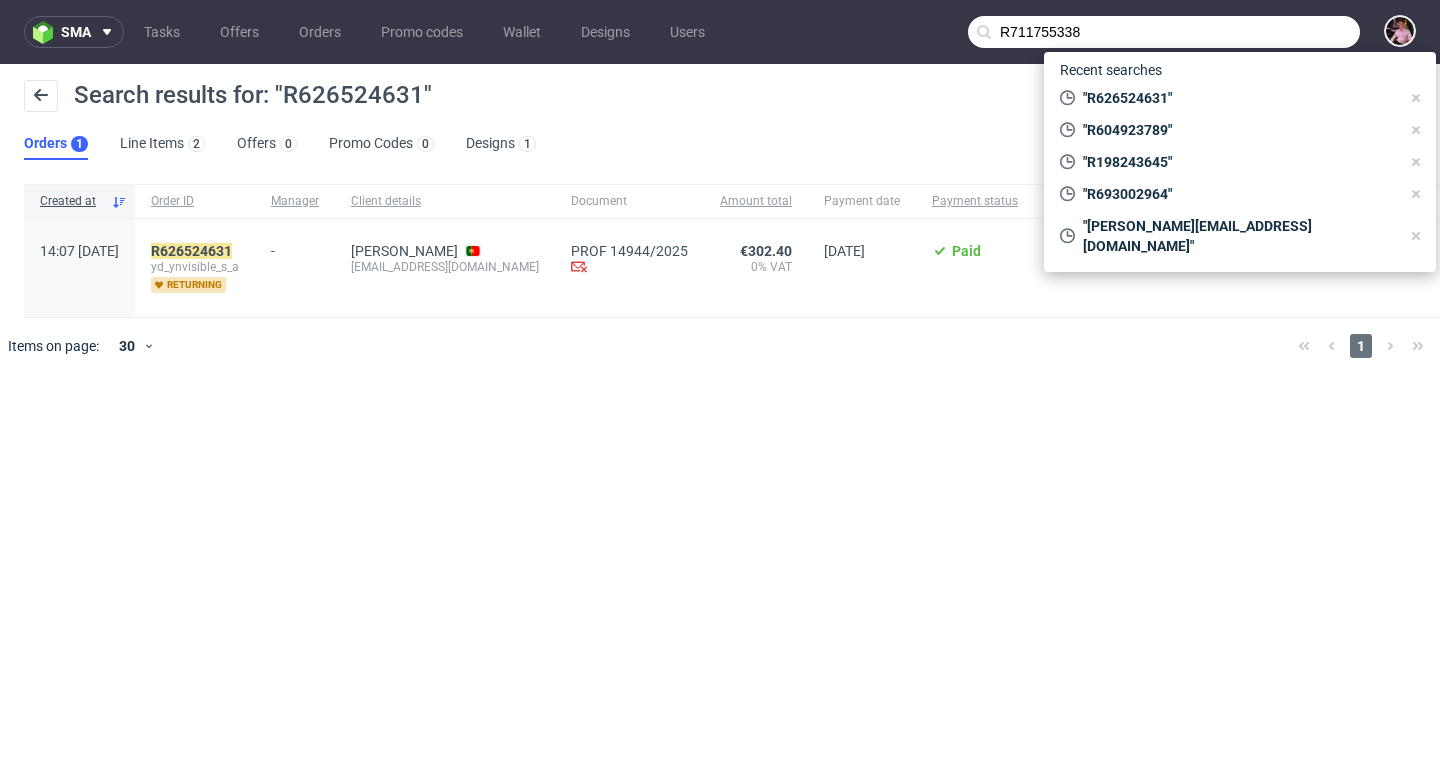 type on "R711755338" 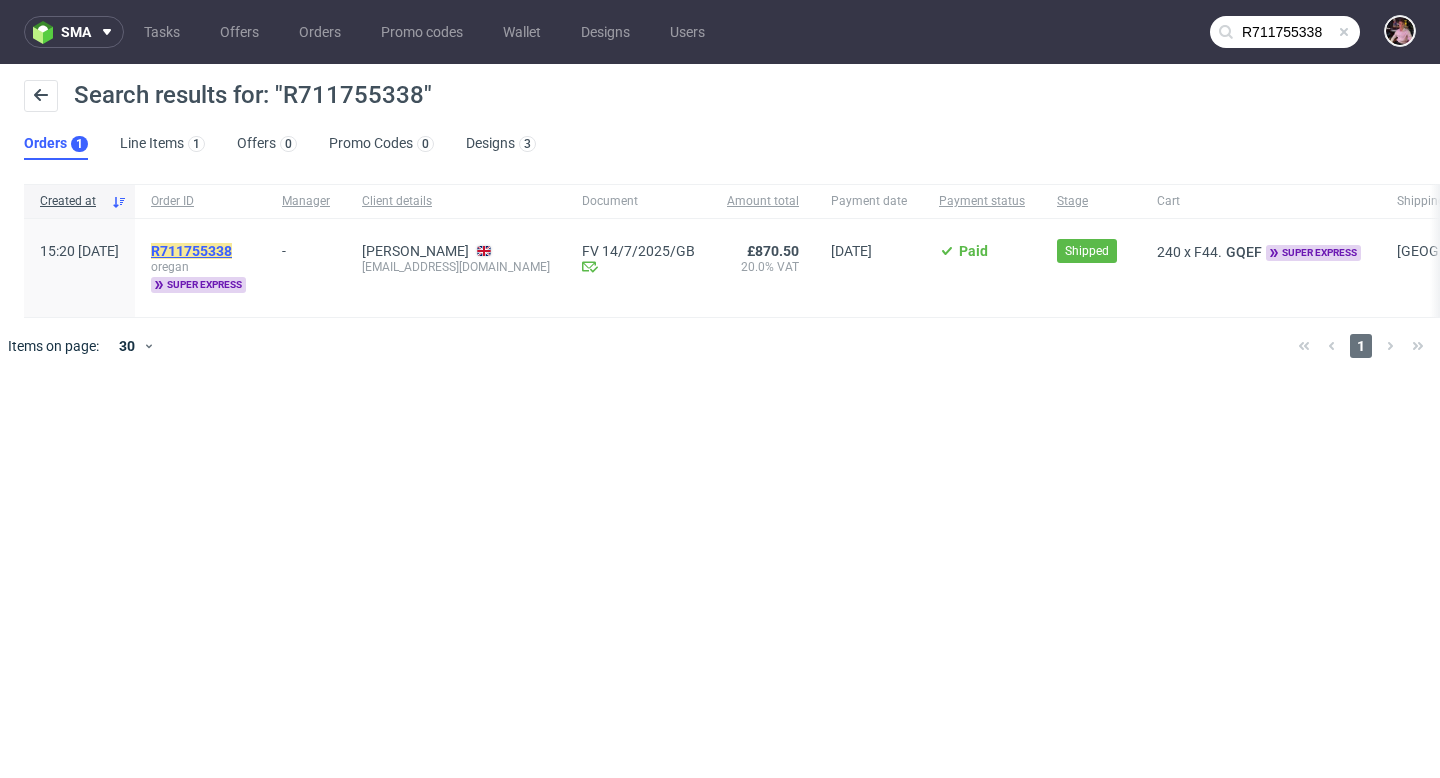 click on "R711755338" 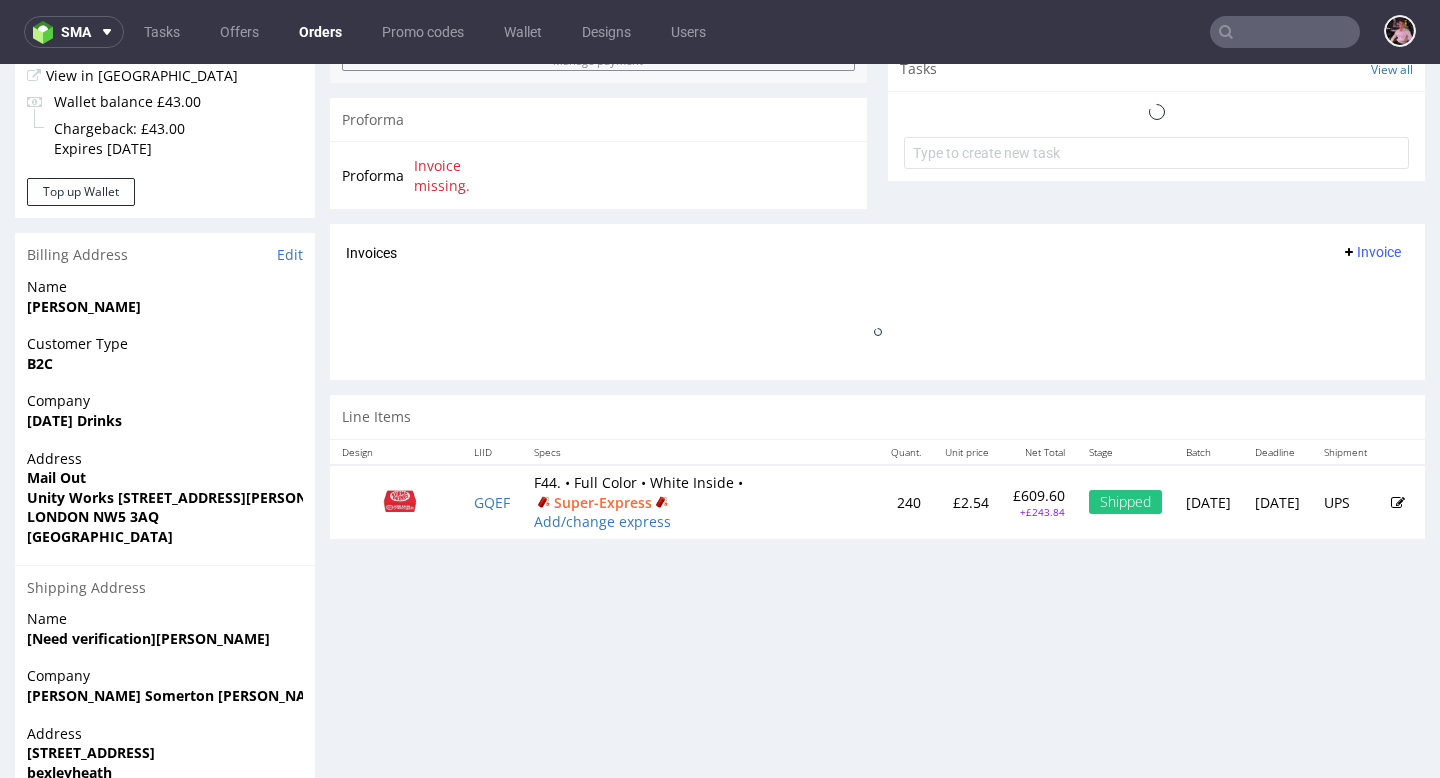 scroll, scrollTop: 746, scrollLeft: 0, axis: vertical 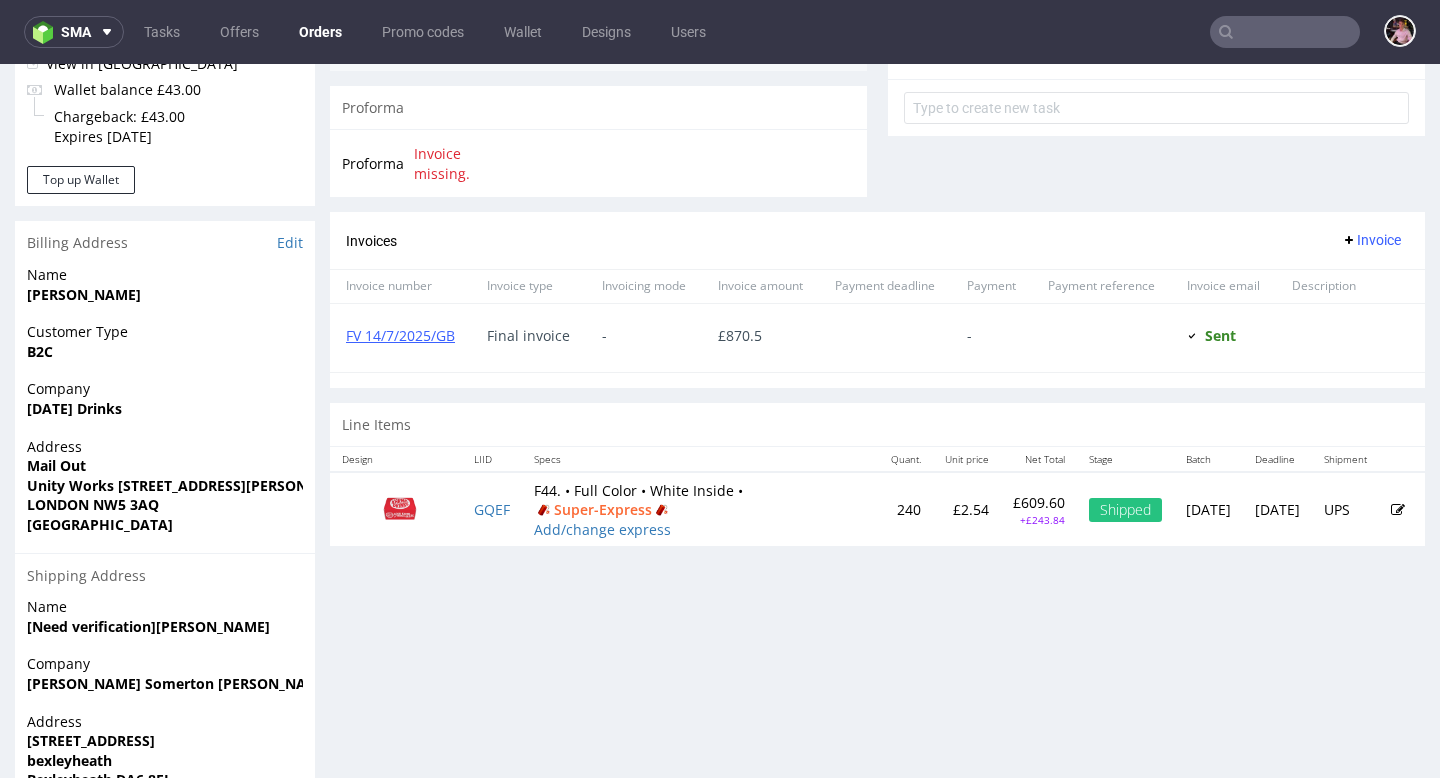 click on "FV 14/7/2025/GB" at bounding box center [400, 338] 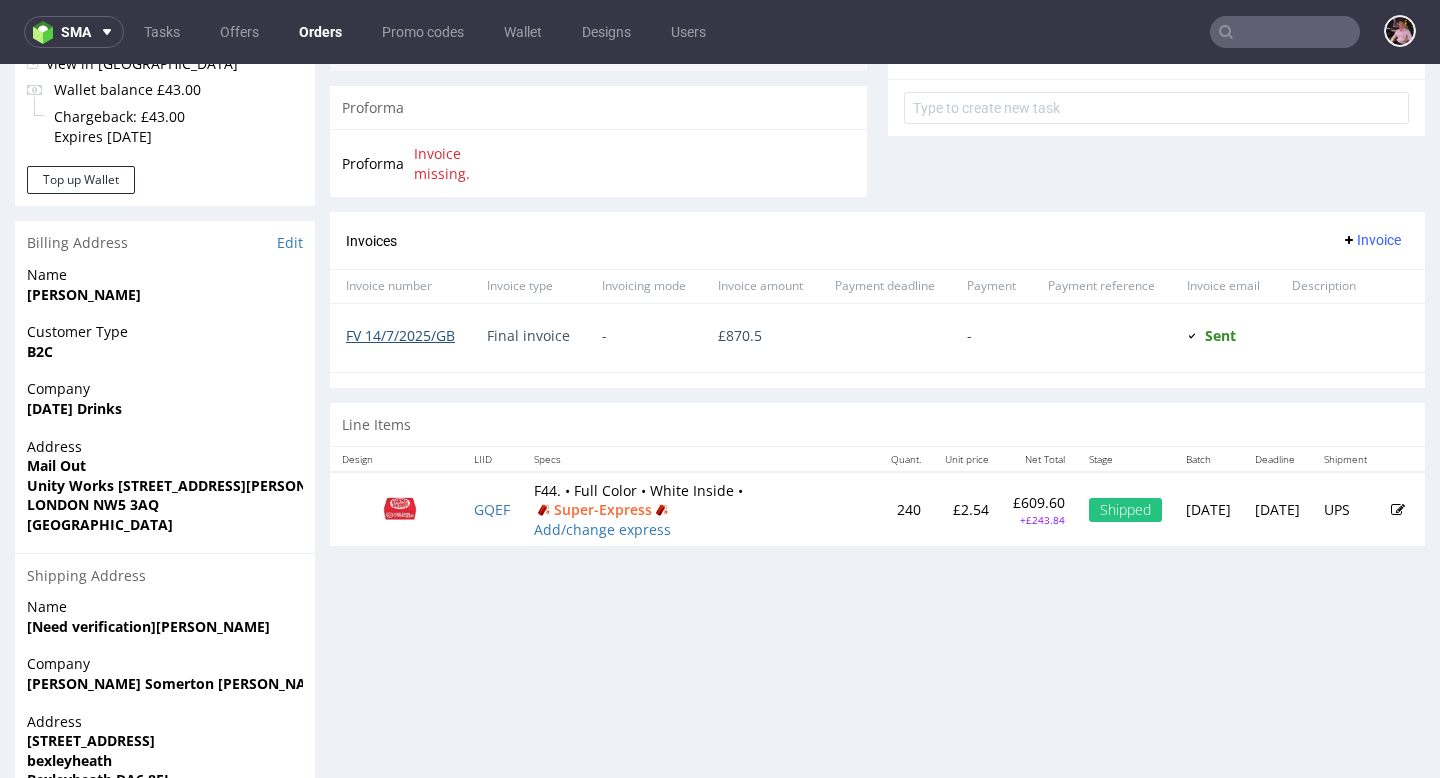 click on "FV 14/7/2025/GB" at bounding box center (400, 335) 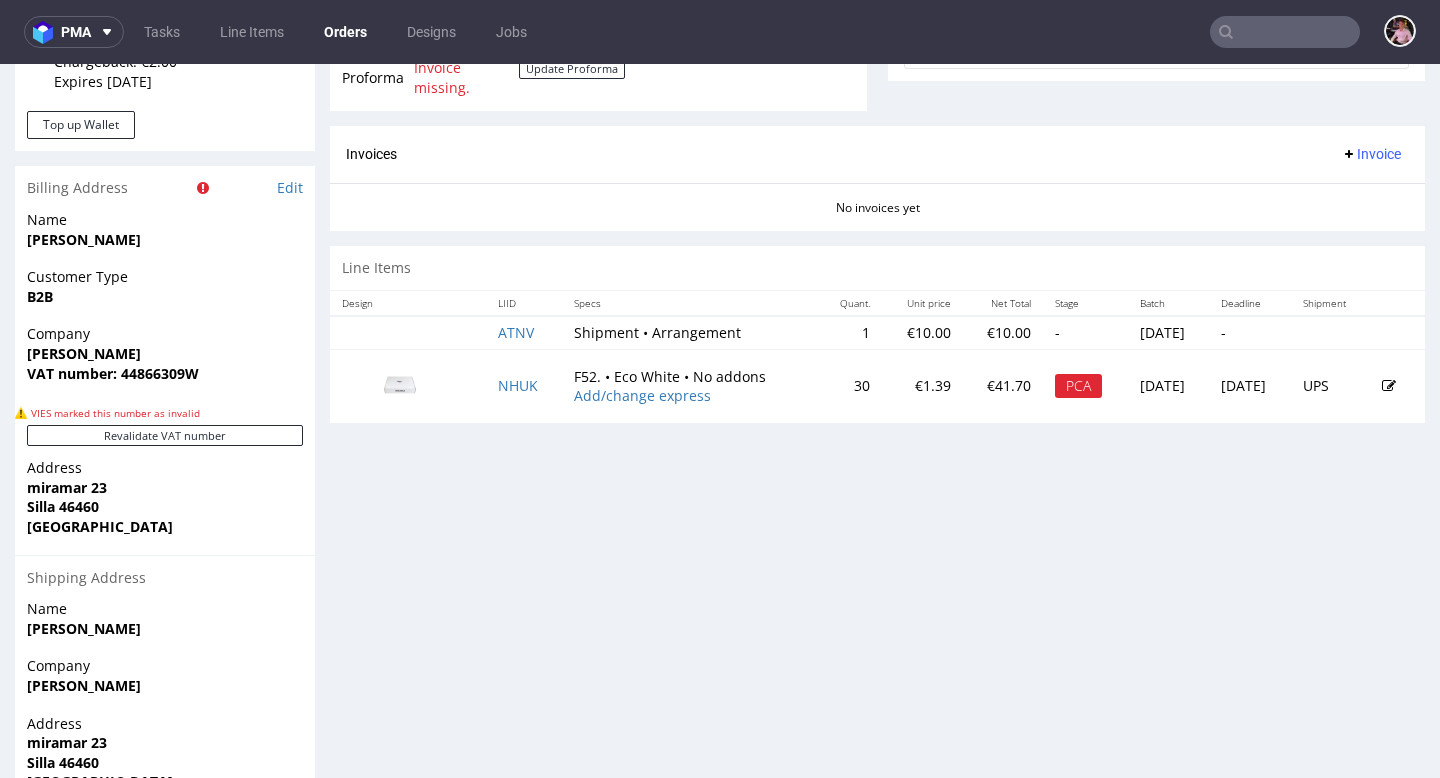 scroll, scrollTop: 918, scrollLeft: 0, axis: vertical 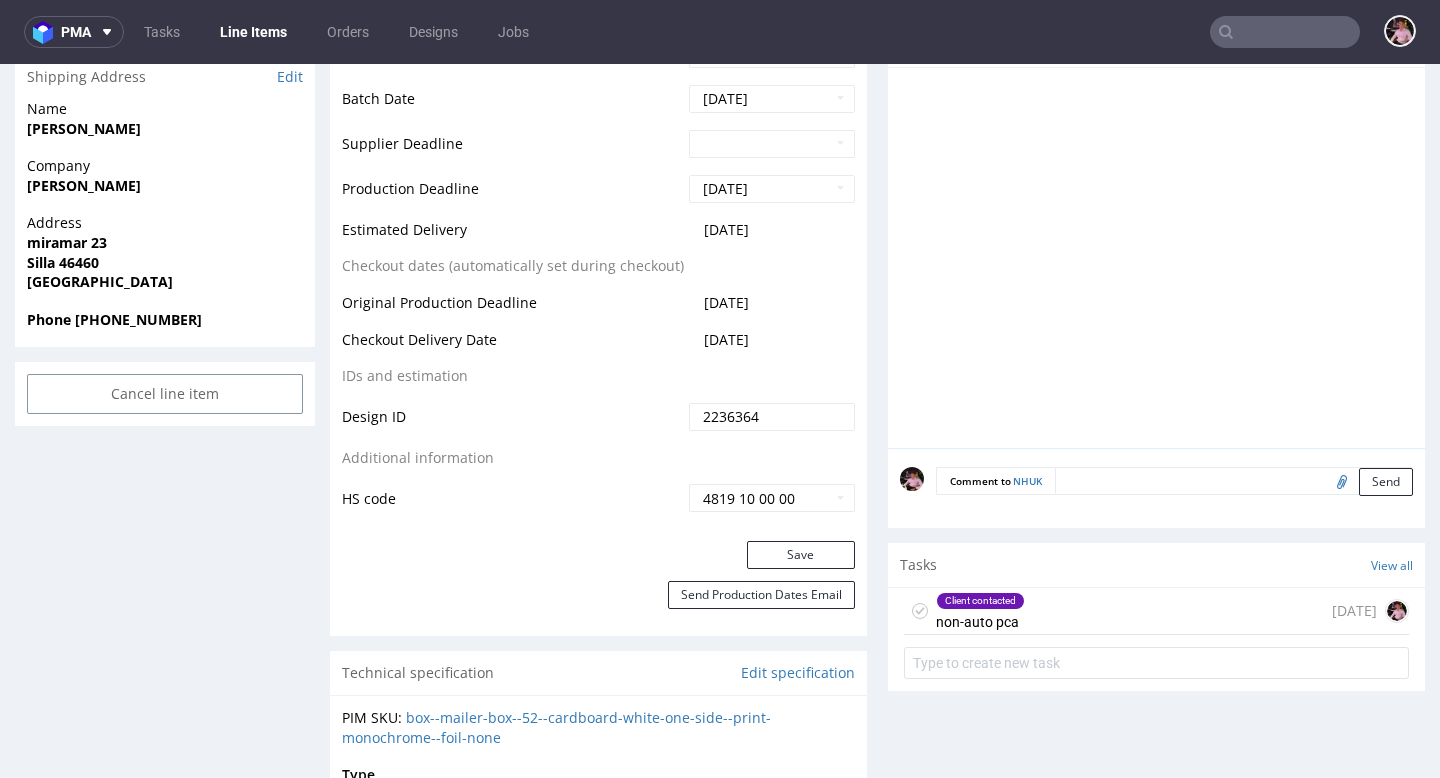 click on "Client contacted non-auto pca 5 days ago" at bounding box center (1156, 611) 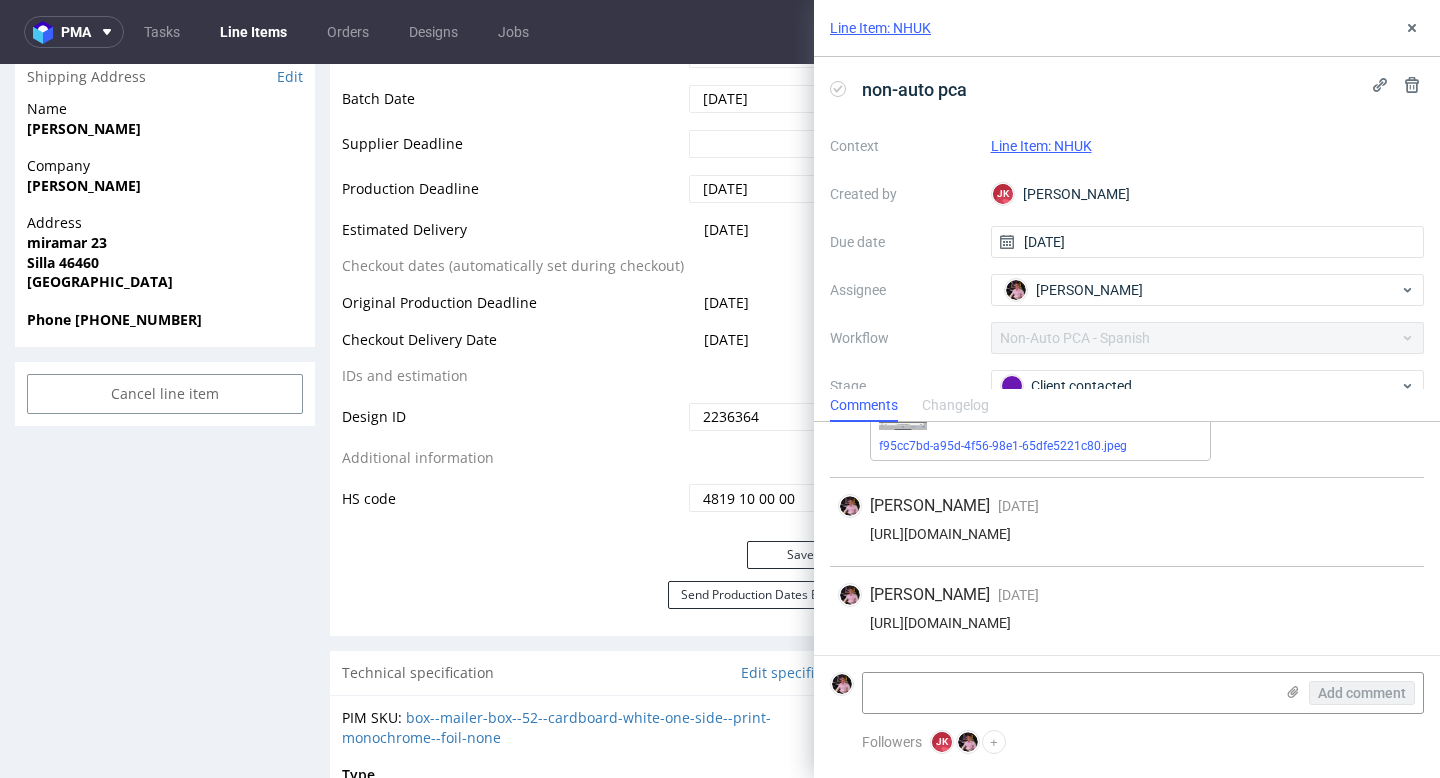 scroll, scrollTop: 281, scrollLeft: 0, axis: vertical 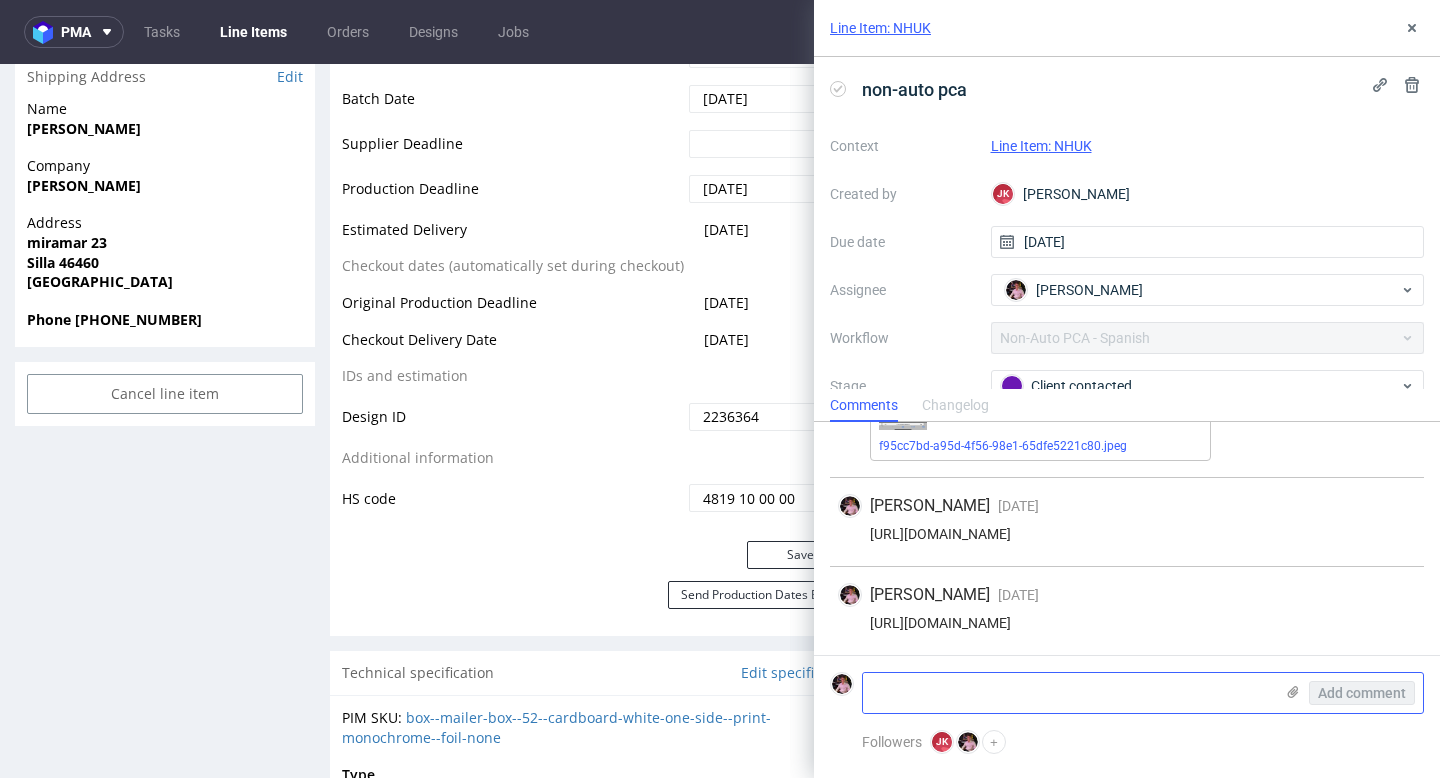 click at bounding box center (1068, 693) 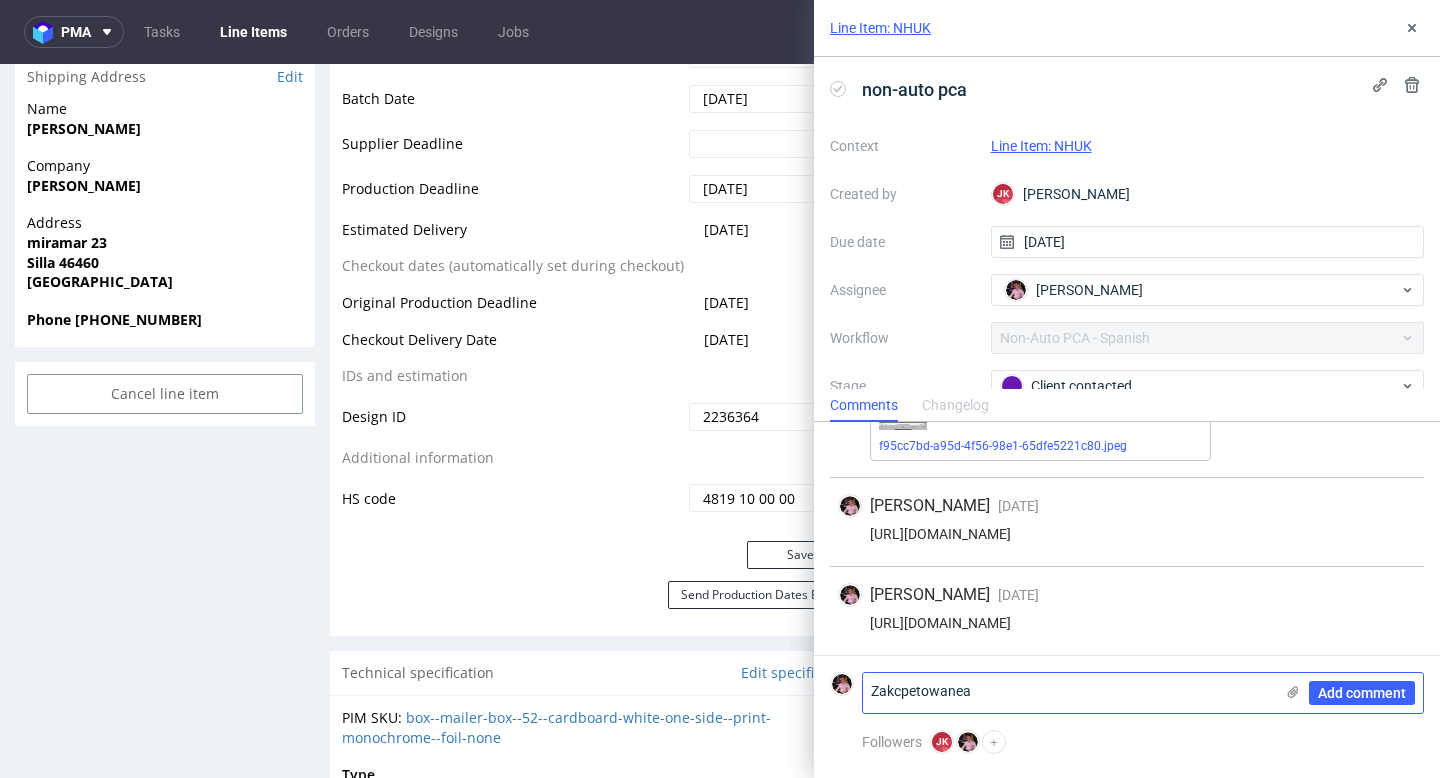 click on "Zakcpetowane" at bounding box center (1068, 693) 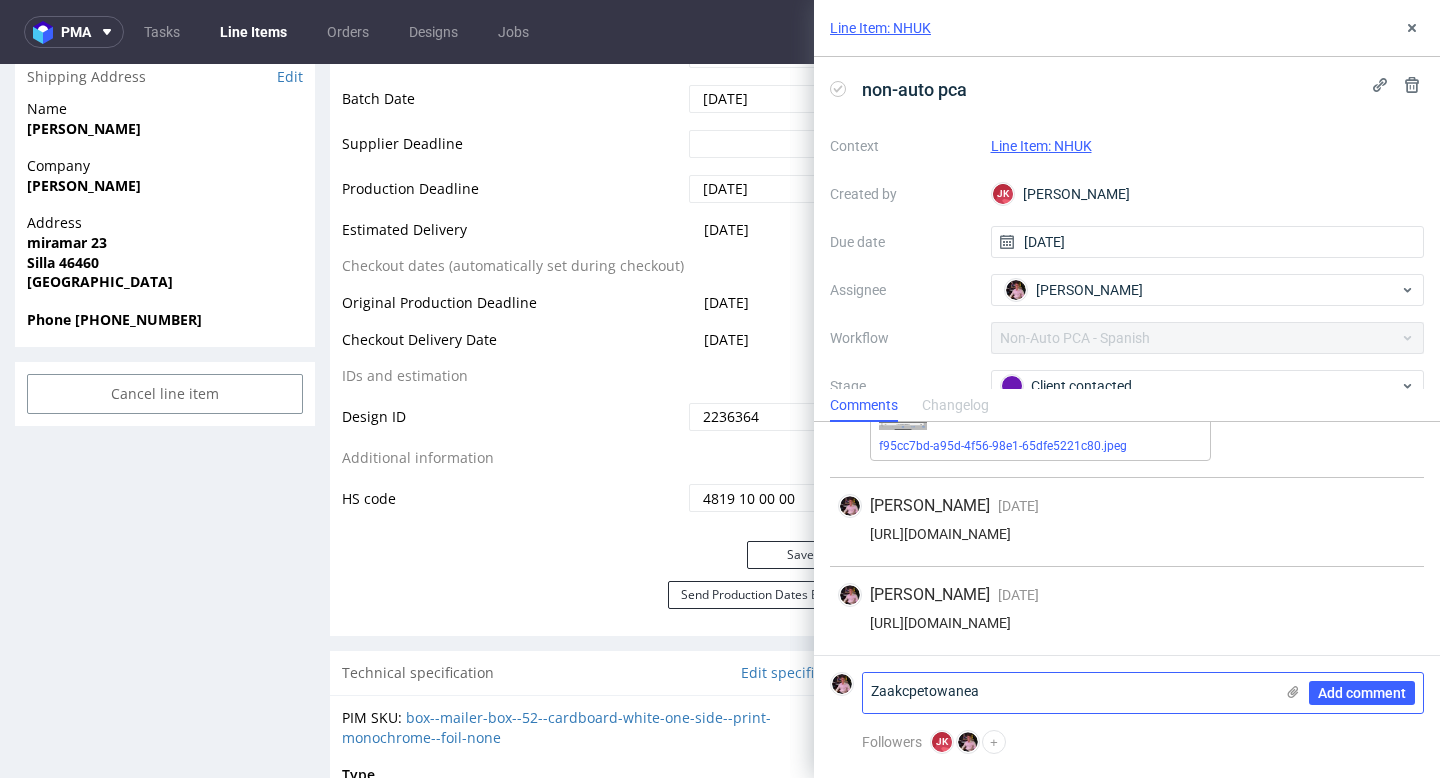 click on "Zaakcpetowanea" at bounding box center [1068, 693] 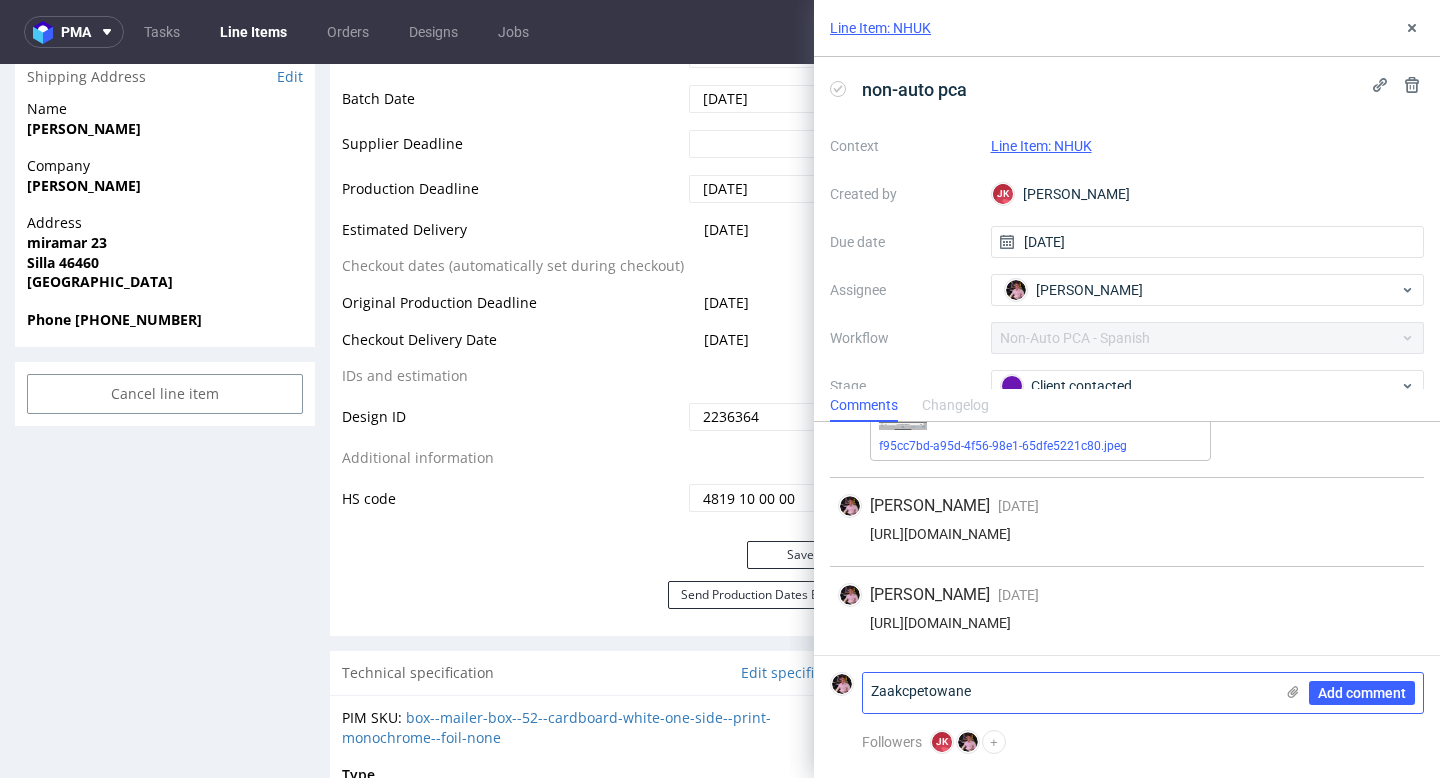 click on "Zaakcpetowane" at bounding box center [1068, 693] 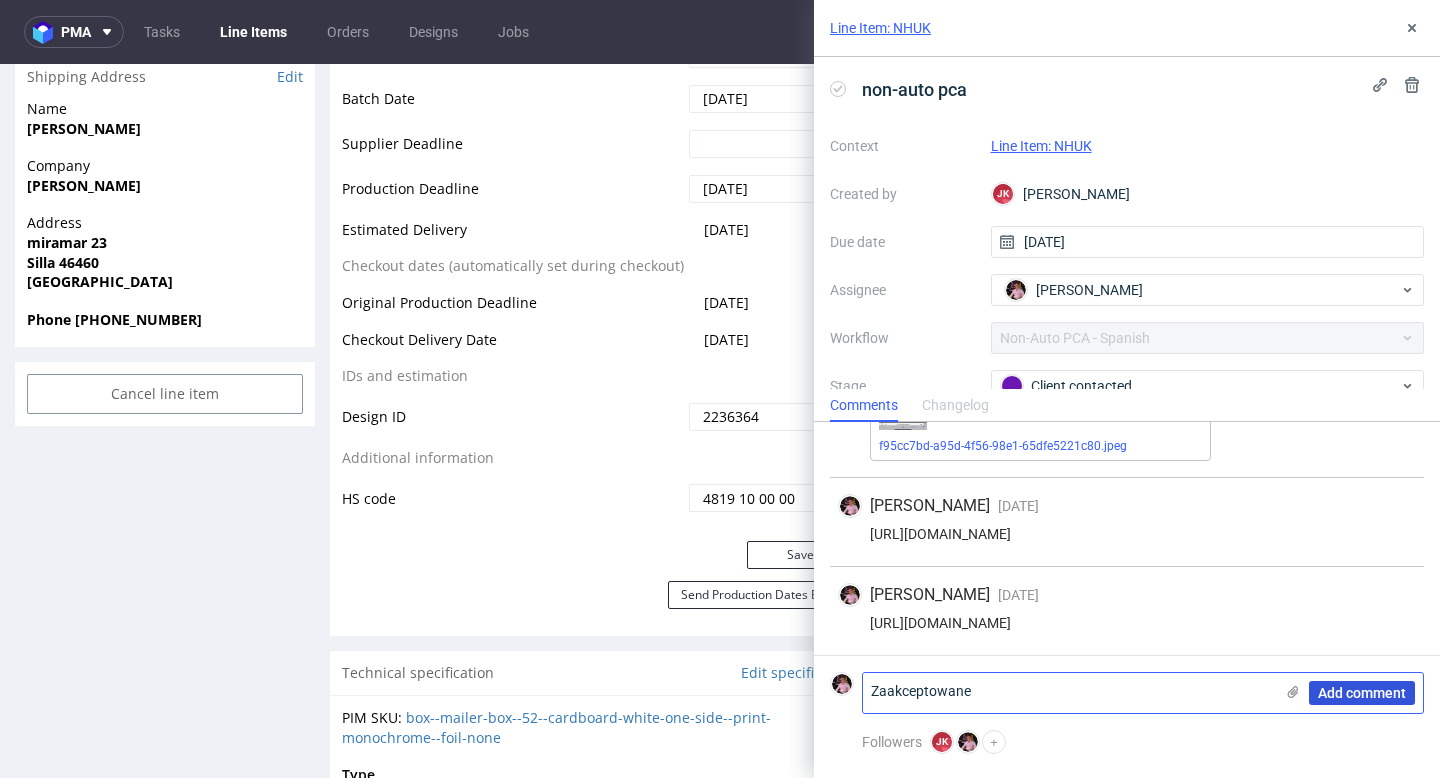 type on "Zaakceptowane" 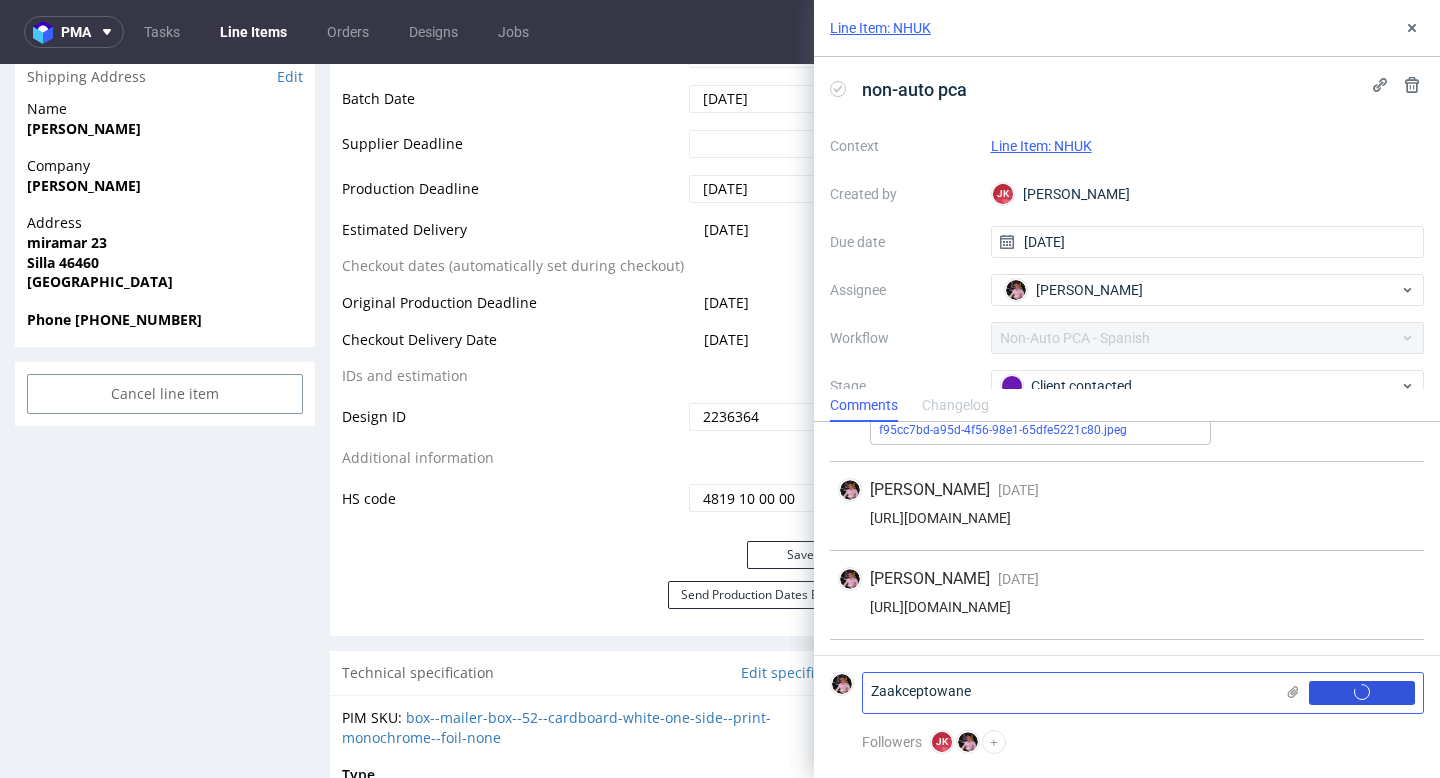 type 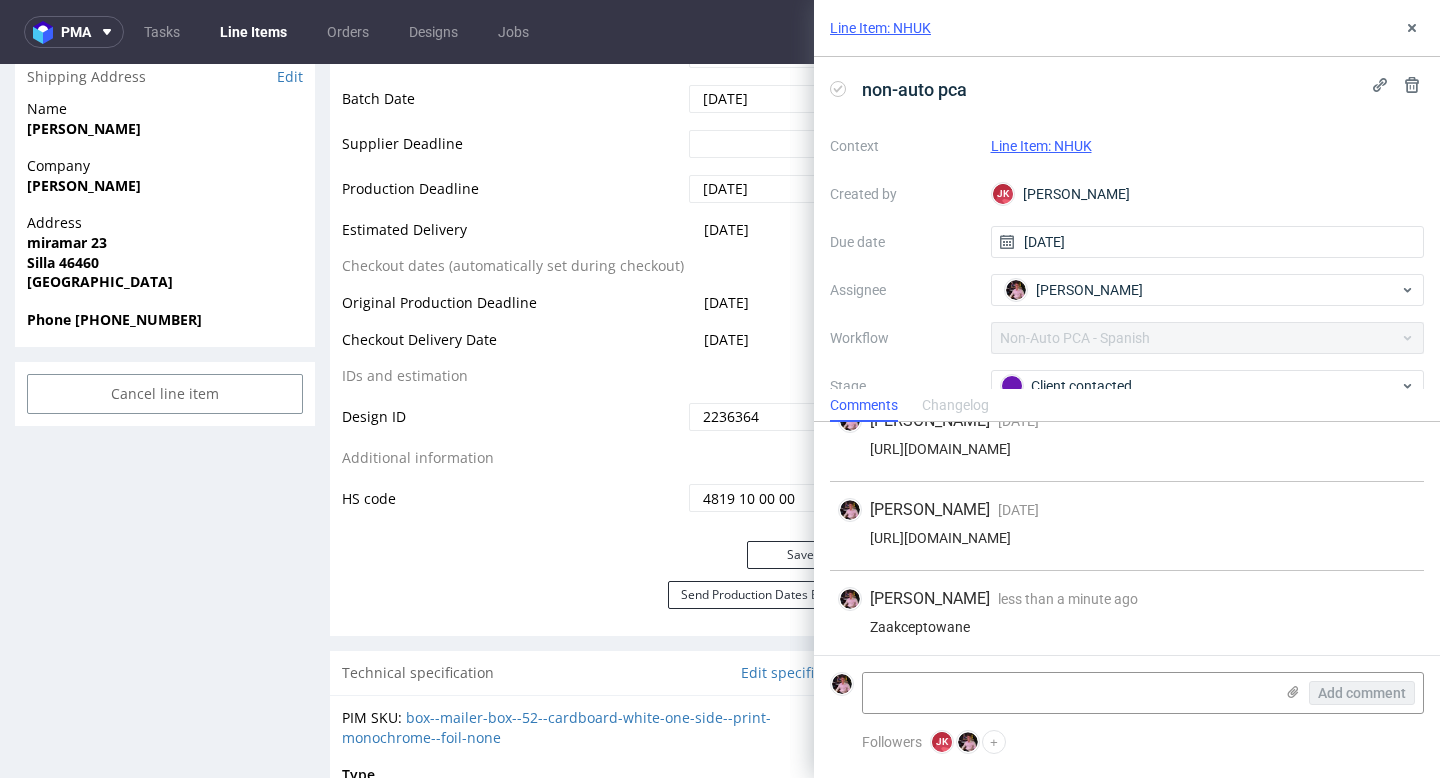 scroll, scrollTop: 370, scrollLeft: 0, axis: vertical 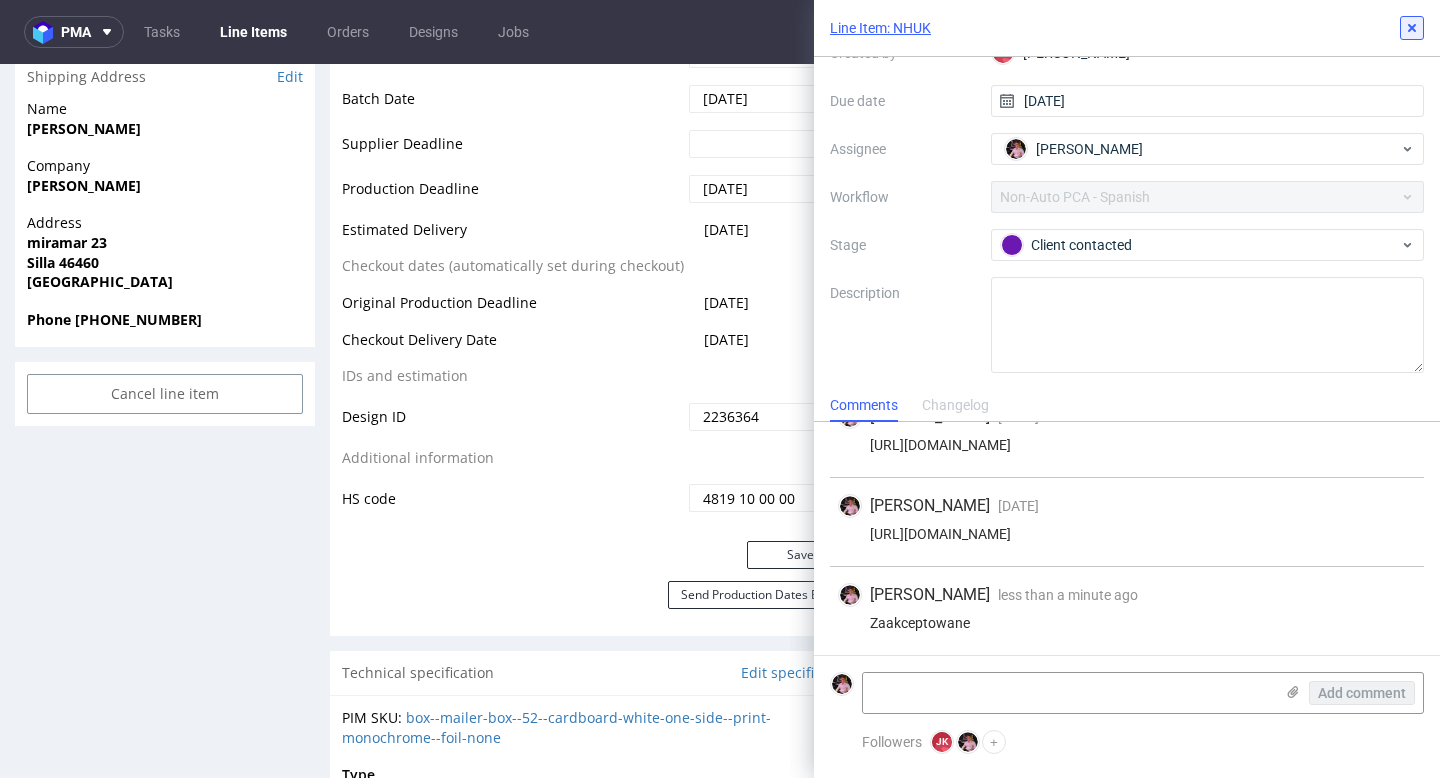 click 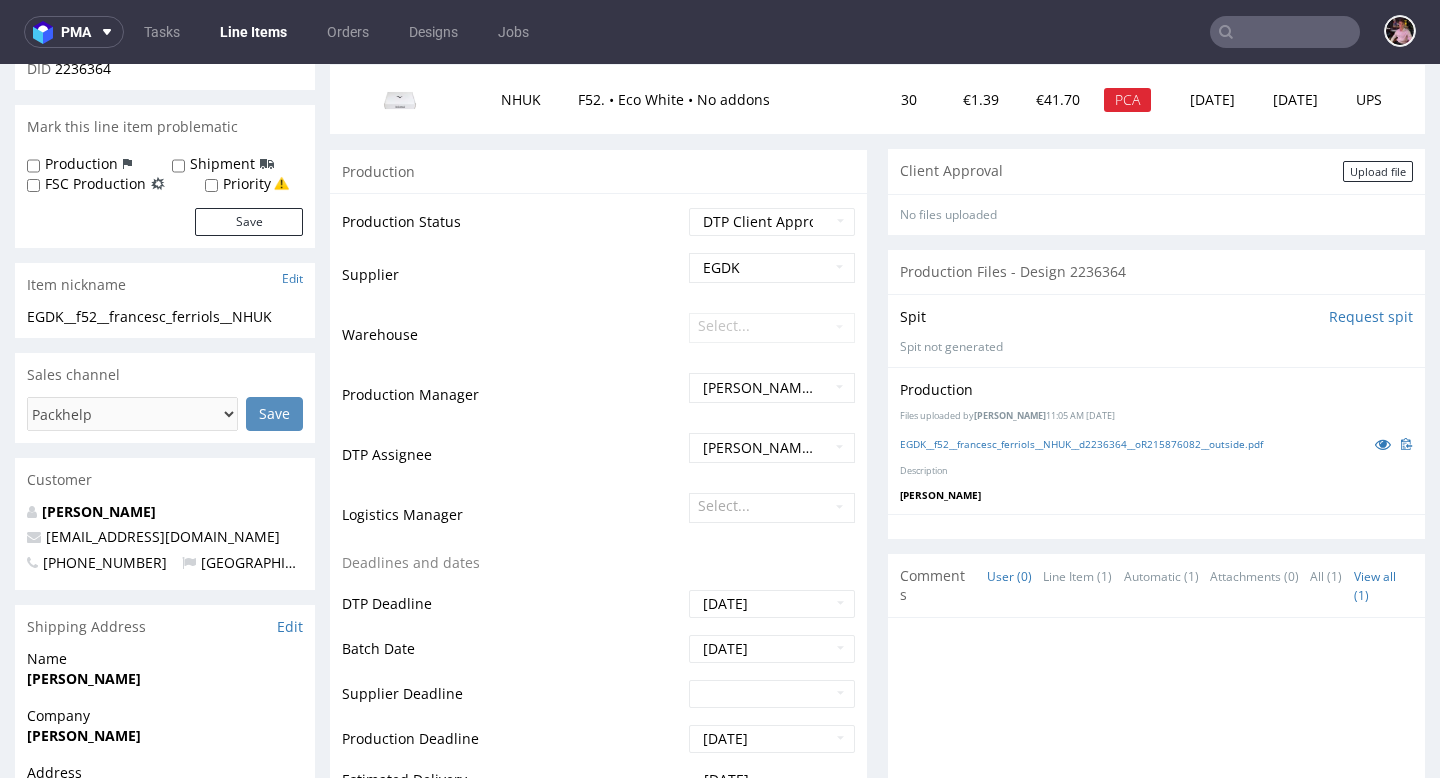 scroll, scrollTop: 239, scrollLeft: 0, axis: vertical 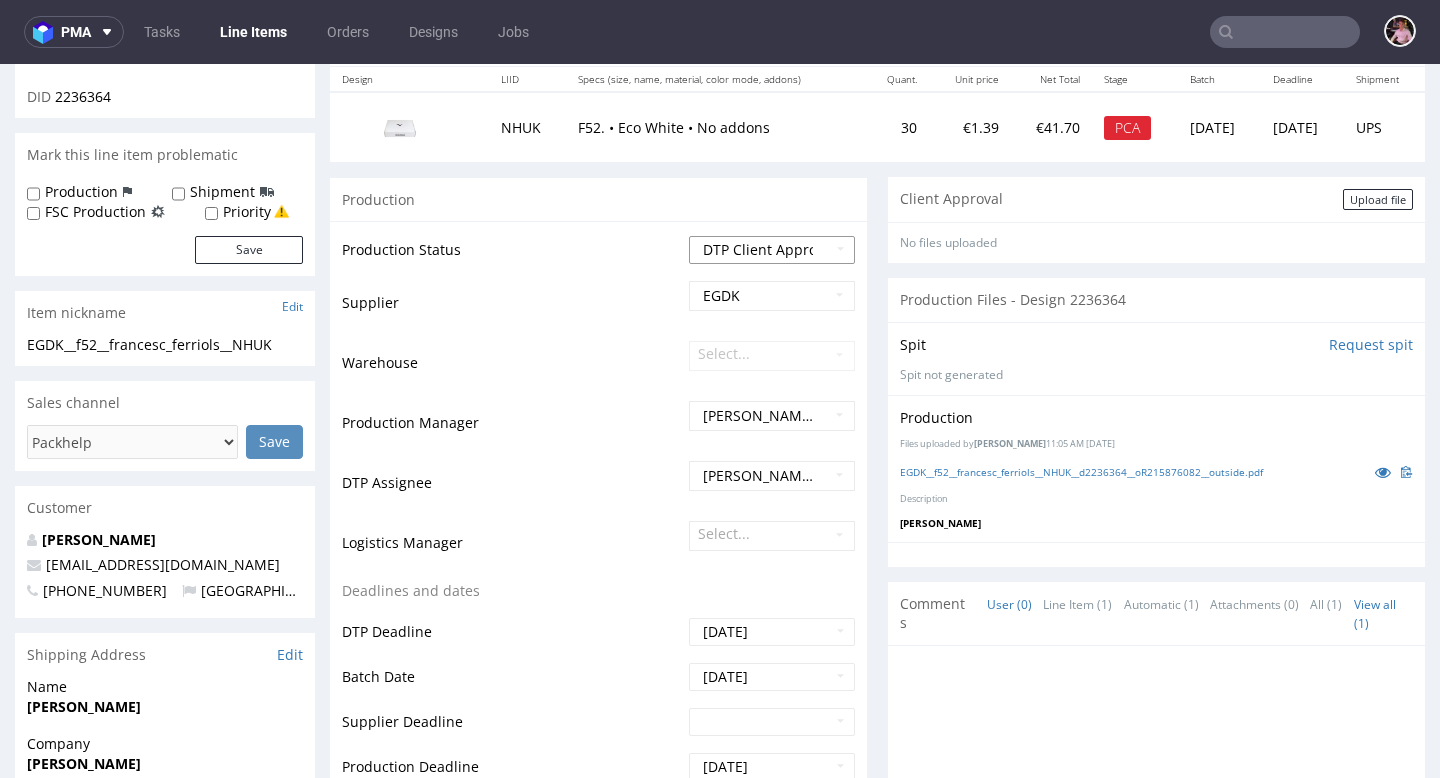 click on "Waiting for Artwork
Waiting for Diecut
Waiting for Mockup Waiting for DTP
Waiting for DTP Double Check
DTP DC Done
In DTP
Issue in DTP
DTP Client Approval Needed
DTP Client Approval Pending
DTP Client Approval Rejected
Back for DTP
DTP Verification Needed
DTP Production Ready In Production
Sent to Fulfillment
Issue in Production
Sent to Warehouse Fulfillment
Production Complete" at bounding box center [772, 250] 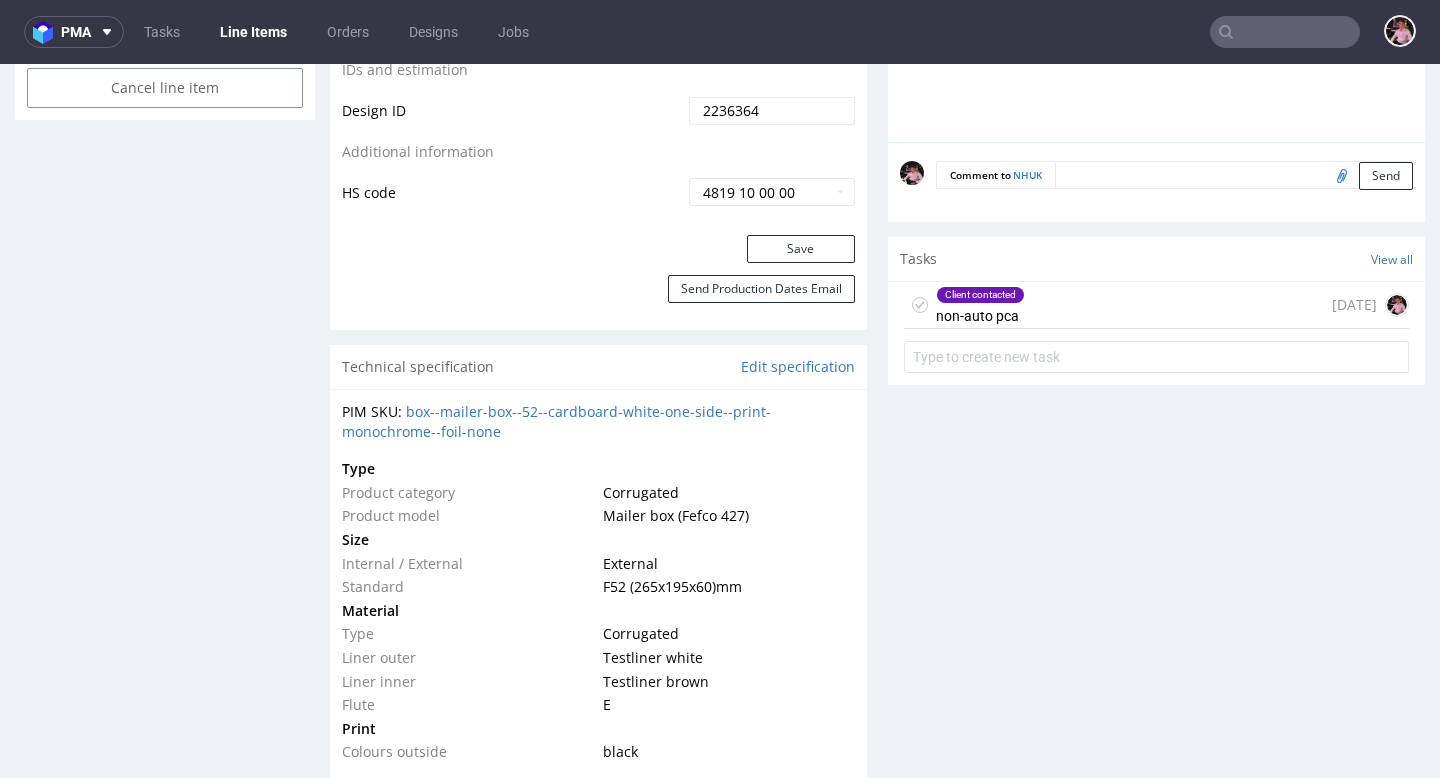 scroll, scrollTop: 1175, scrollLeft: 0, axis: vertical 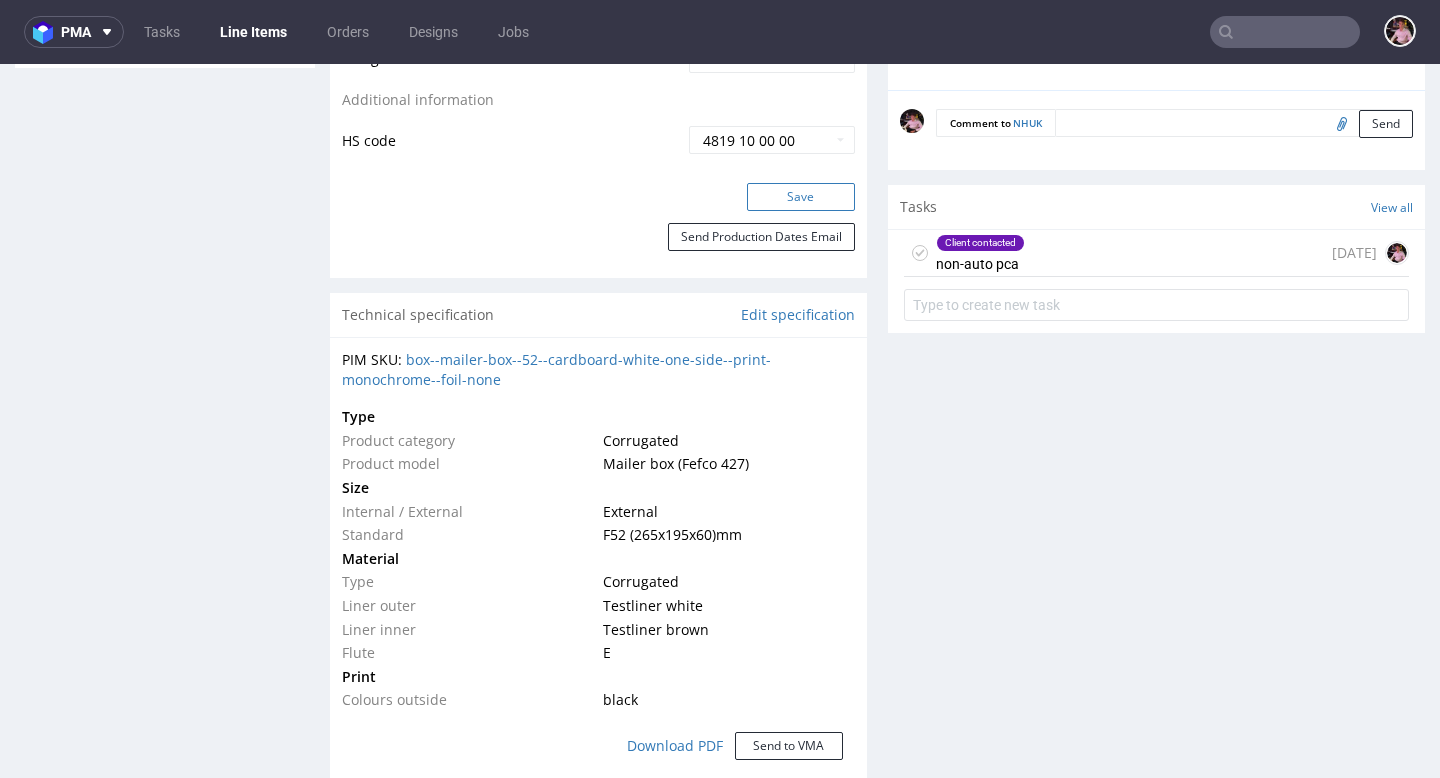 click on "Save" at bounding box center (801, 197) 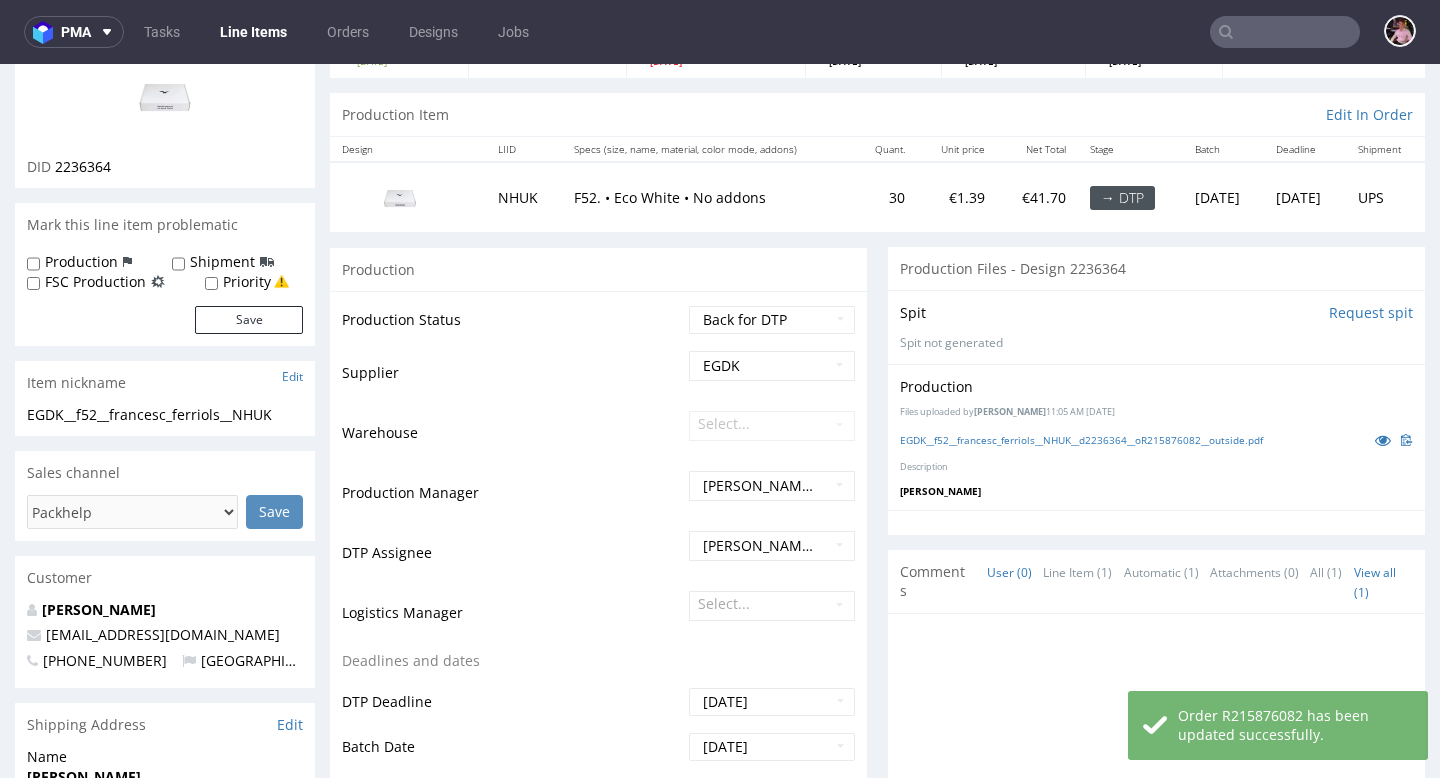 scroll, scrollTop: 73, scrollLeft: 0, axis: vertical 